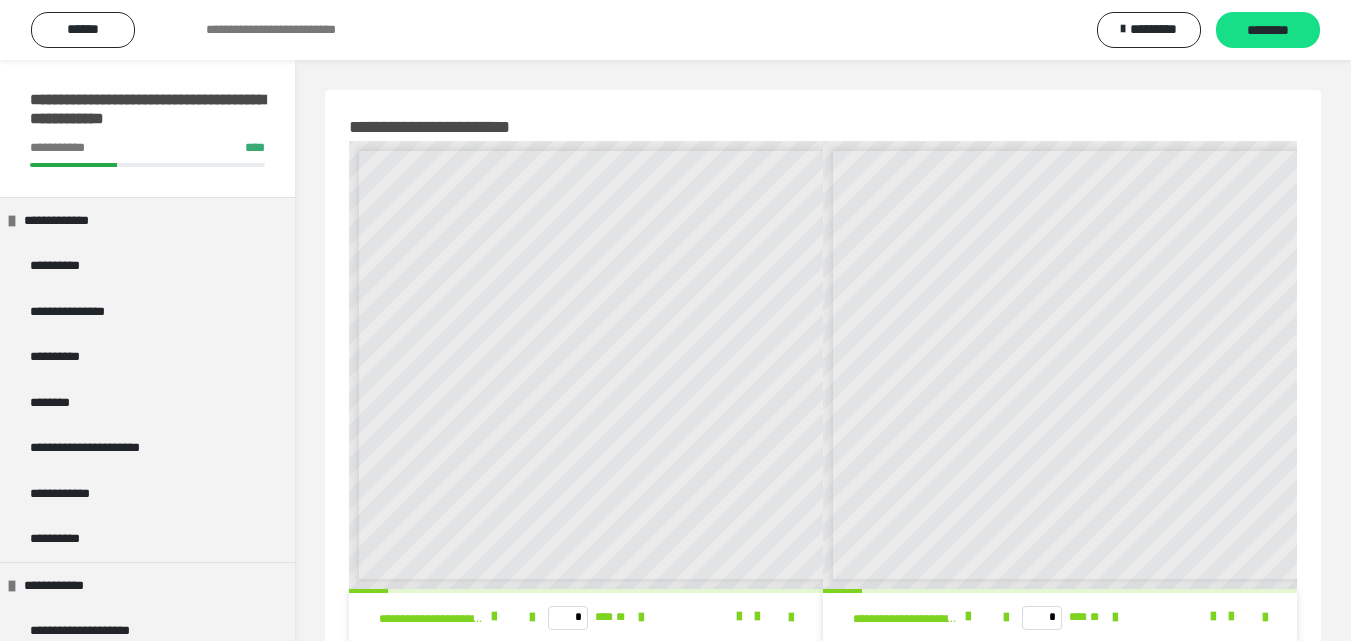 click at bounding box center (641, 2769) 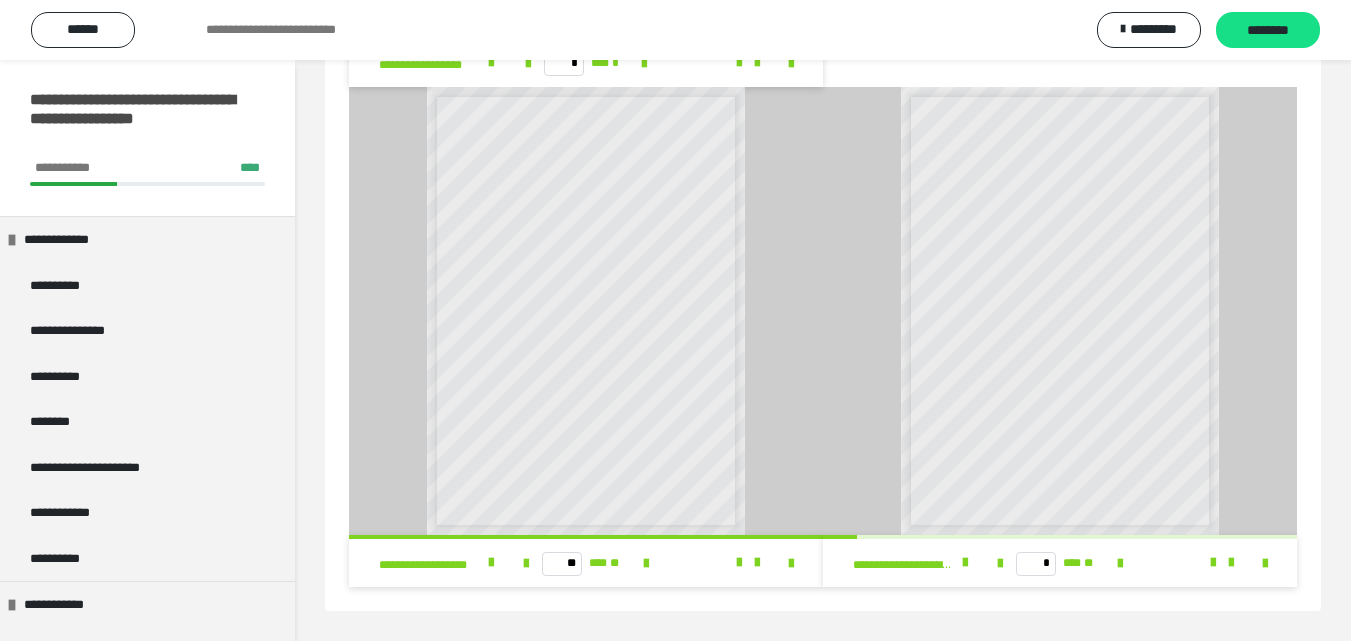 scroll, scrollTop: 2246, scrollLeft: 0, axis: vertical 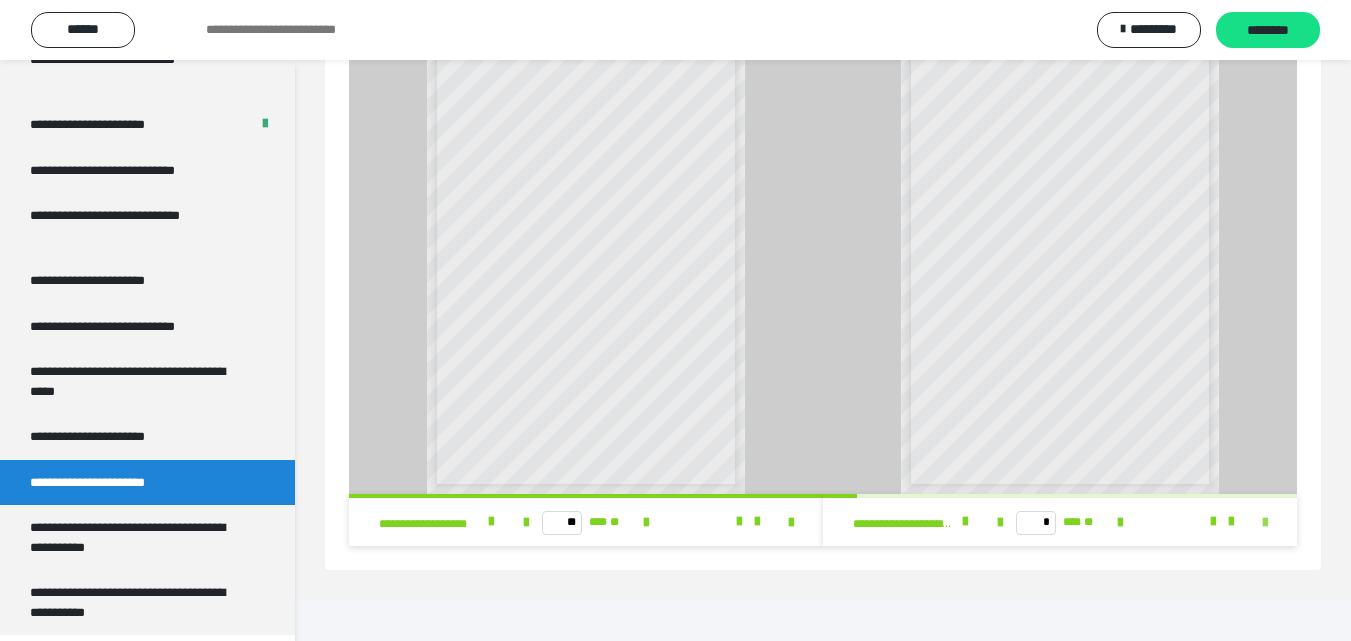 click at bounding box center [1265, 523] 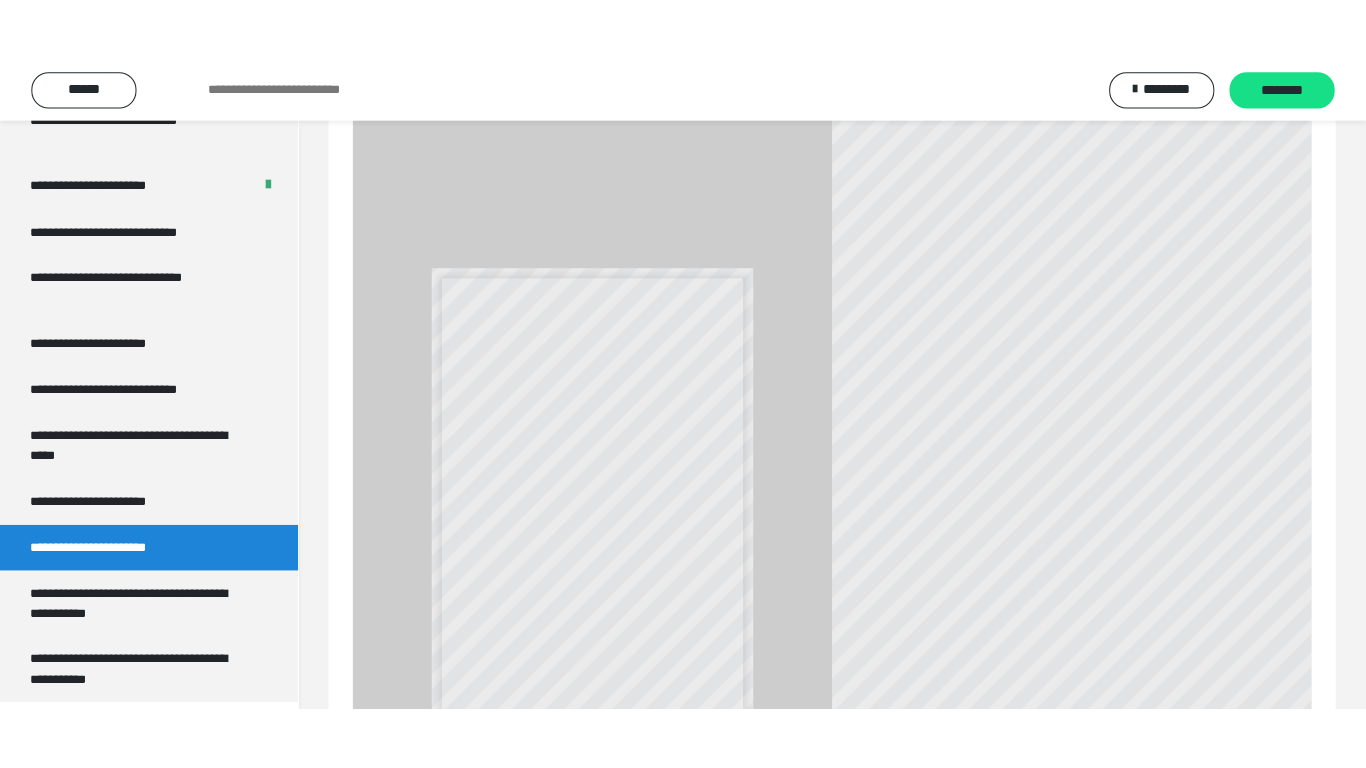 scroll, scrollTop: 2120, scrollLeft: 0, axis: vertical 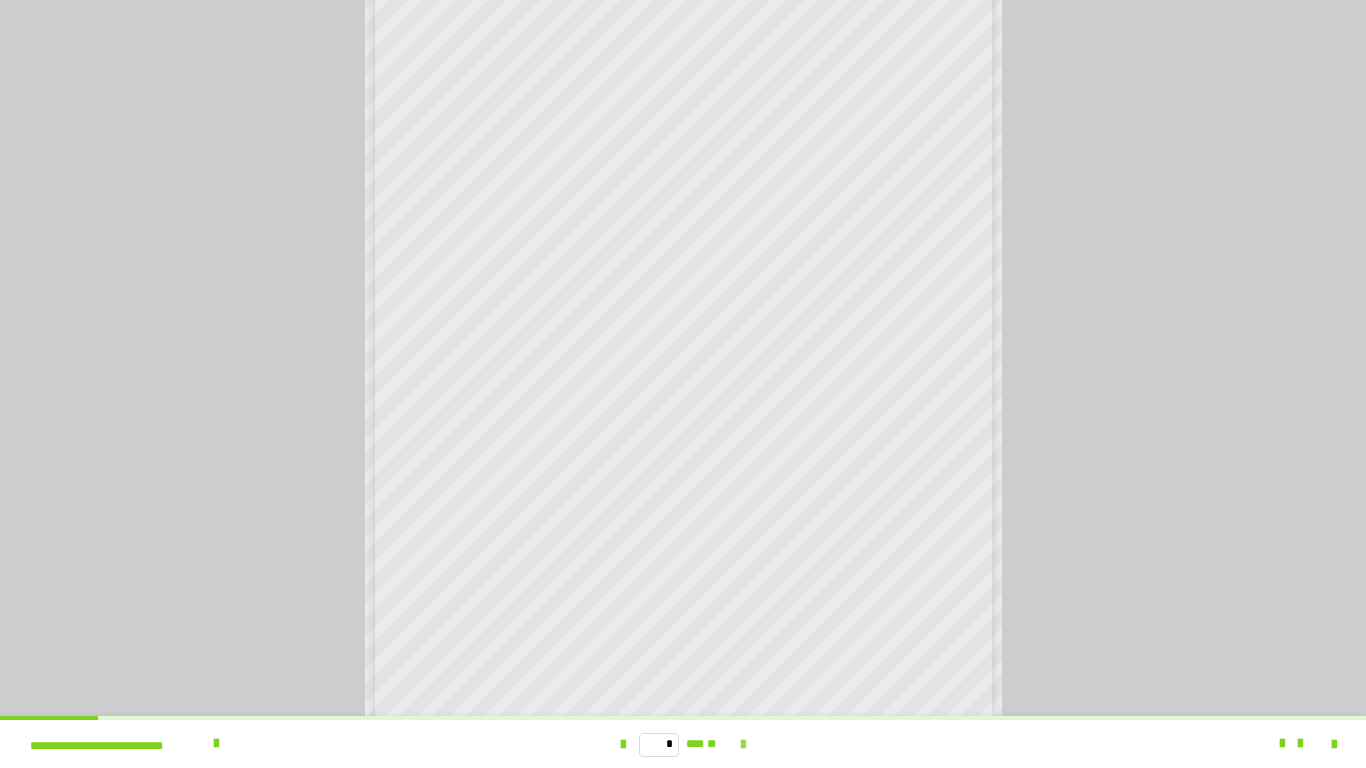 click at bounding box center (743, 745) 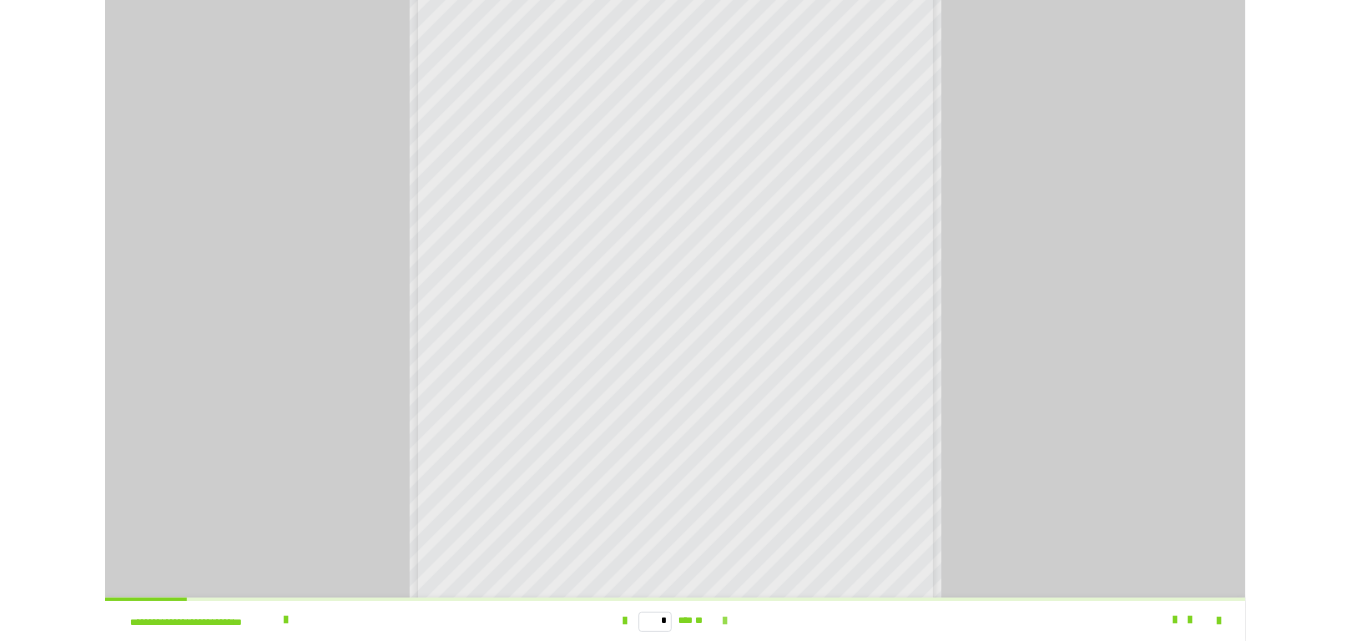 scroll, scrollTop: 0, scrollLeft: 0, axis: both 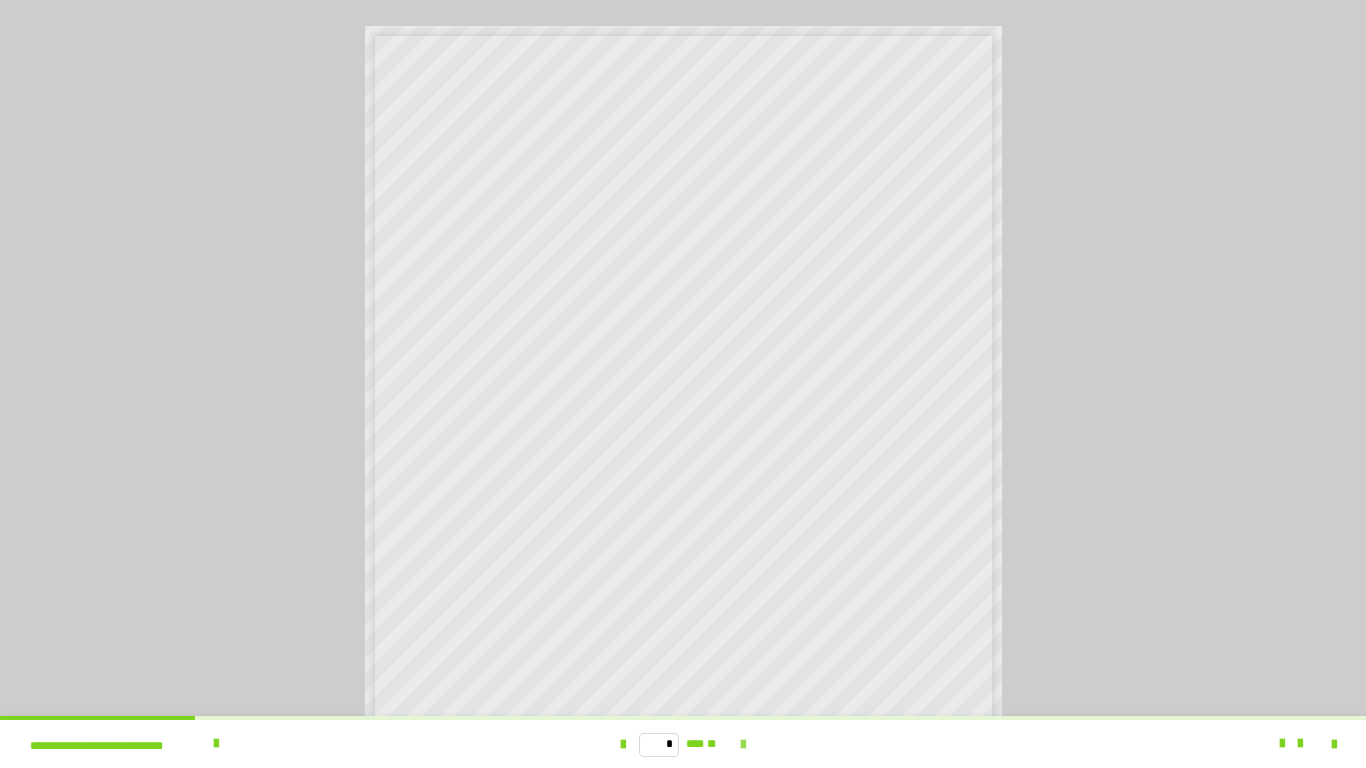 click at bounding box center [743, 744] 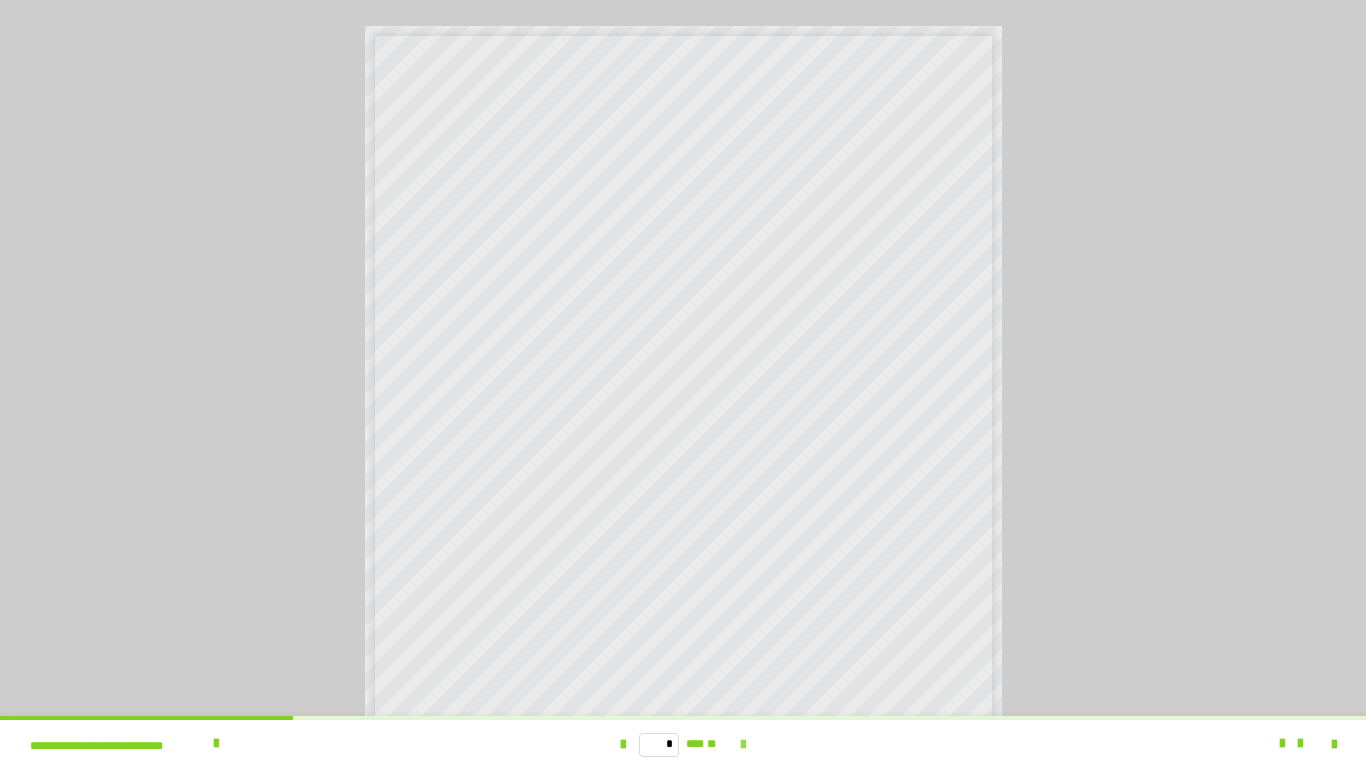 click at bounding box center (743, 744) 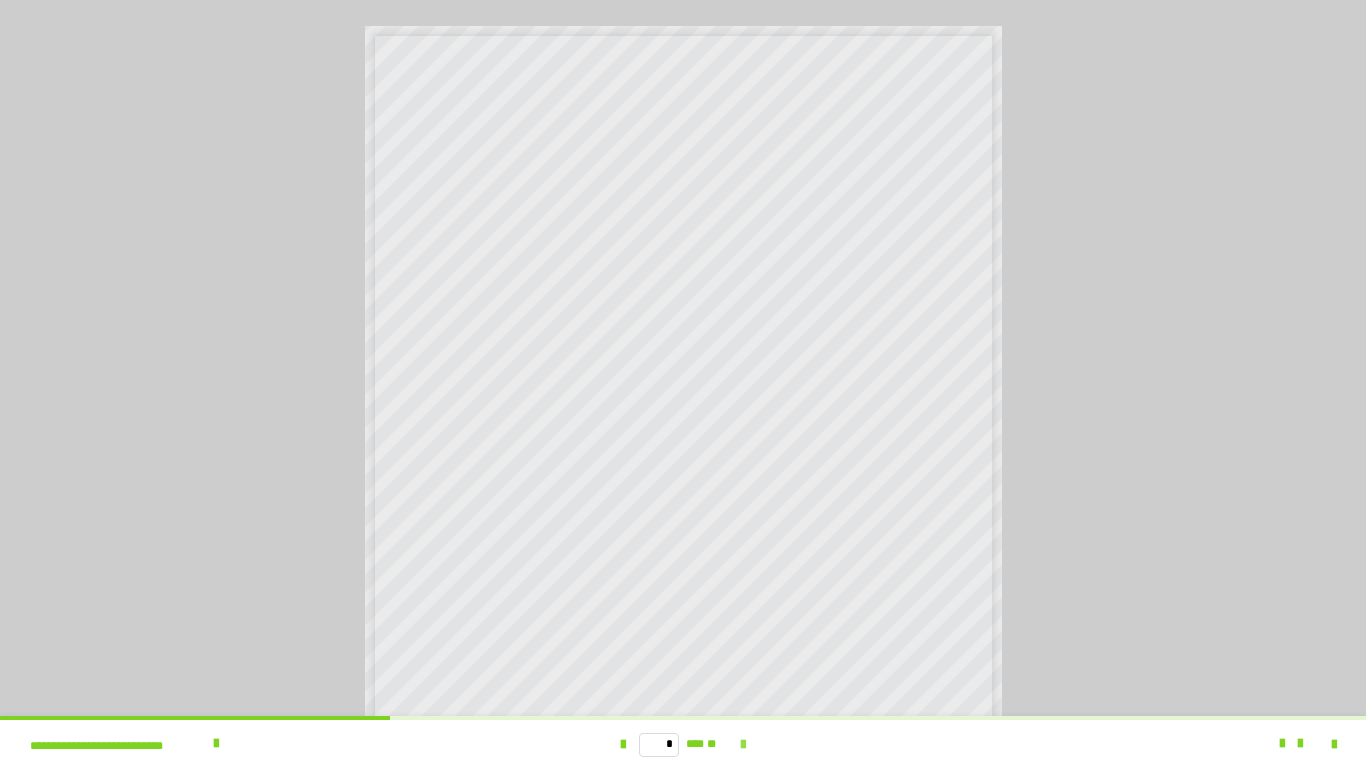 click at bounding box center (743, 744) 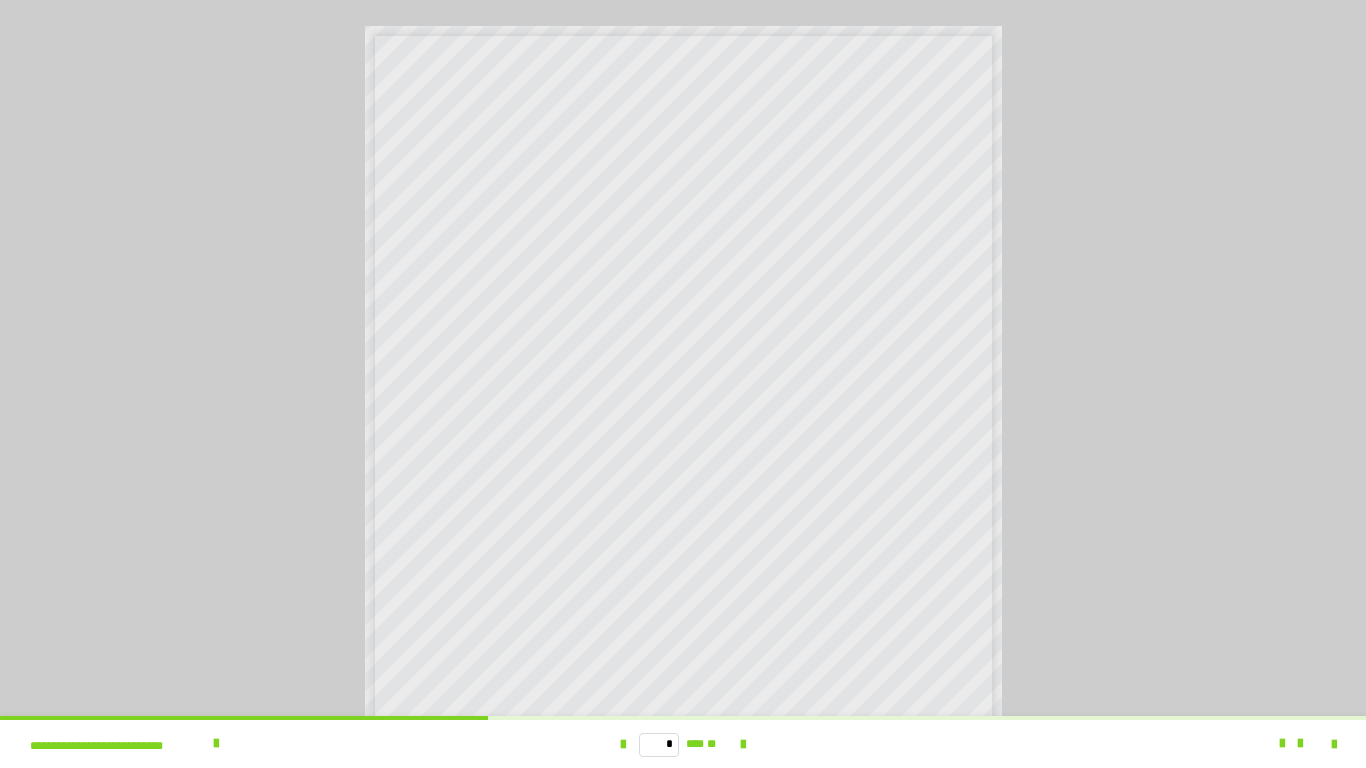 click on "* *** **" at bounding box center (683, 744) 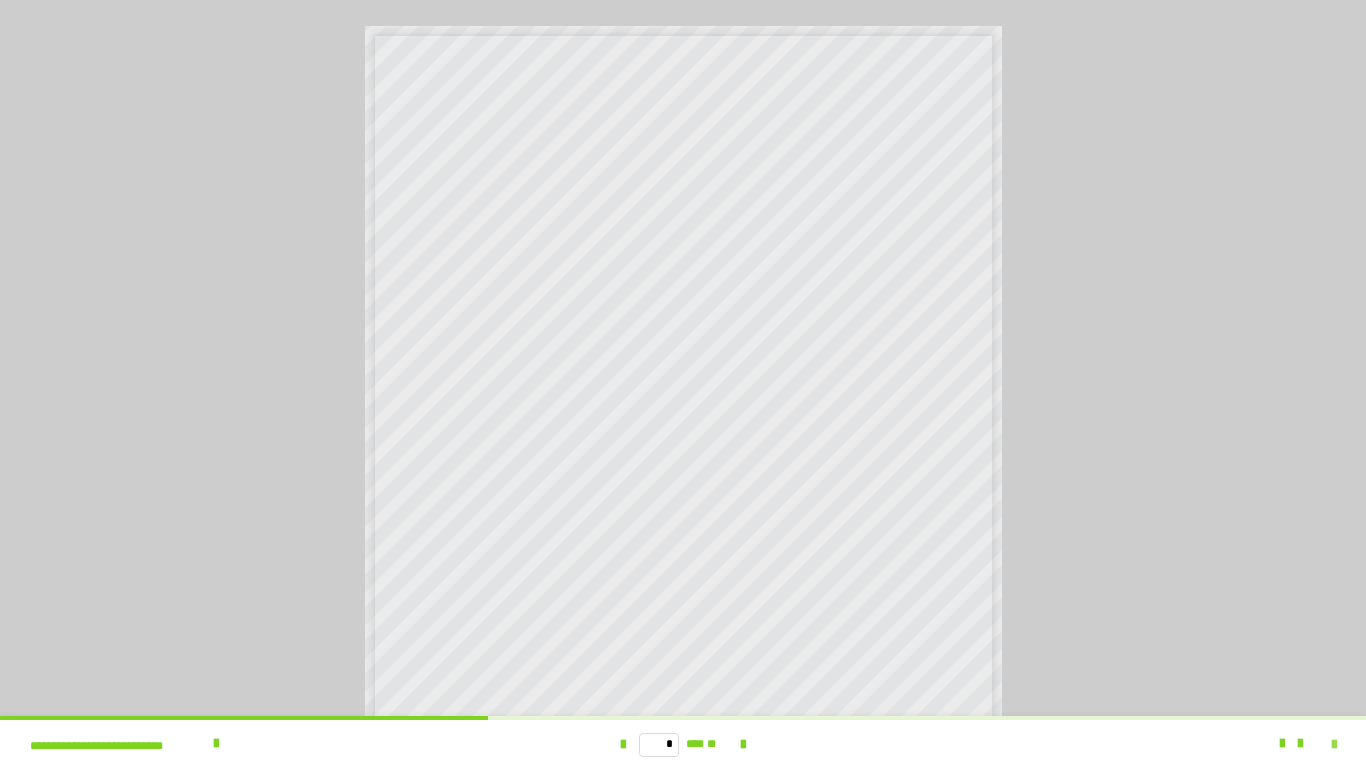 click at bounding box center (1334, 745) 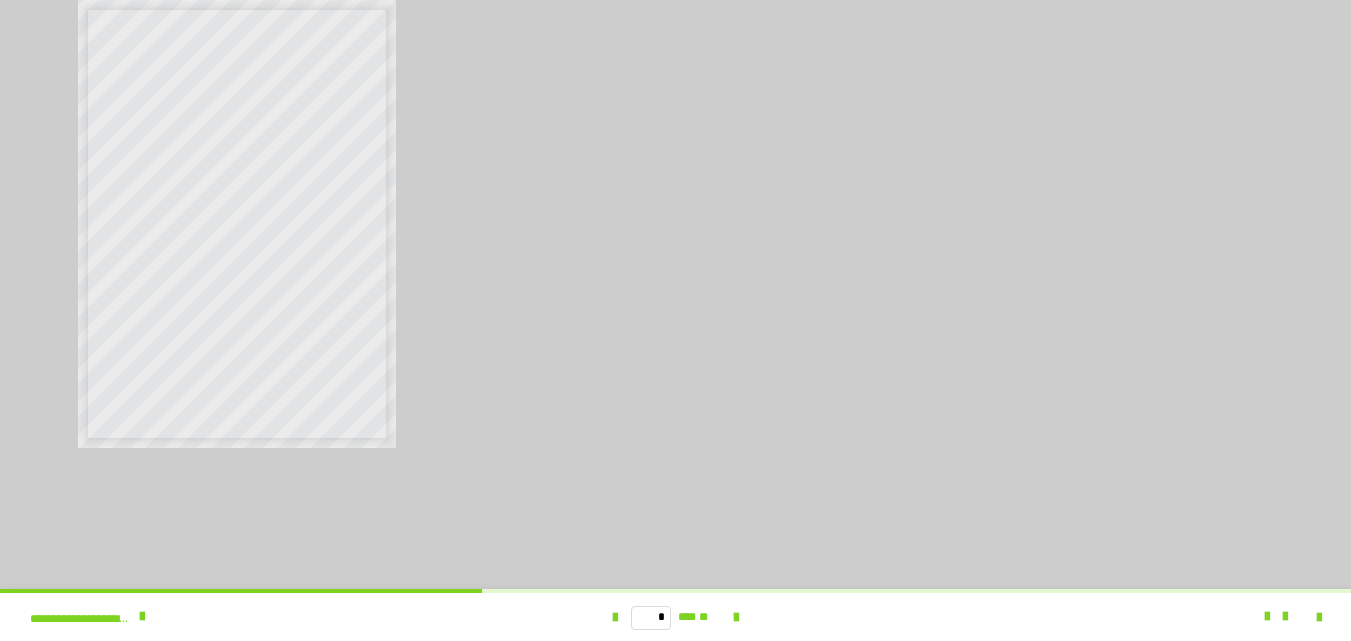 scroll, scrollTop: 3737, scrollLeft: 0, axis: vertical 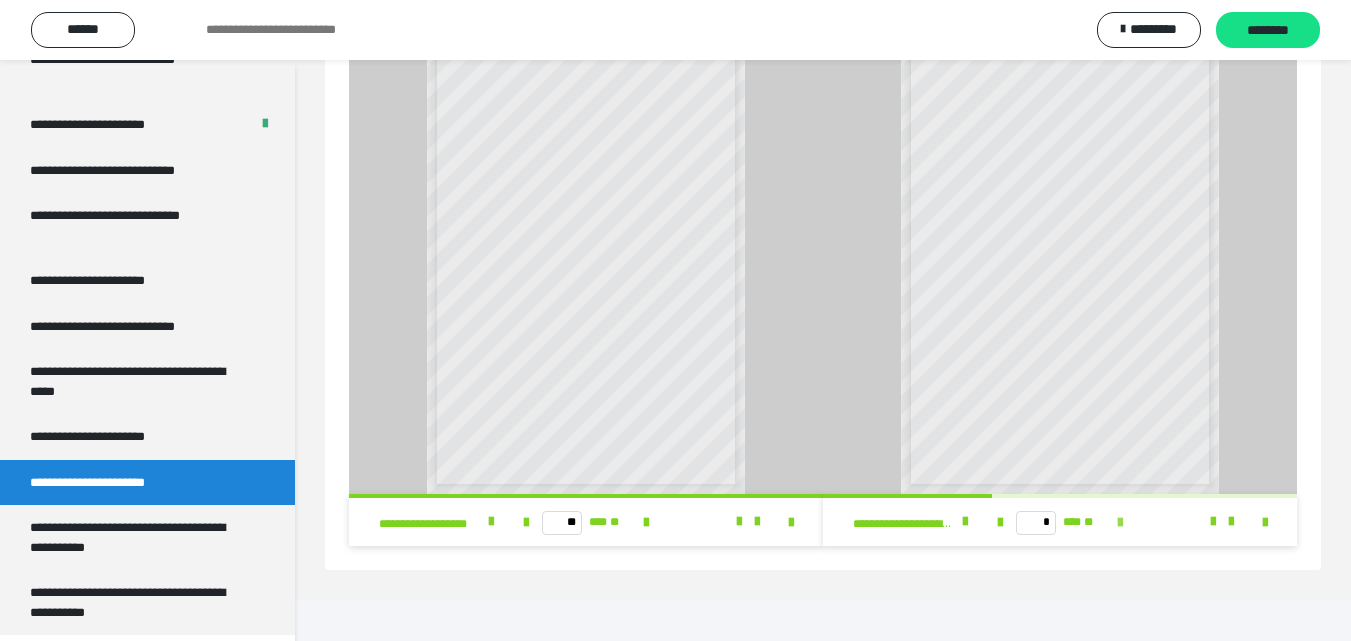click at bounding box center (1120, 523) 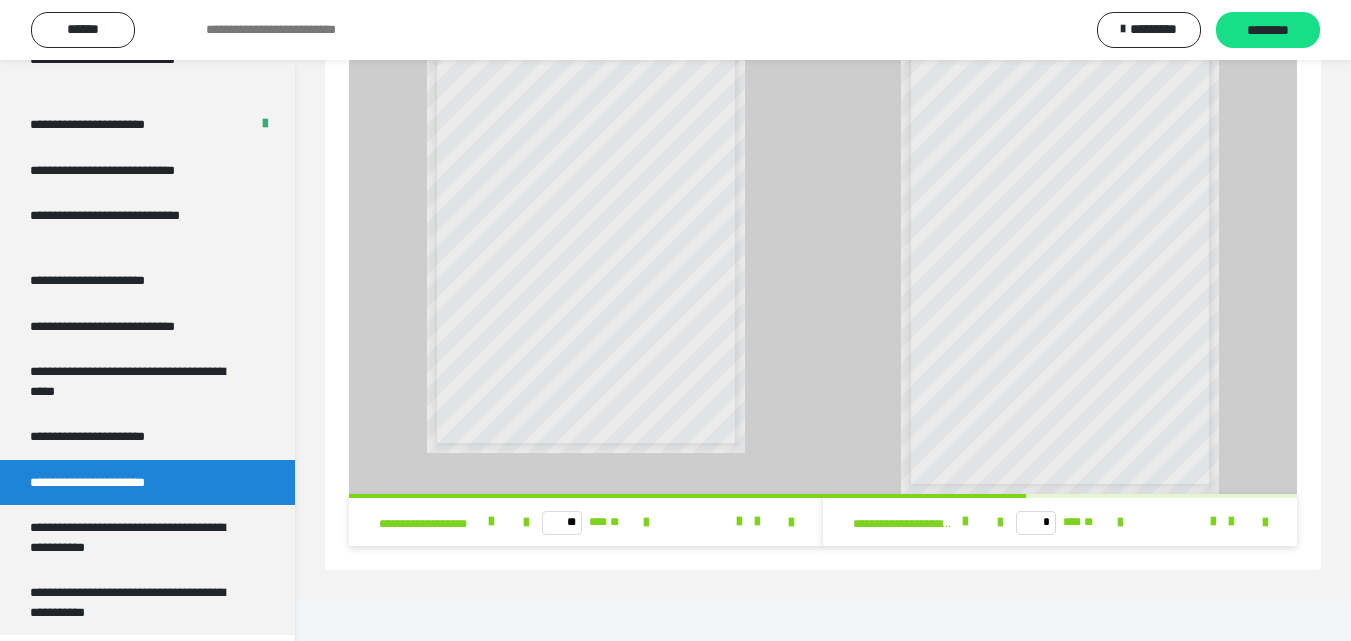 scroll, scrollTop: 0, scrollLeft: 0, axis: both 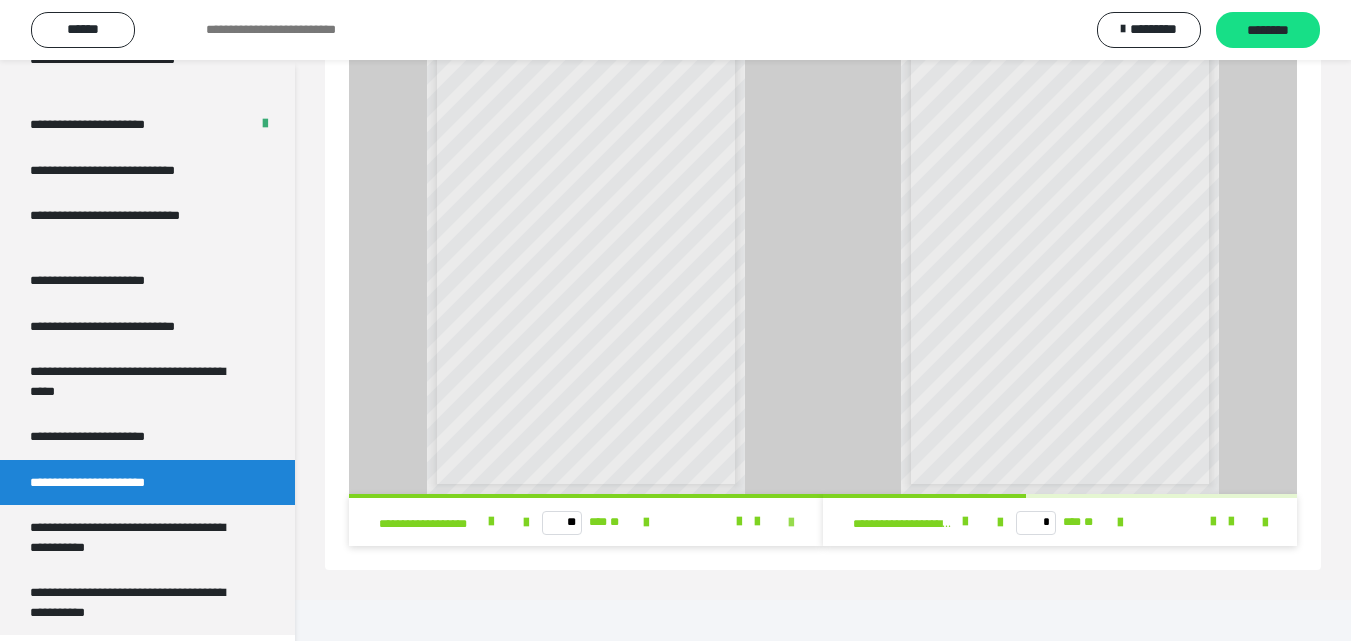 click at bounding box center (791, 523) 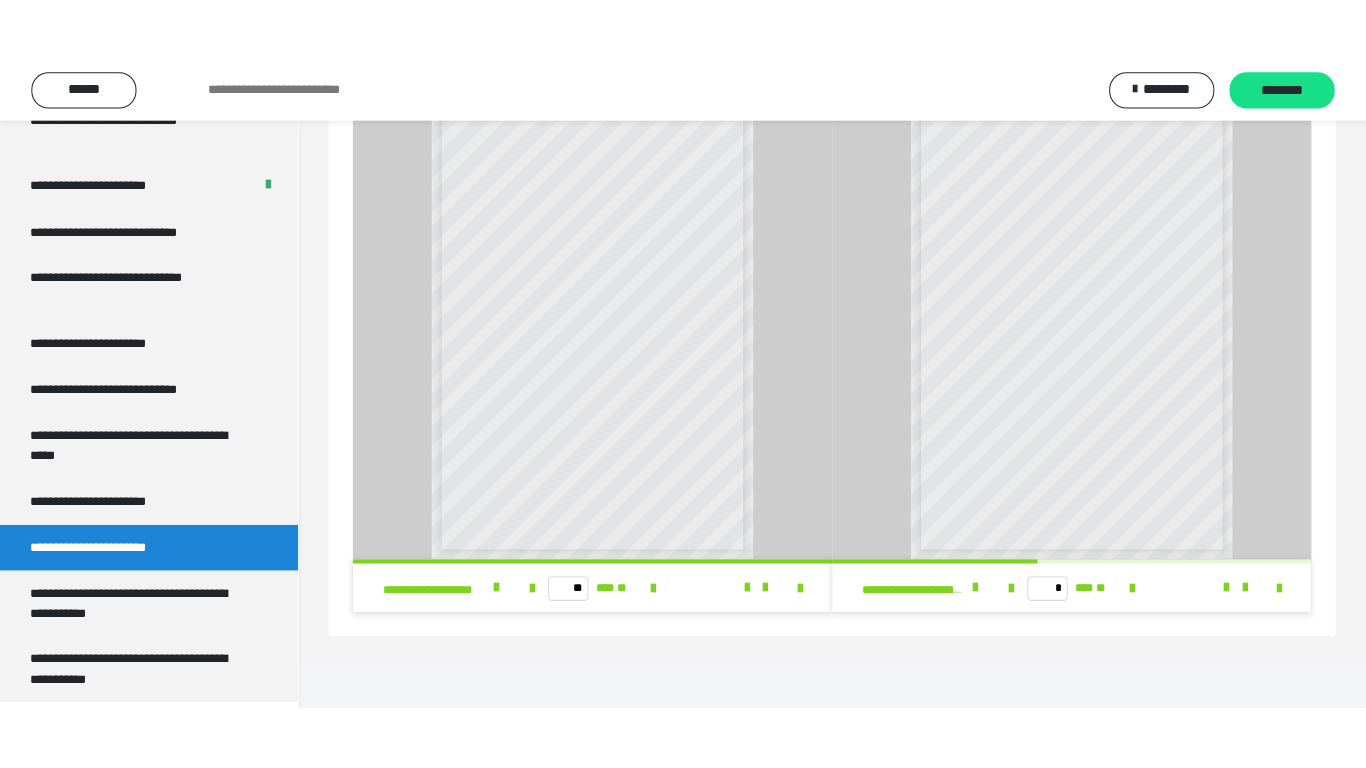 scroll, scrollTop: 2120, scrollLeft: 0, axis: vertical 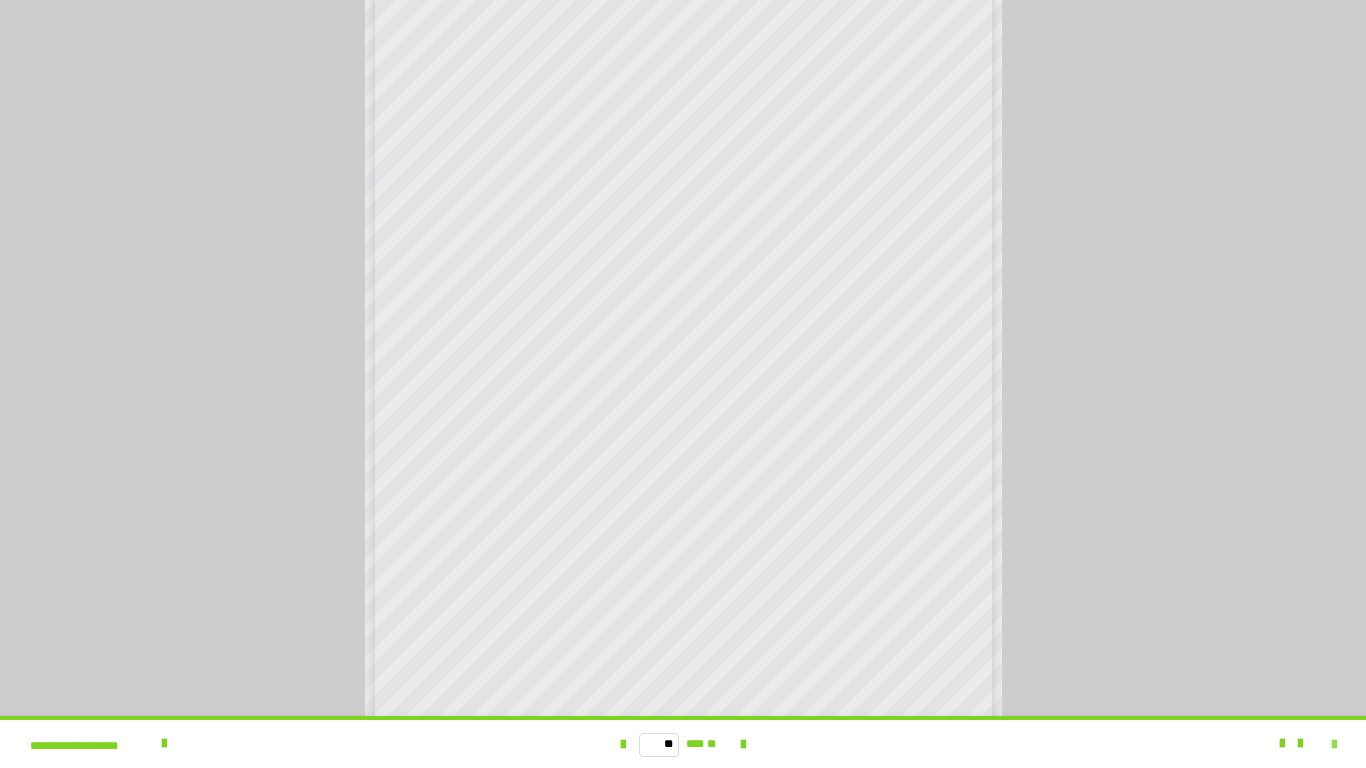 click at bounding box center [1334, 745] 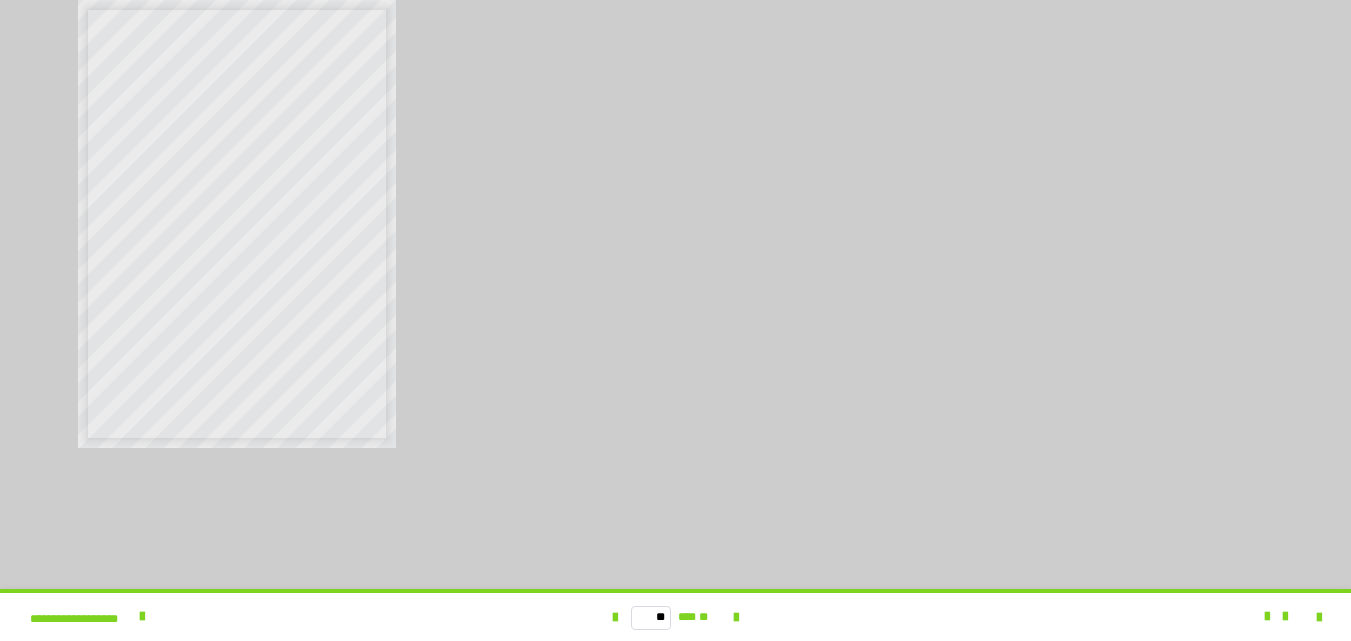 scroll, scrollTop: 3737, scrollLeft: 0, axis: vertical 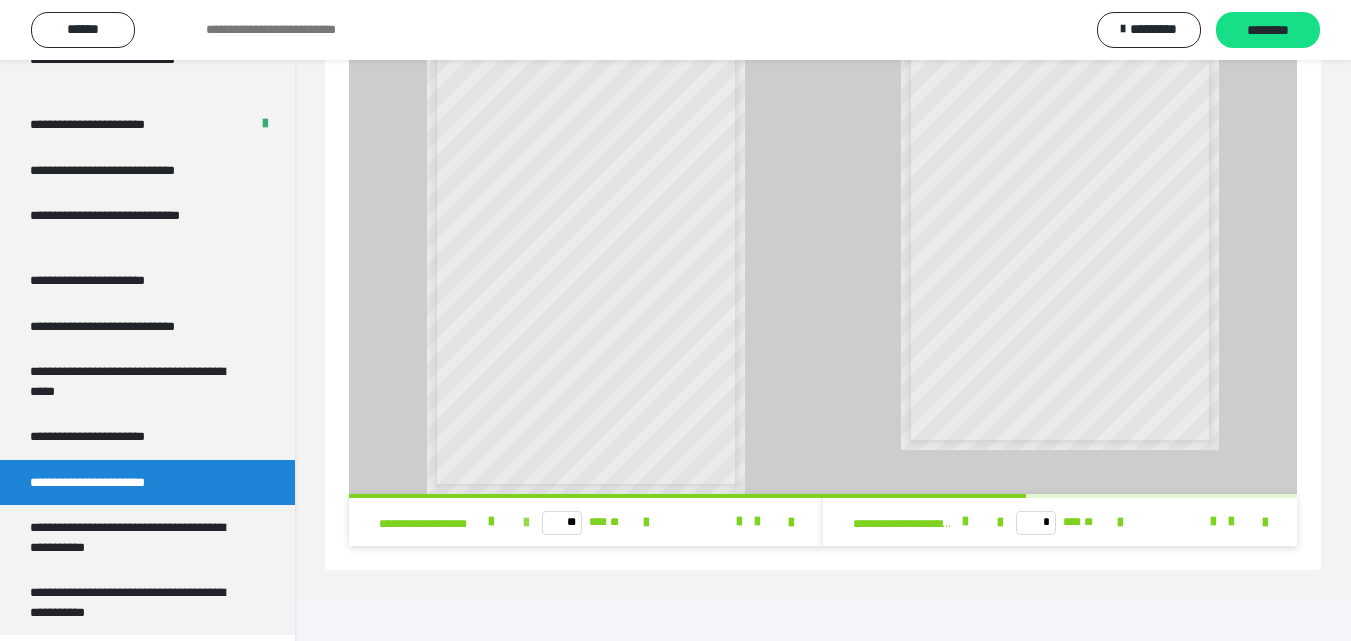 click at bounding box center [526, 523] 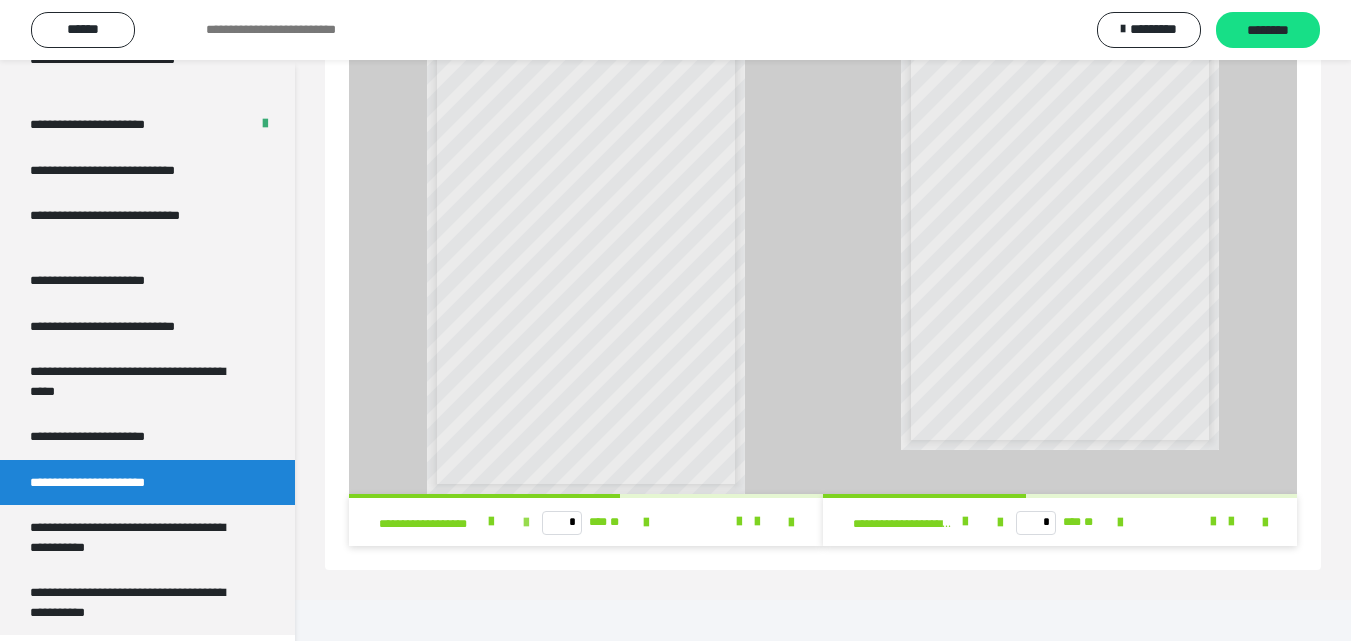 click at bounding box center (526, 523) 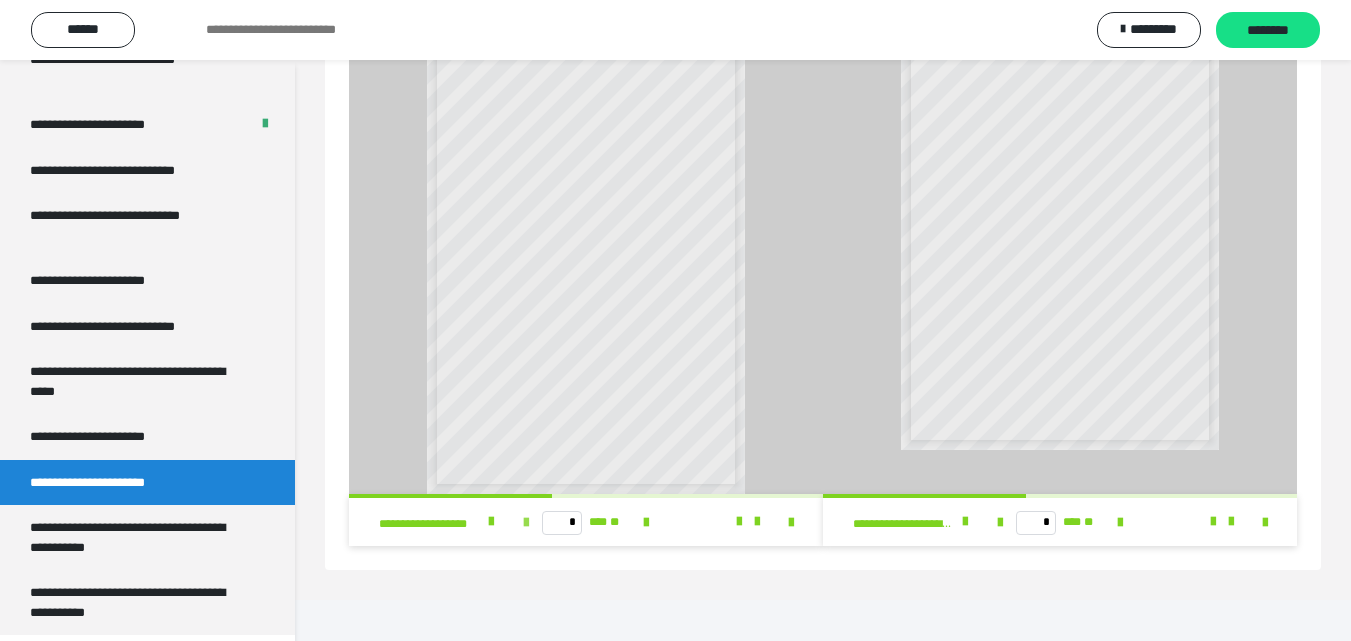 click at bounding box center [526, 523] 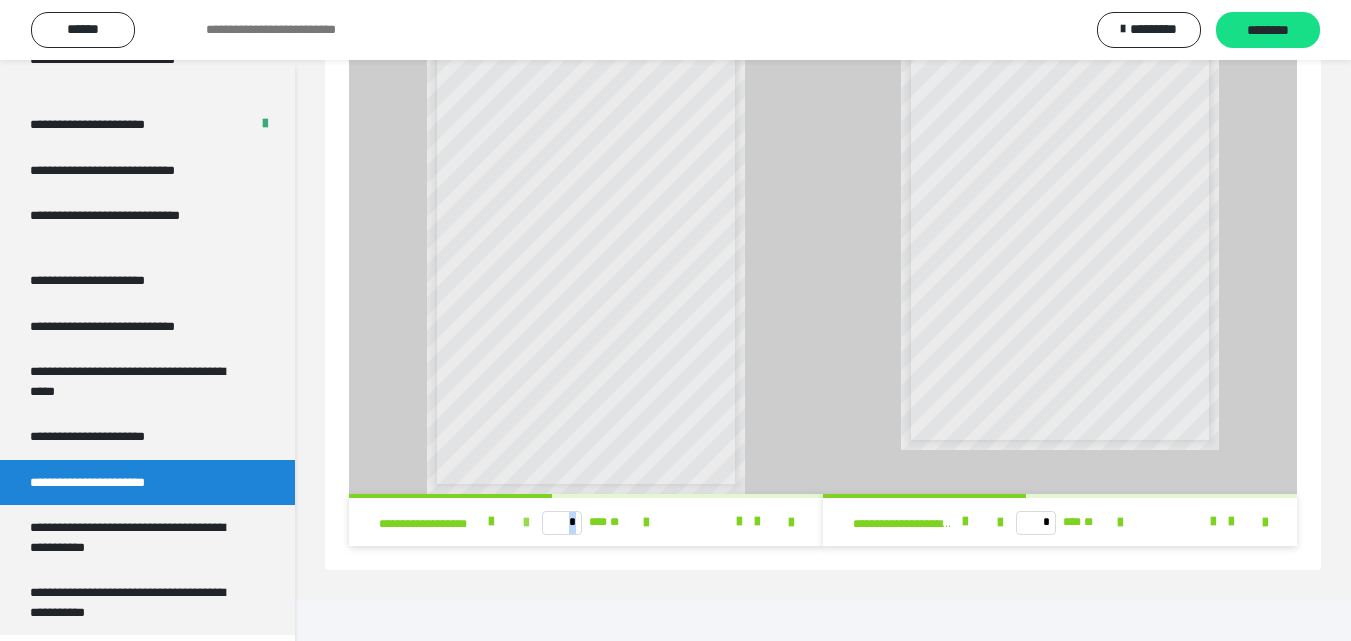 click at bounding box center [526, 523] 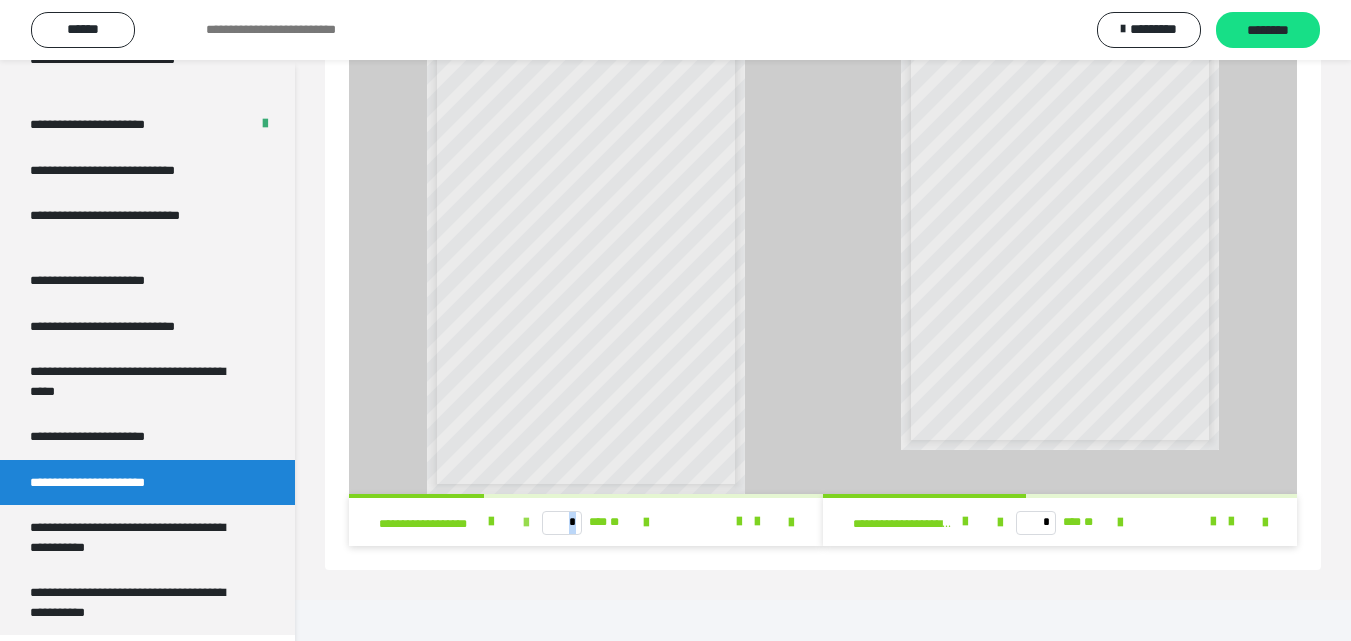 click at bounding box center (526, 523) 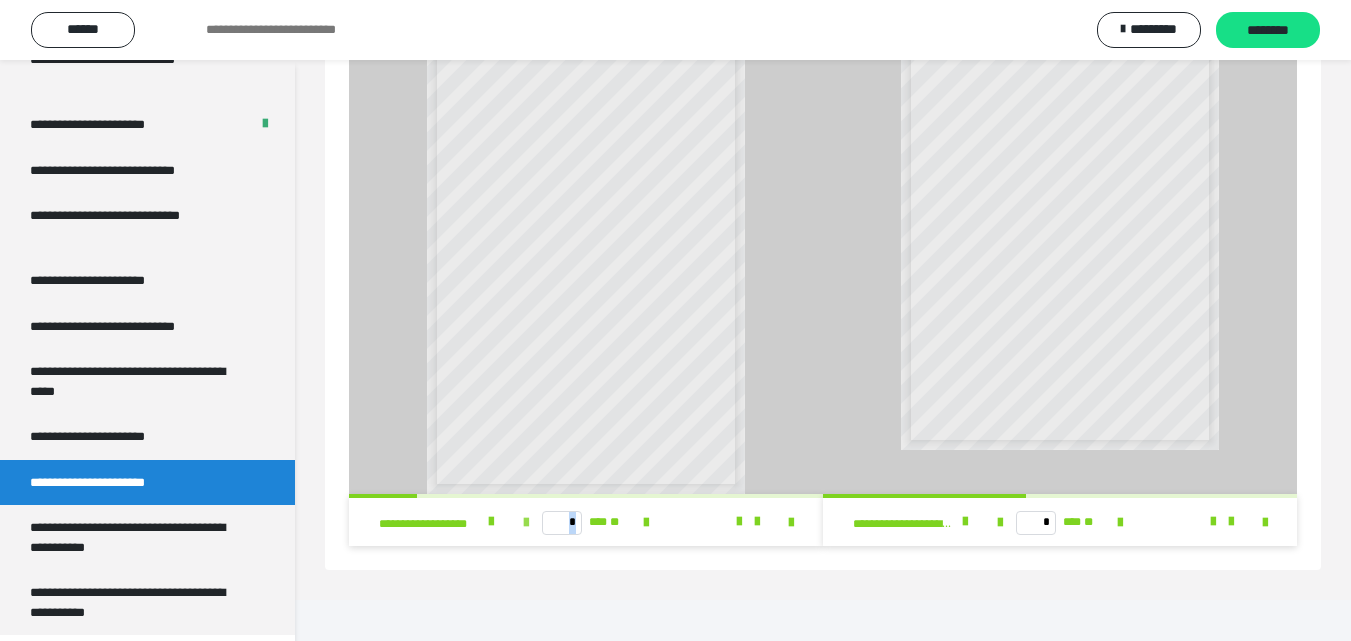 click at bounding box center (526, 523) 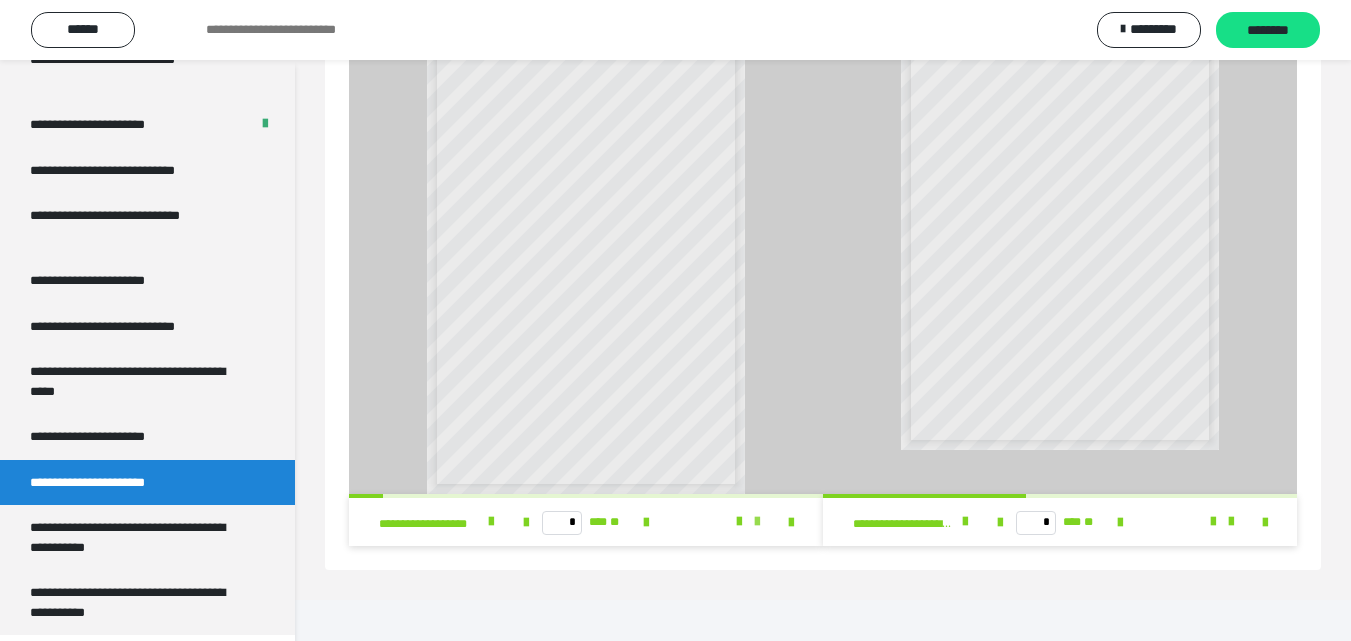 click at bounding box center (757, 522) 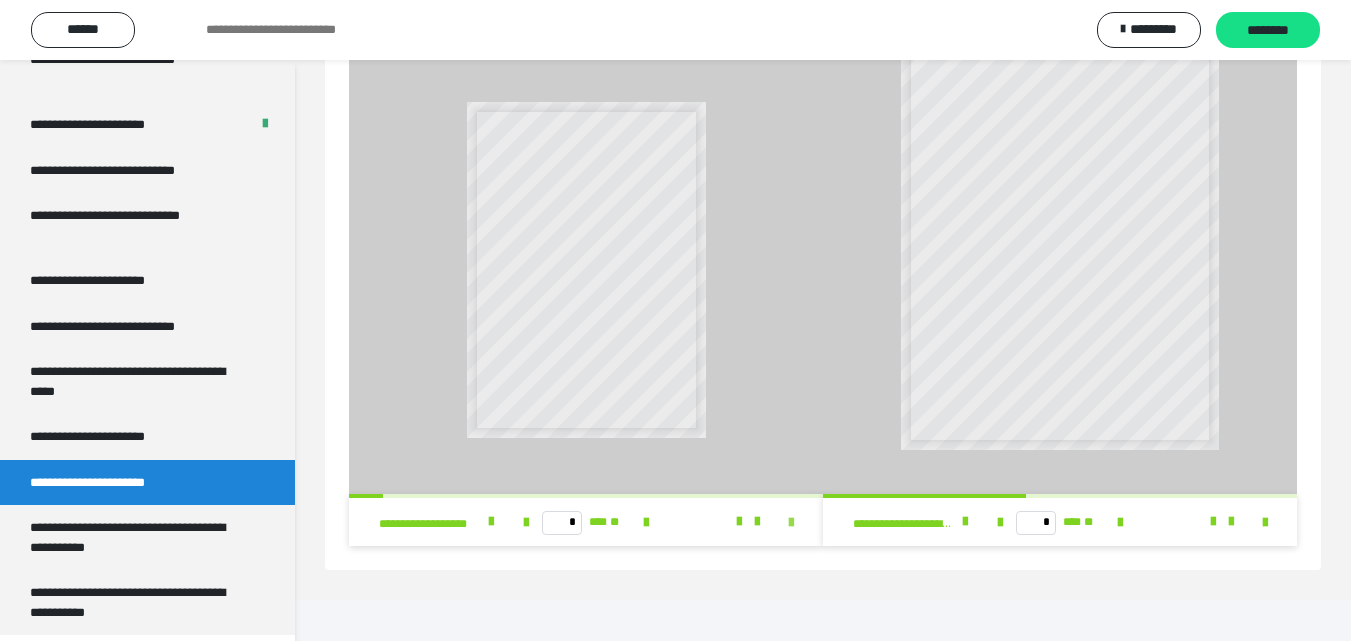 click at bounding box center [791, 523] 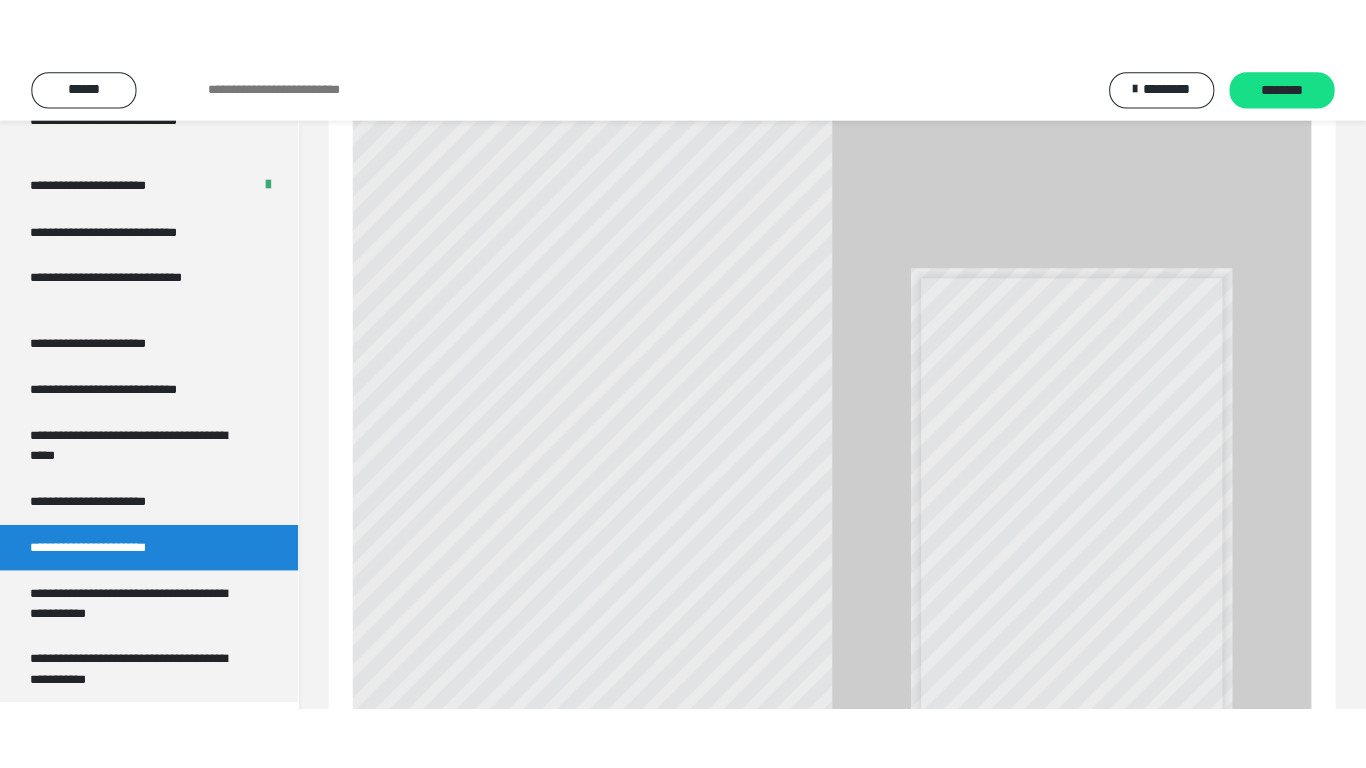 scroll, scrollTop: 2120, scrollLeft: 0, axis: vertical 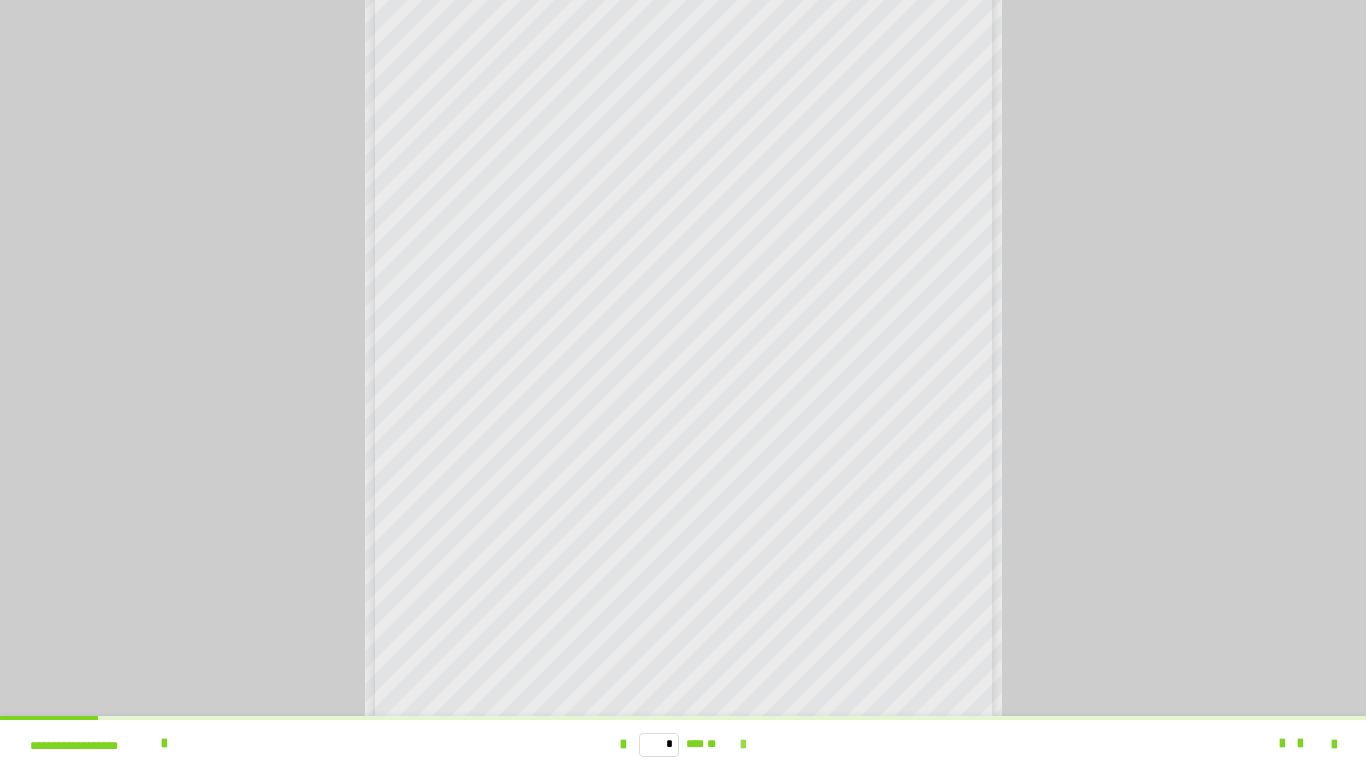 click at bounding box center [743, 745] 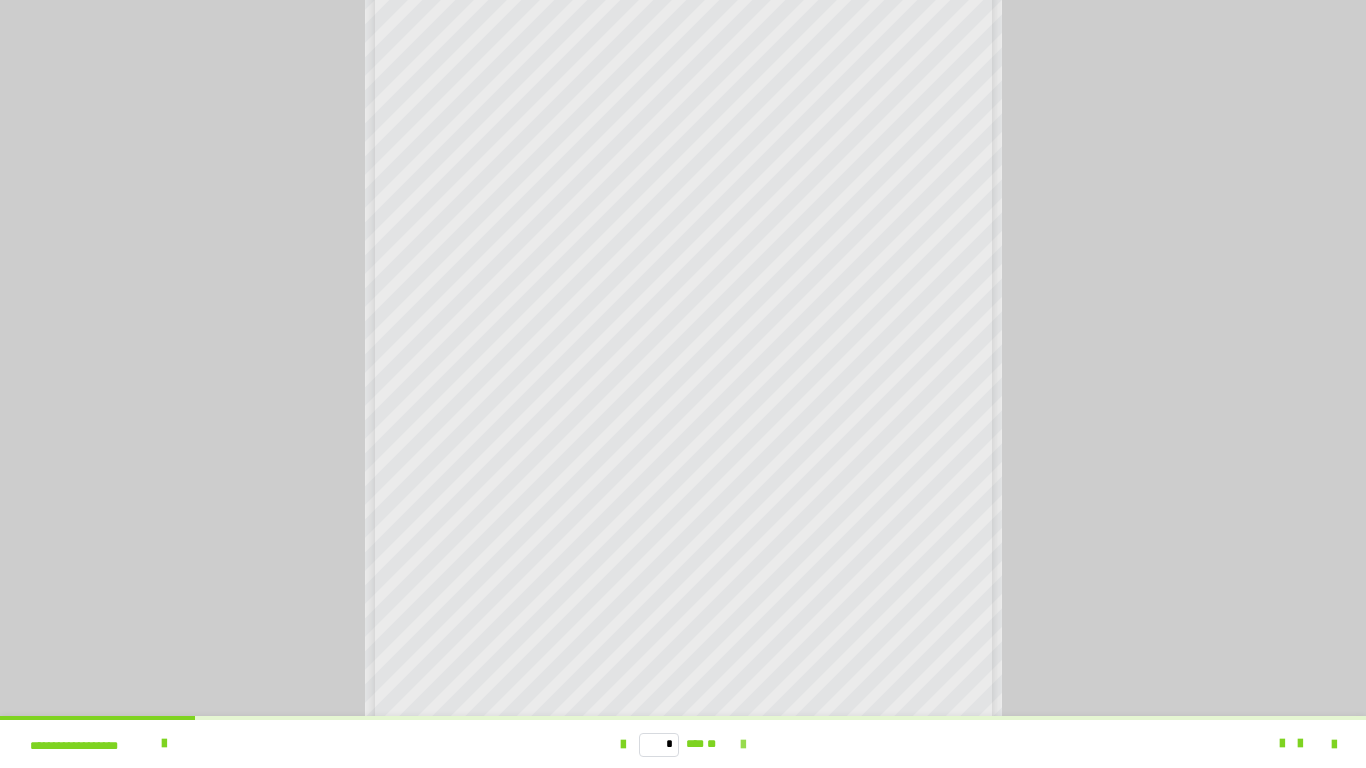click at bounding box center (743, 744) 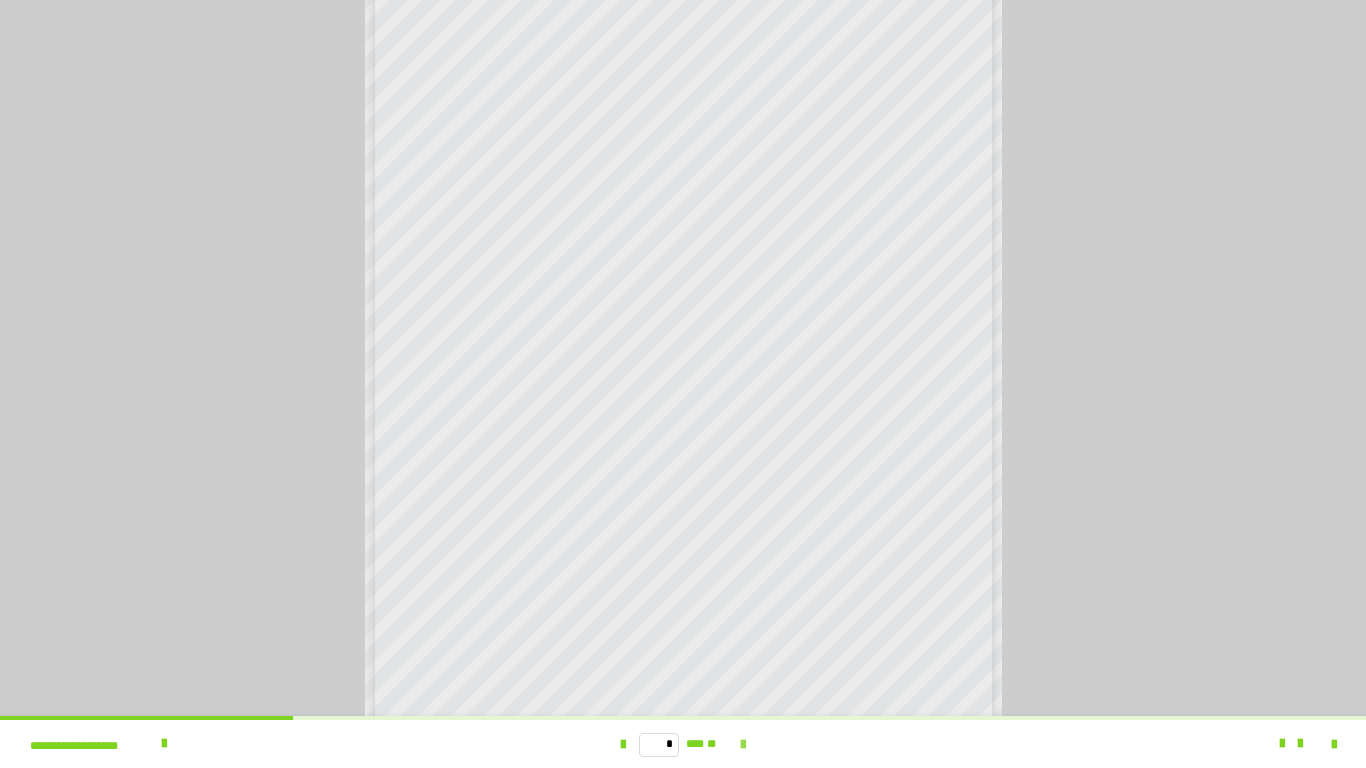 click at bounding box center (743, 745) 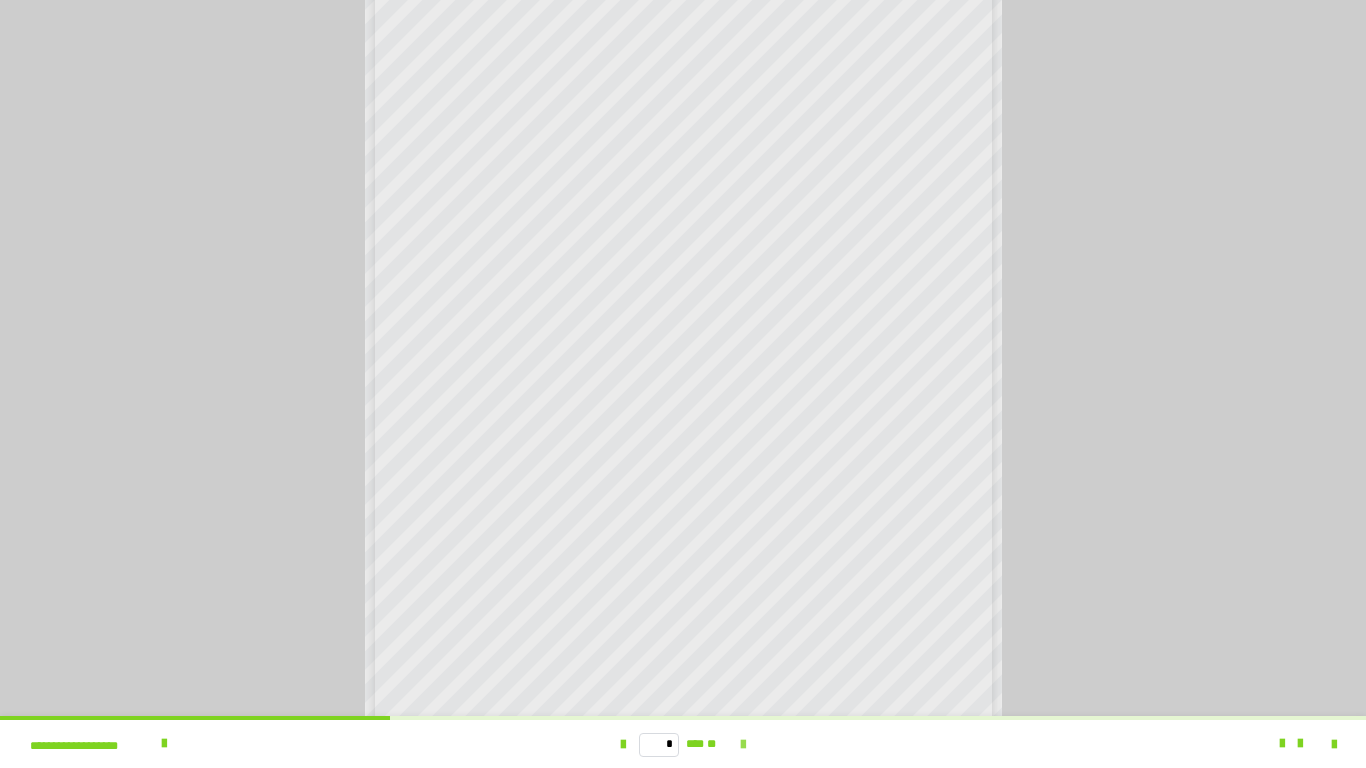 click at bounding box center [743, 745] 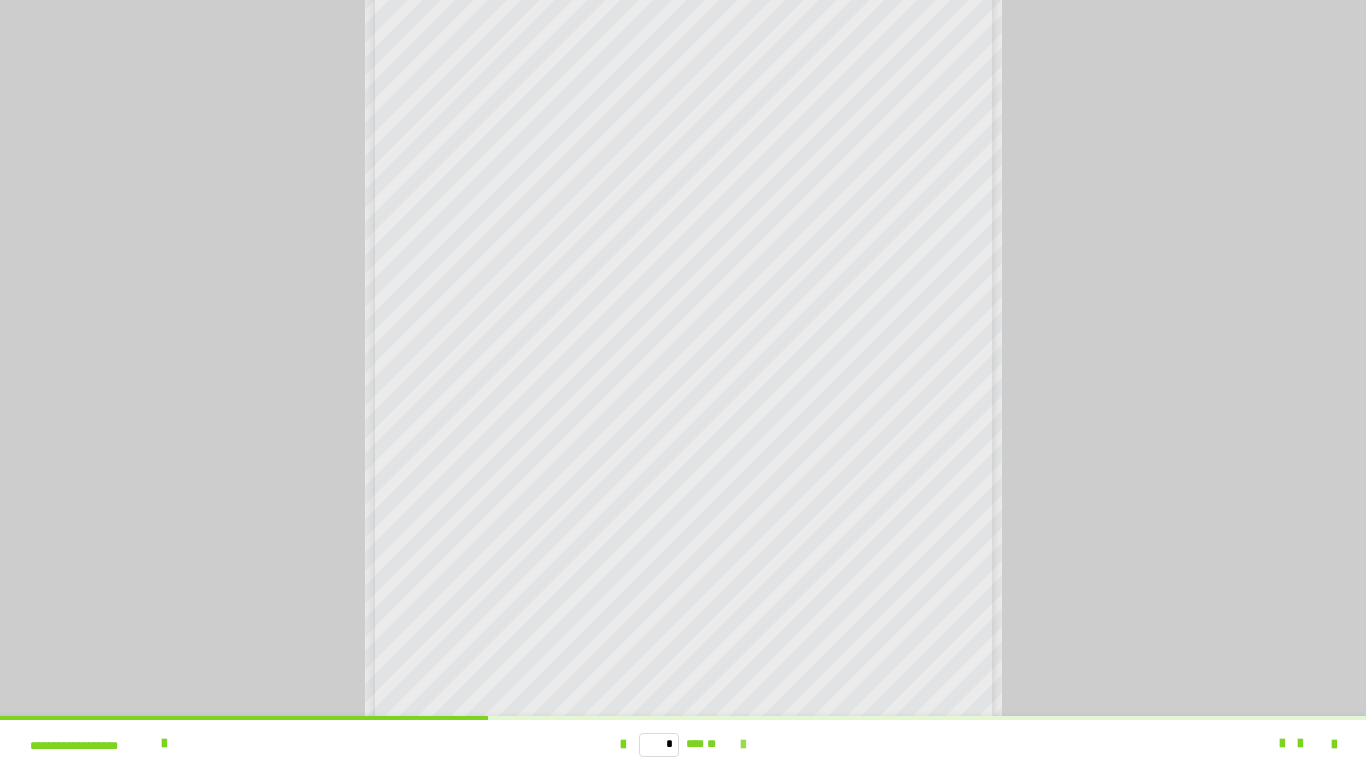 click at bounding box center (743, 745) 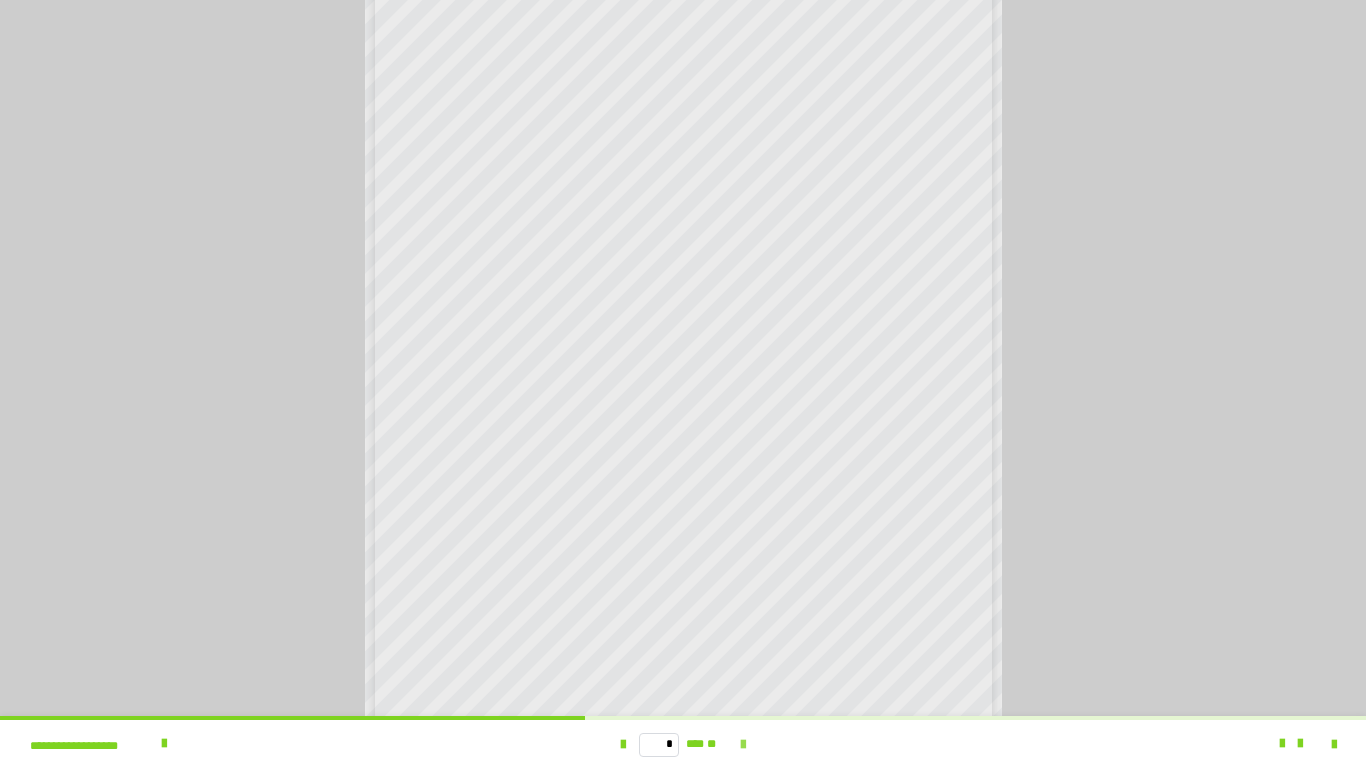 click at bounding box center [743, 745] 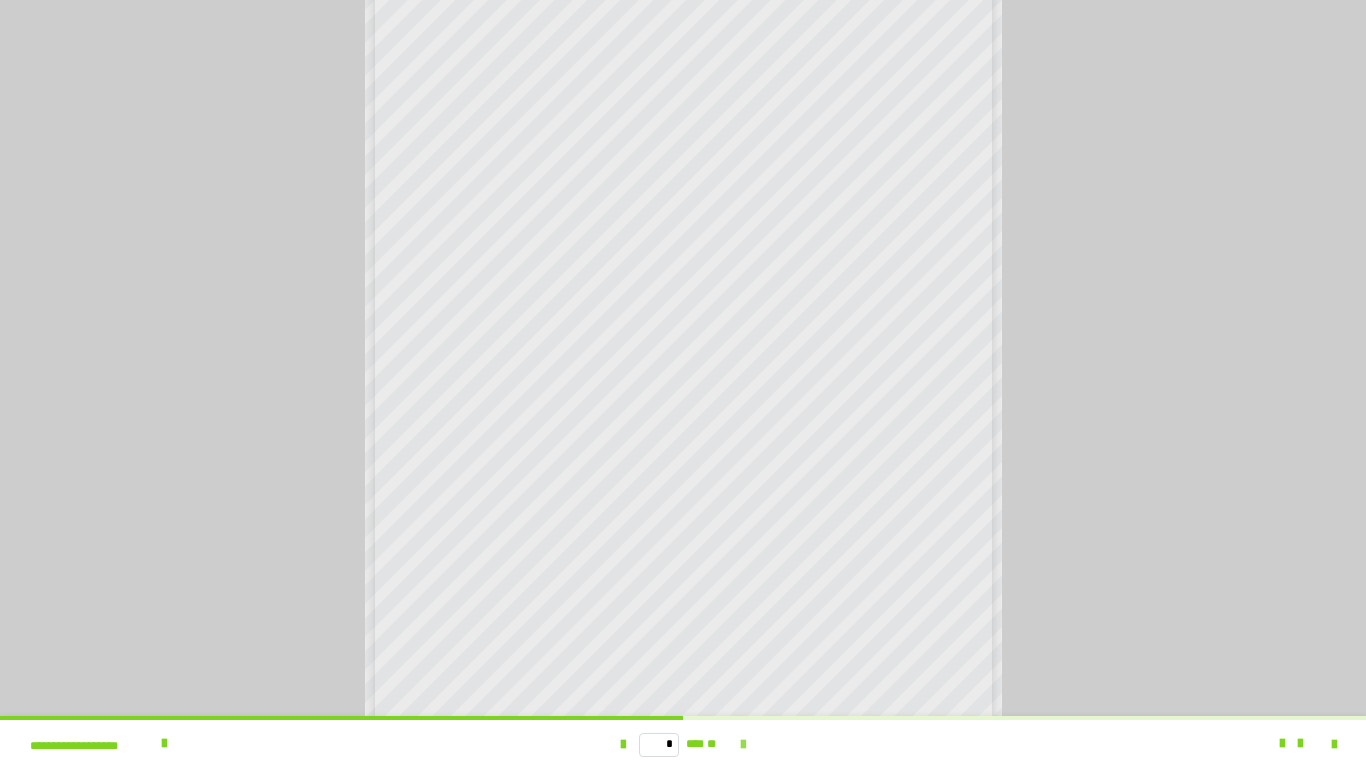 click at bounding box center (743, 745) 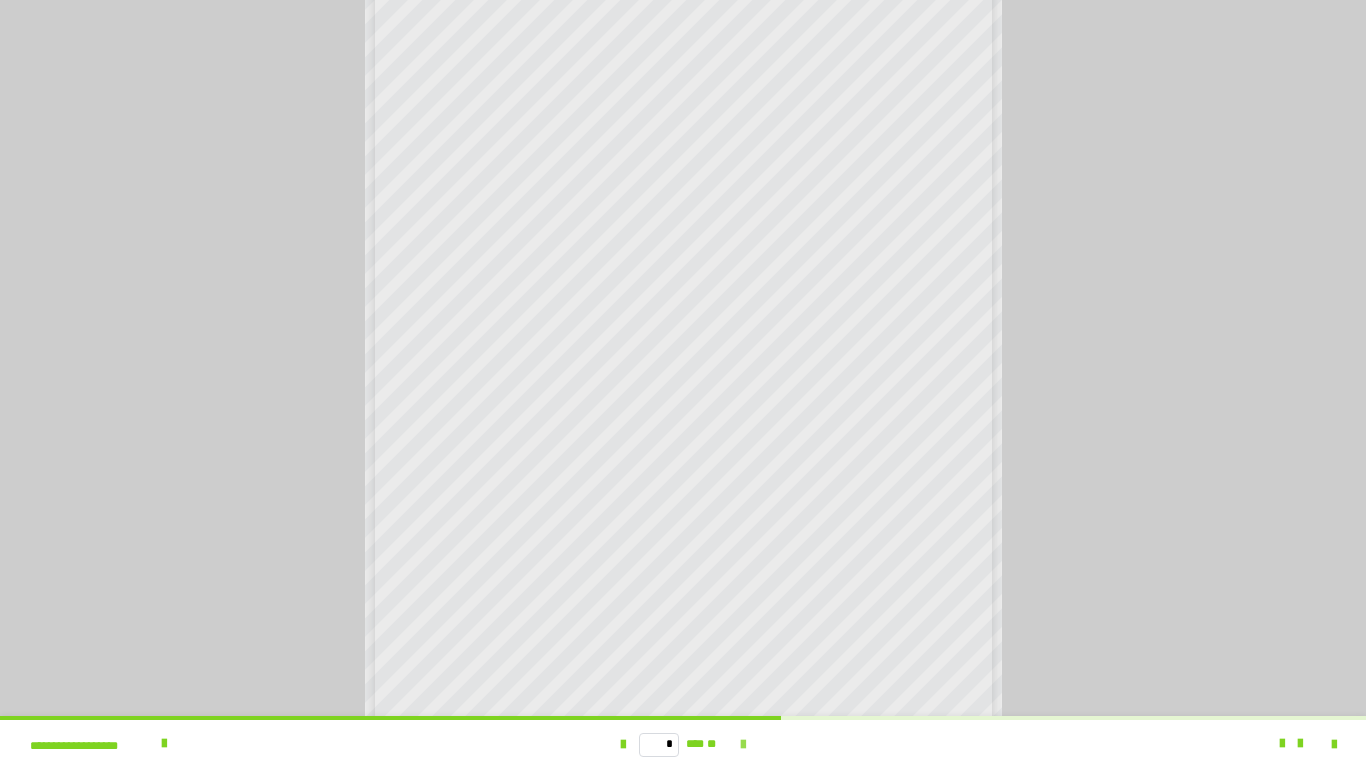 click at bounding box center [743, 745] 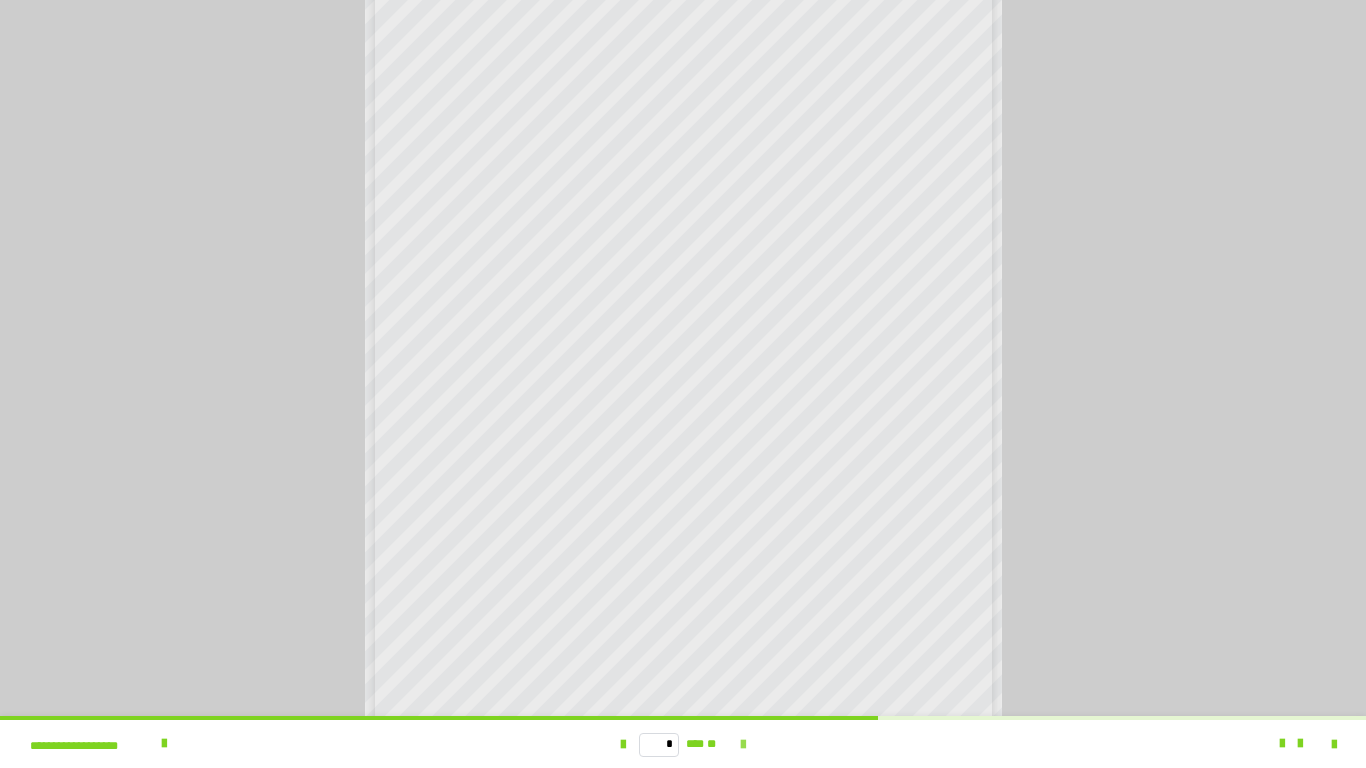 click at bounding box center (743, 745) 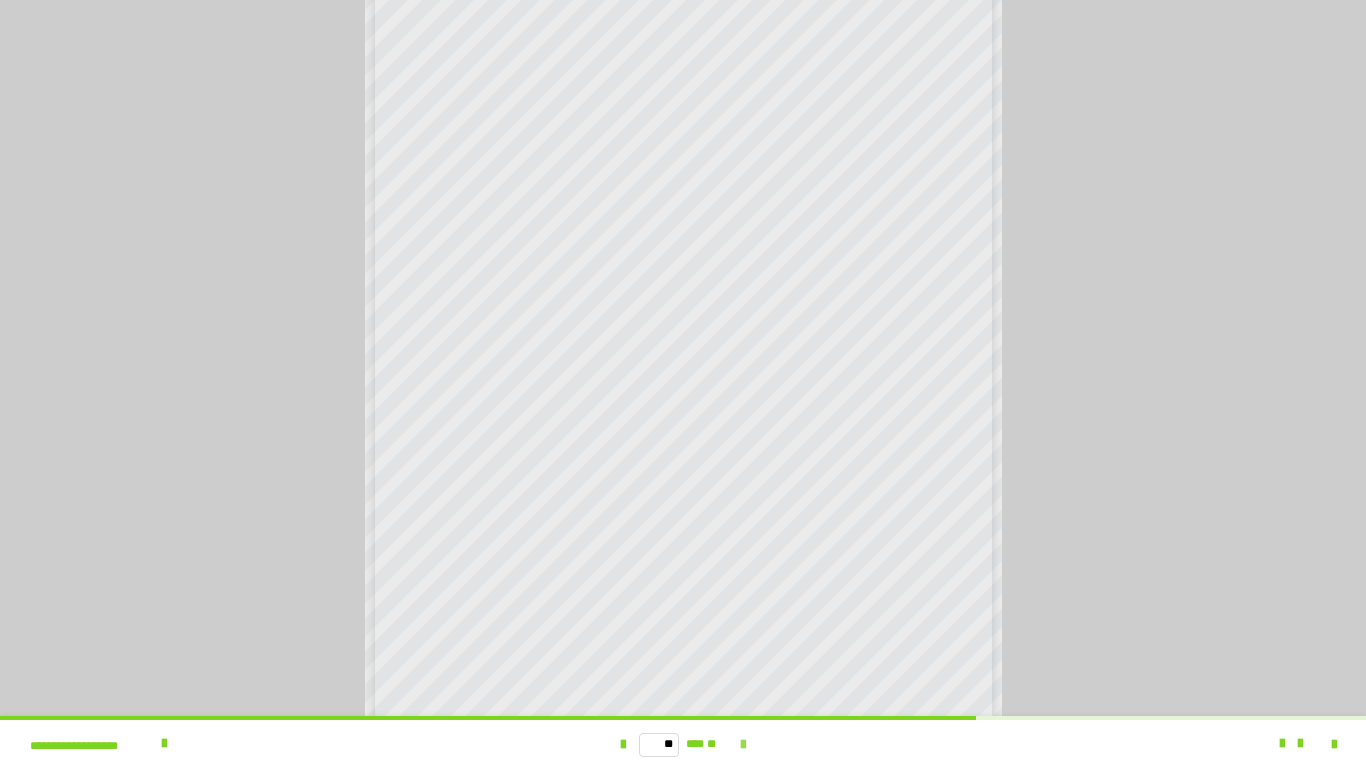 click at bounding box center (743, 745) 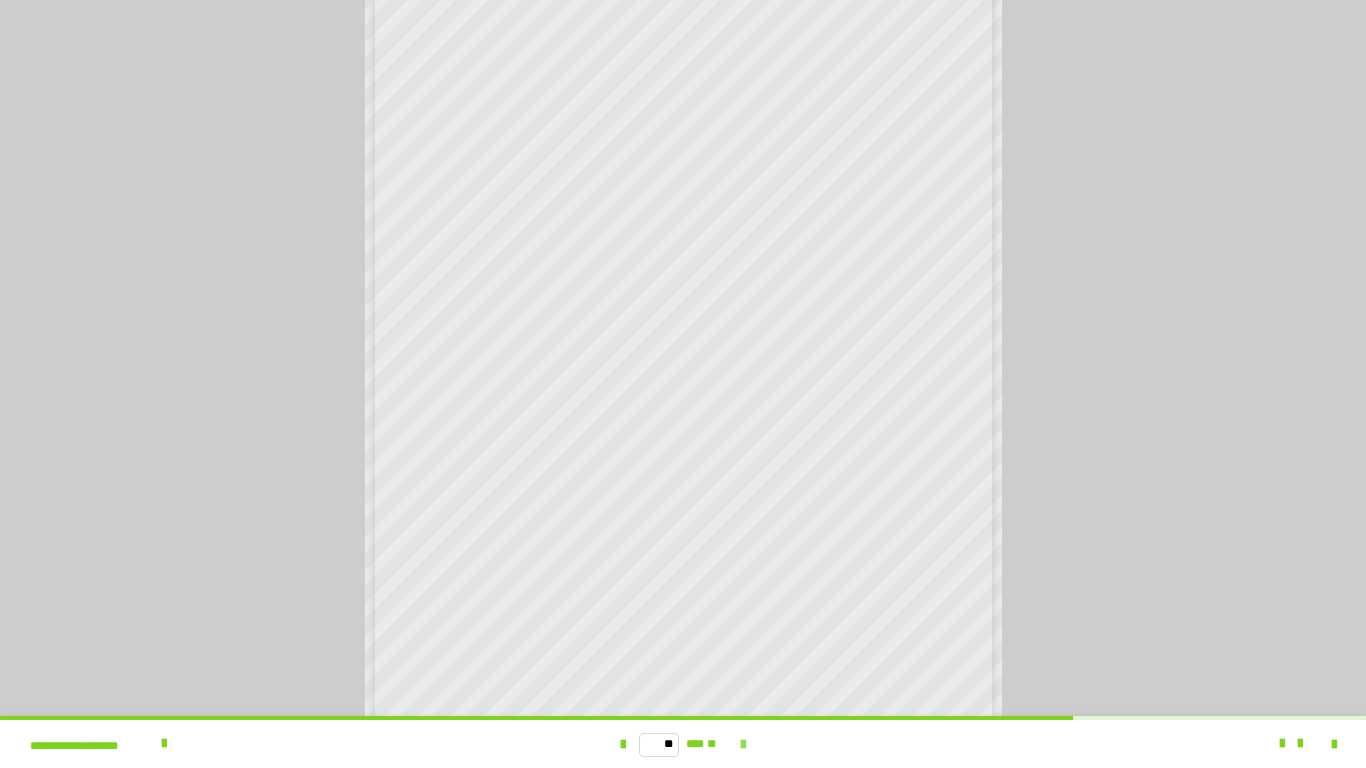 click at bounding box center [743, 745] 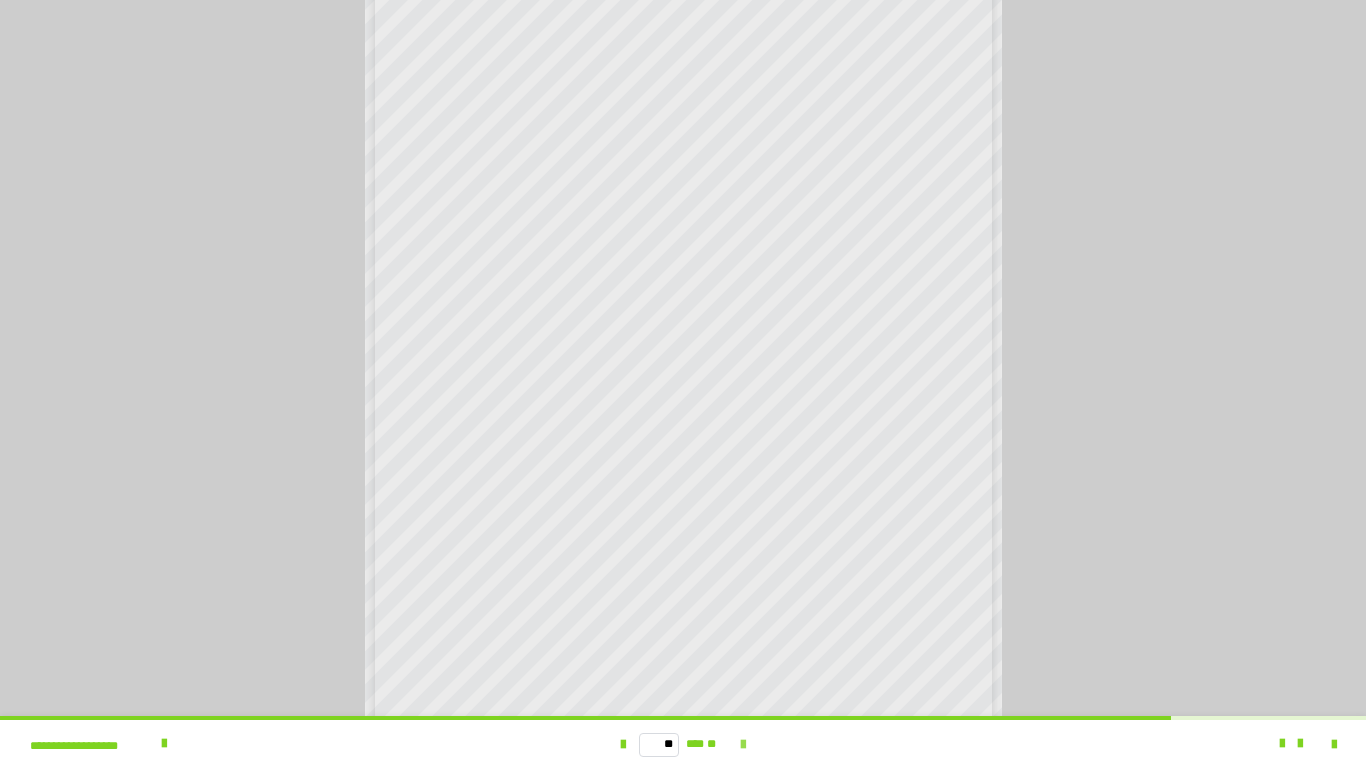 click at bounding box center (743, 745) 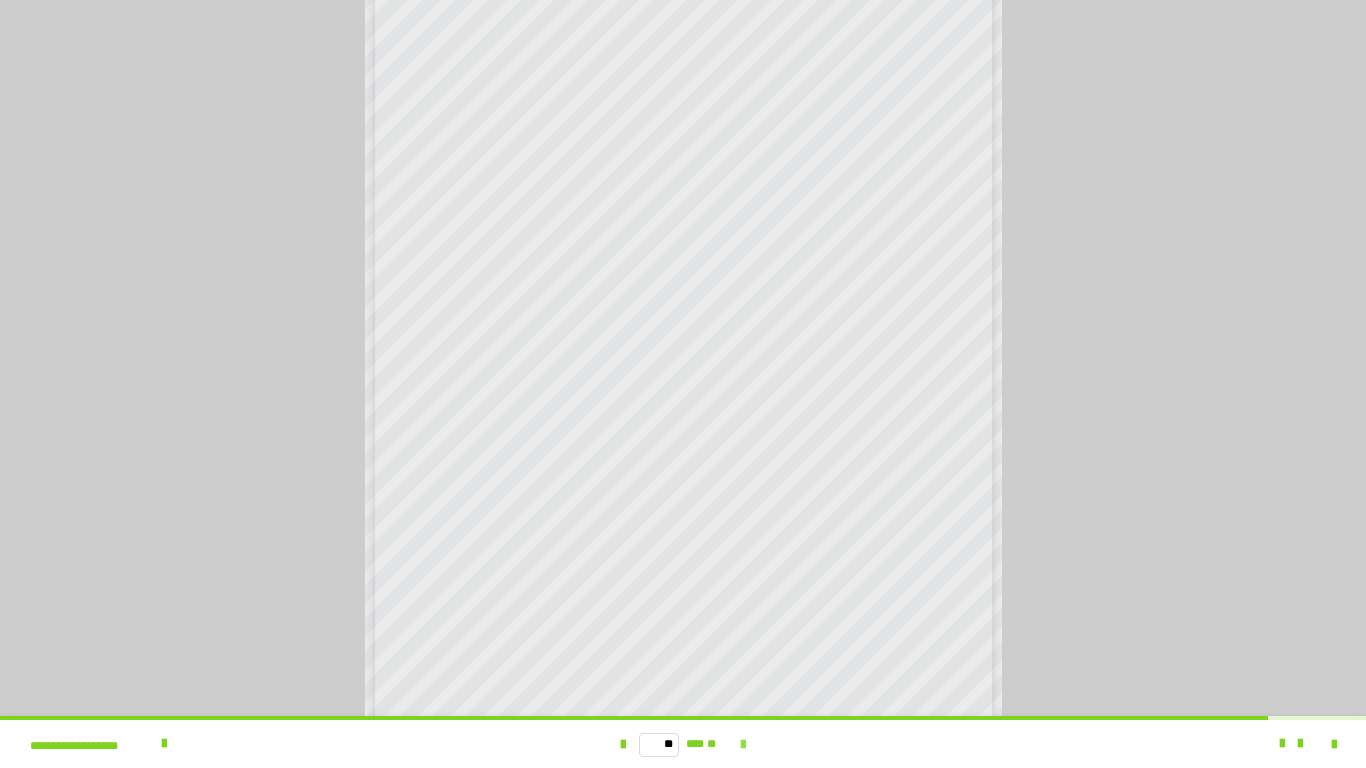 click at bounding box center [743, 745] 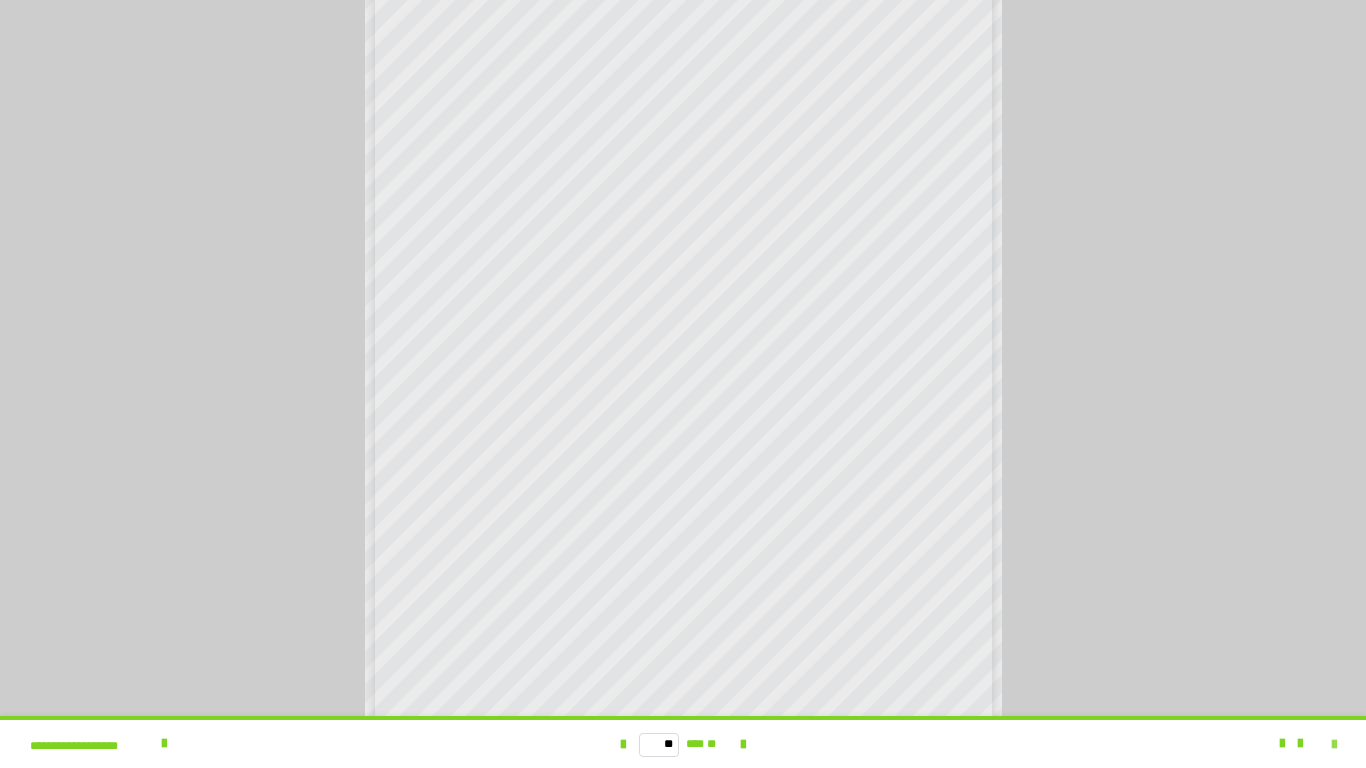 click at bounding box center [1334, 745] 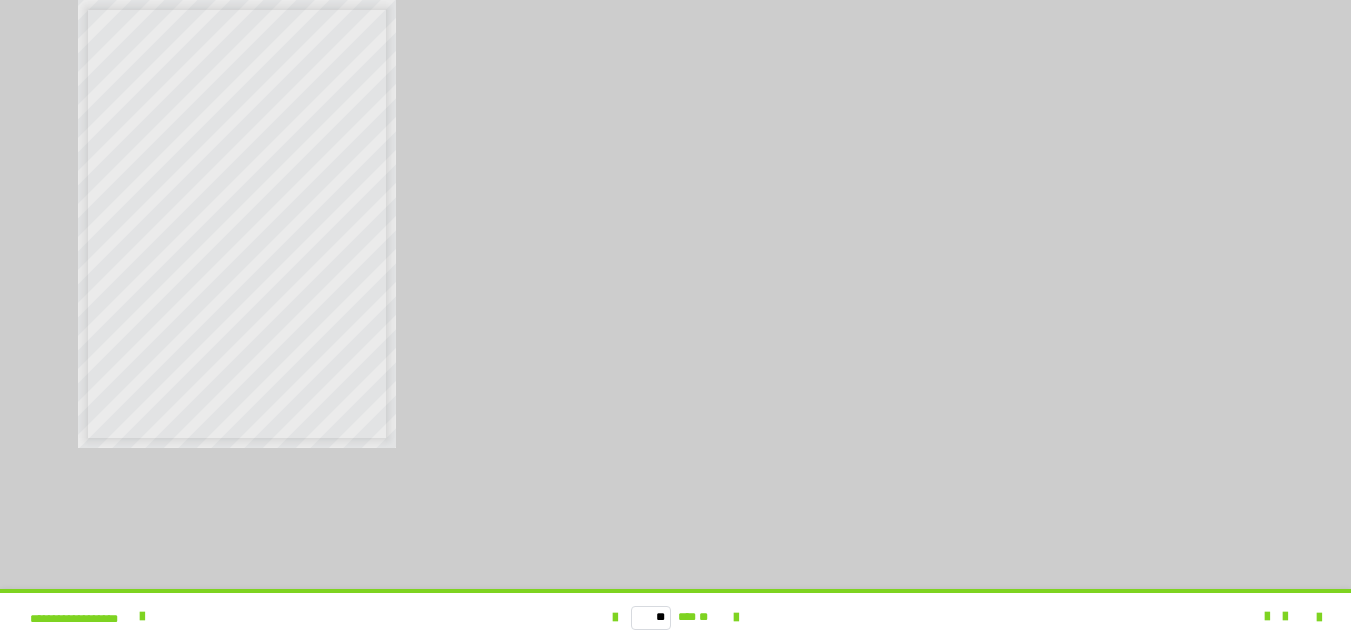 scroll, scrollTop: 0, scrollLeft: 0, axis: both 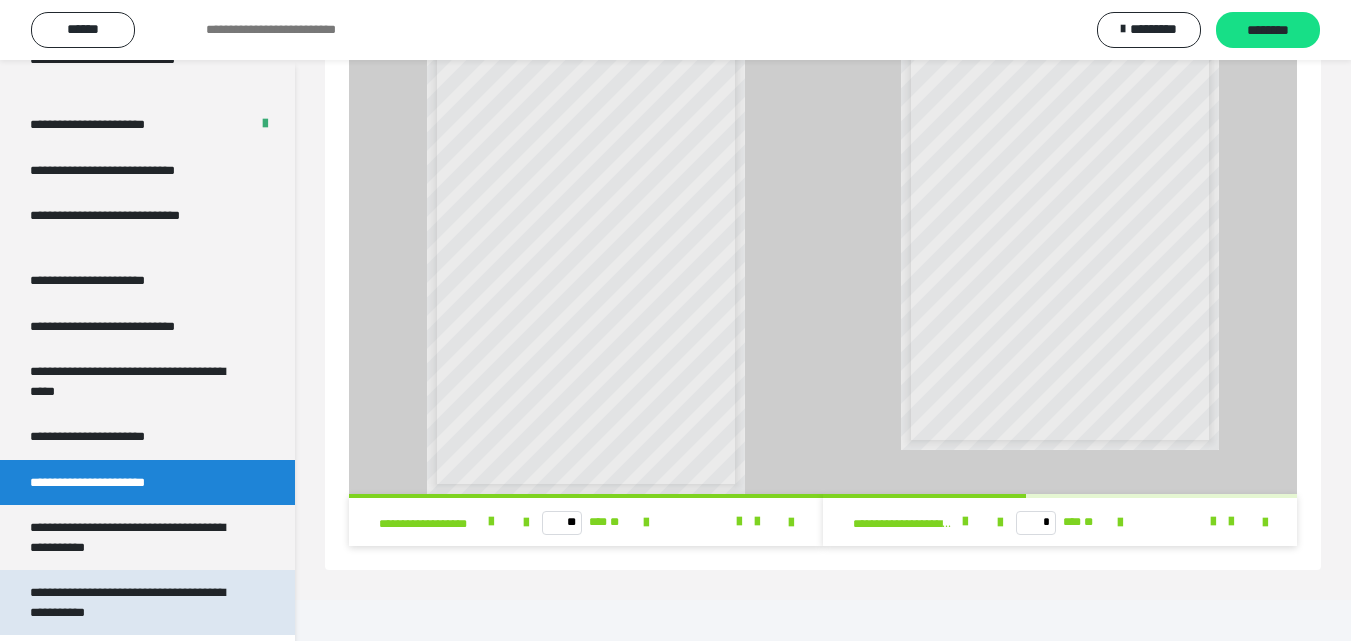 click on "**********" at bounding box center [132, 602] 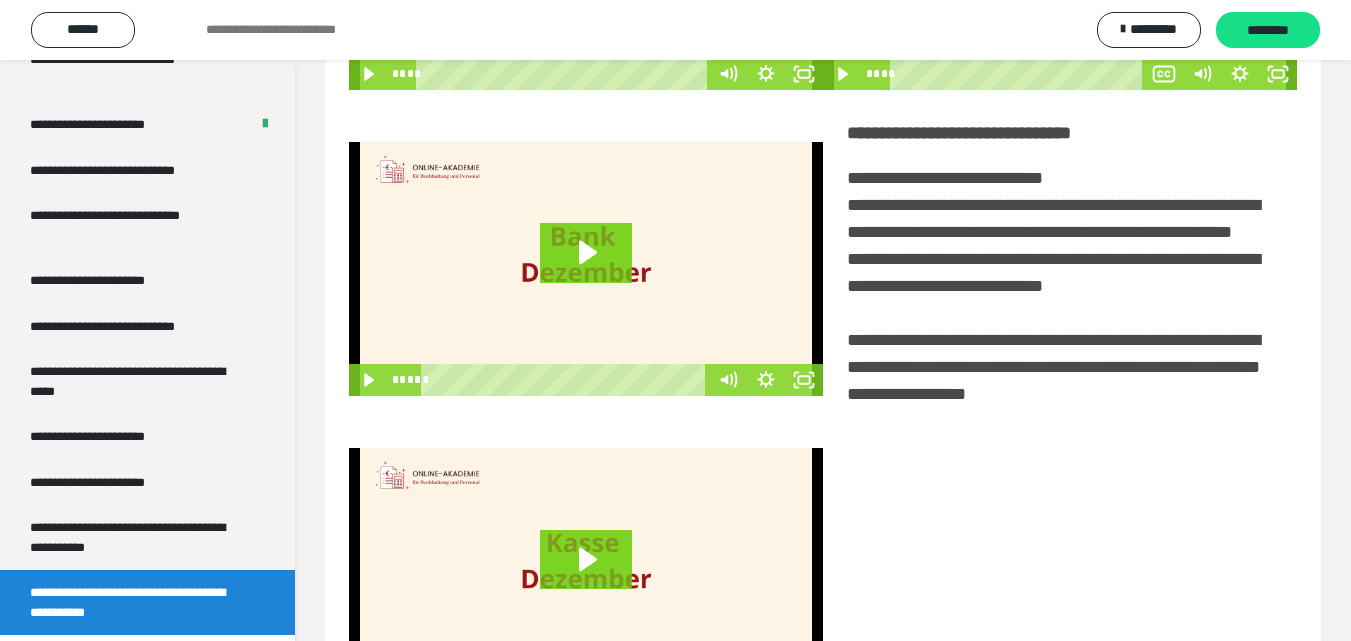 scroll, scrollTop: 303, scrollLeft: 0, axis: vertical 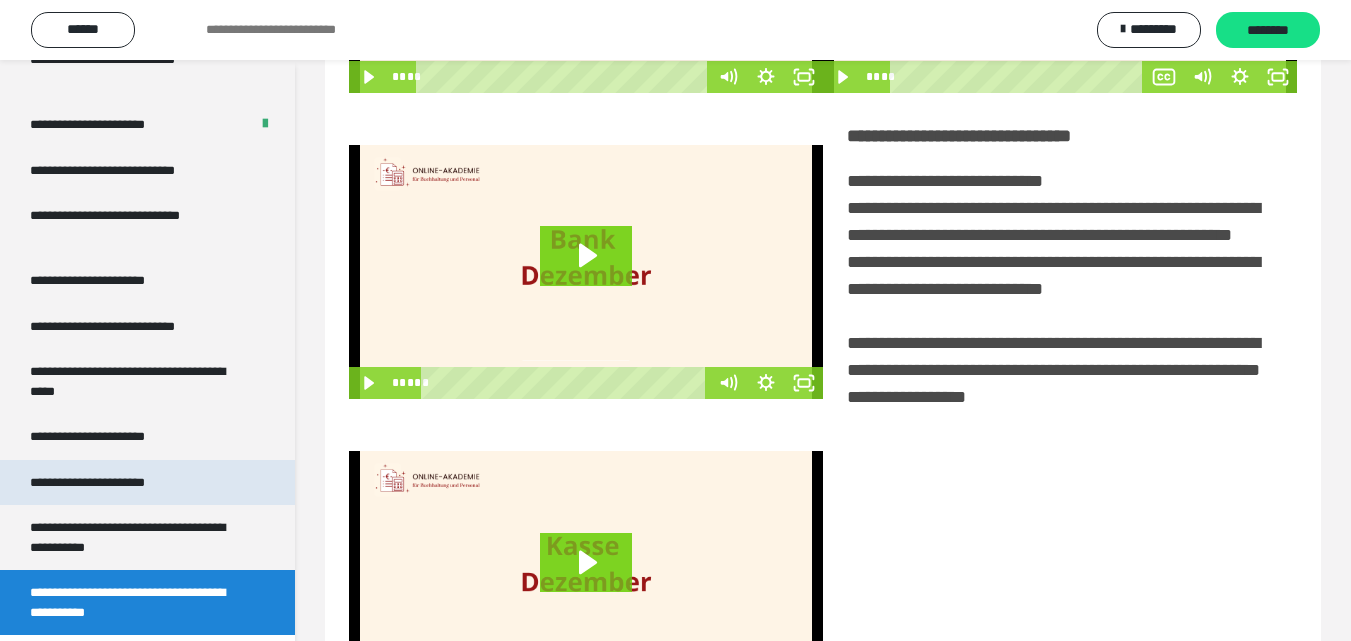 click on "**********" at bounding box center [111, 483] 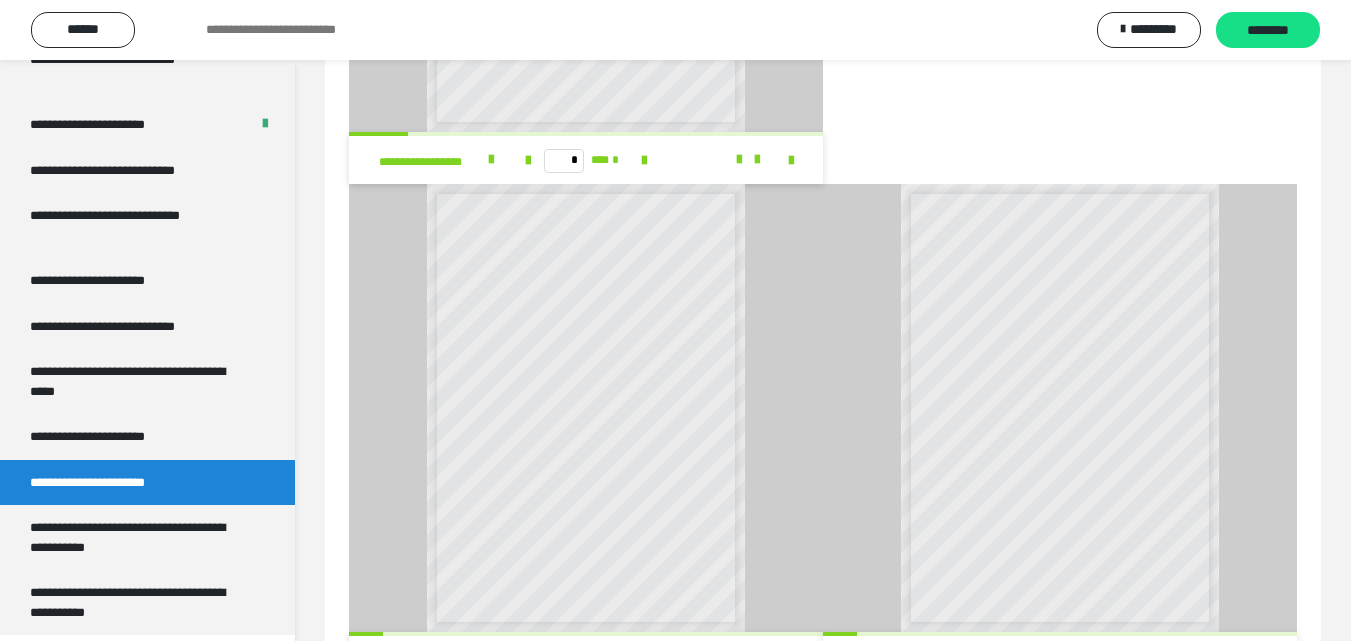scroll, scrollTop: 2246, scrollLeft: 0, axis: vertical 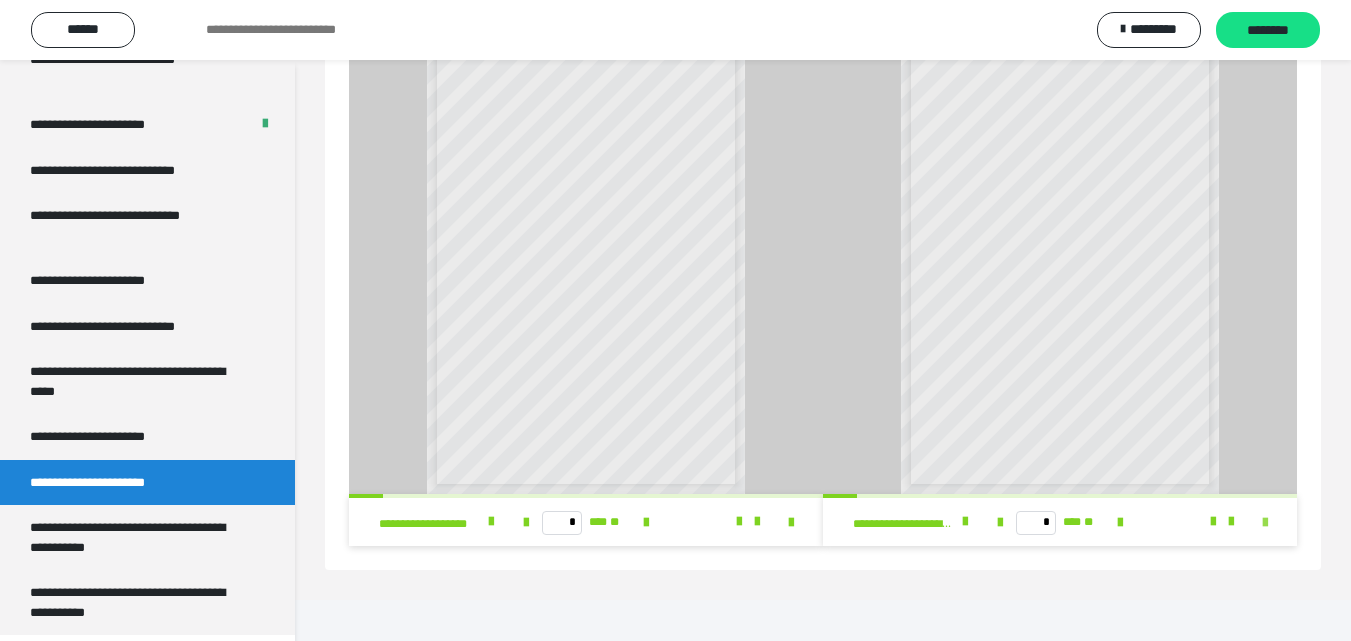 click at bounding box center [1265, 523] 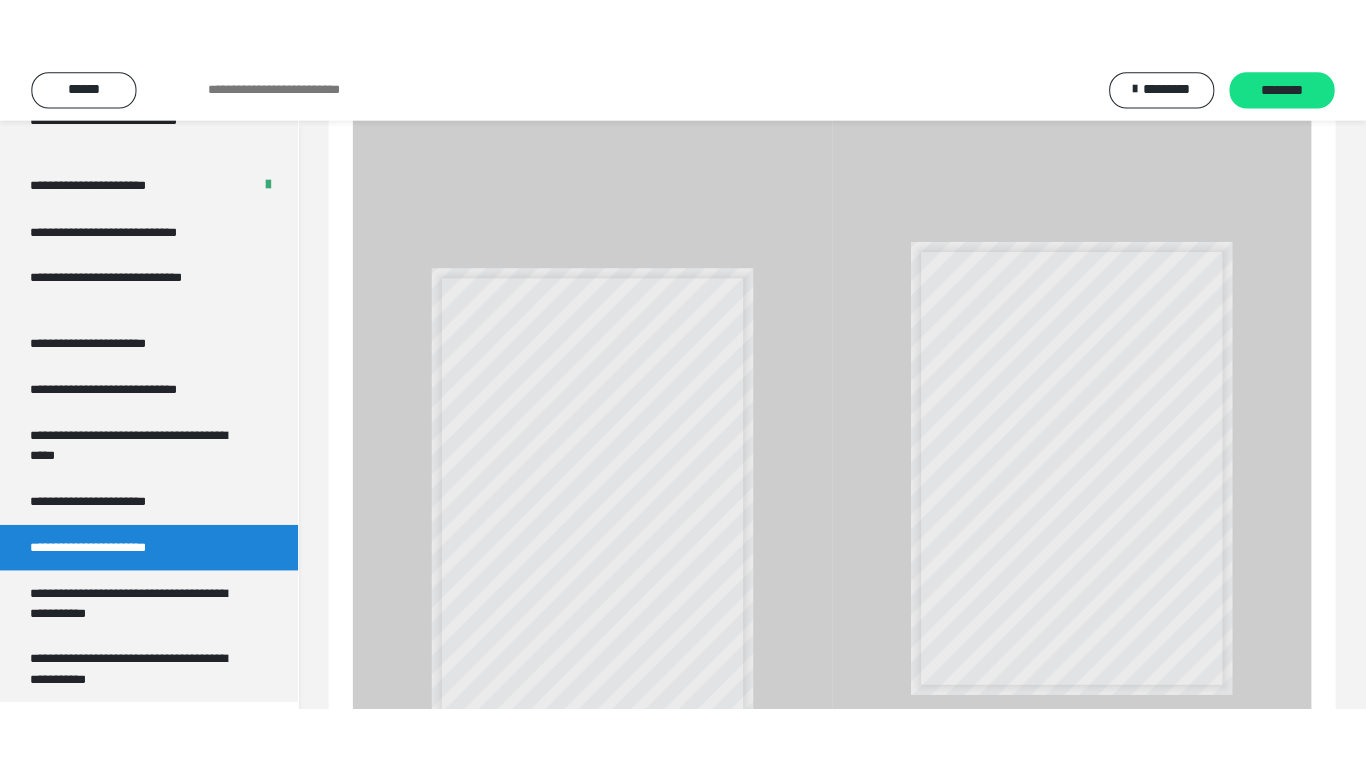 scroll, scrollTop: 2120, scrollLeft: 0, axis: vertical 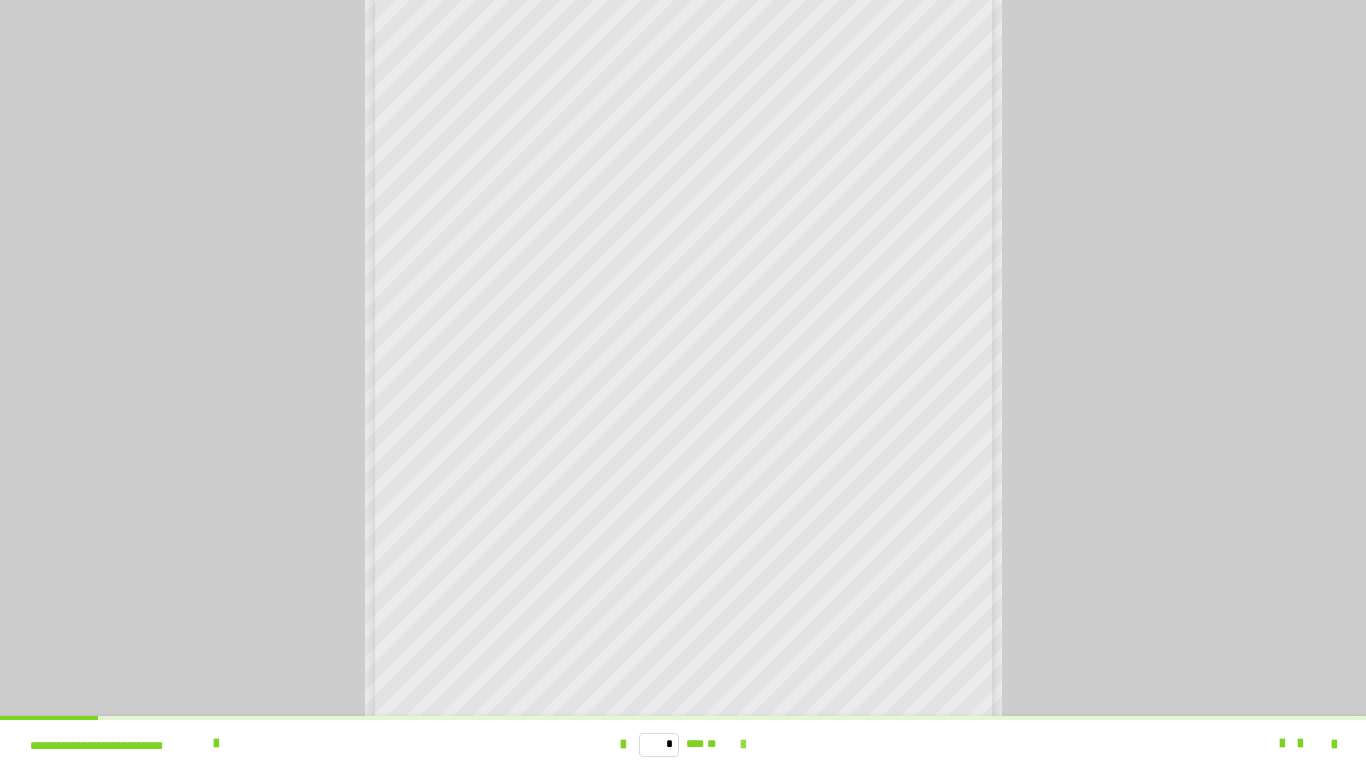 click at bounding box center [743, 745] 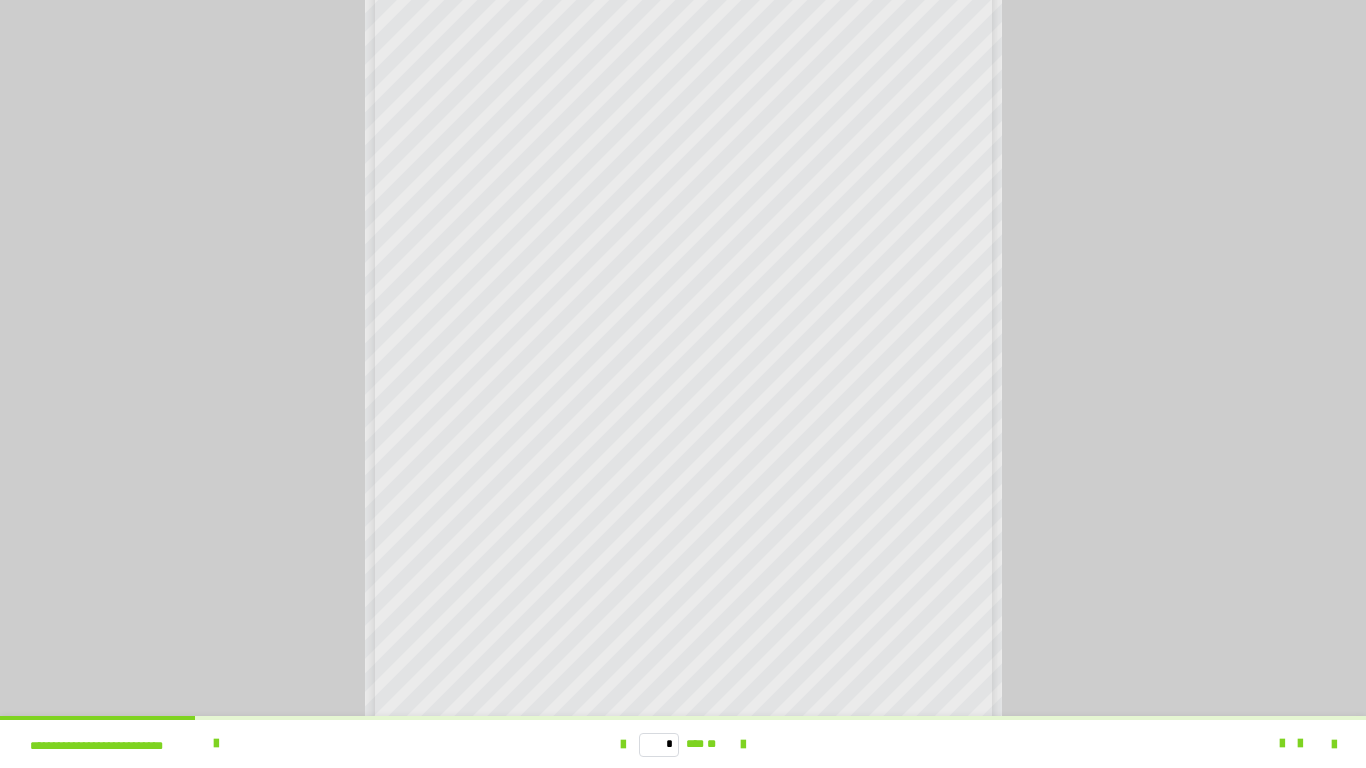 scroll, scrollTop: 200, scrollLeft: 0, axis: vertical 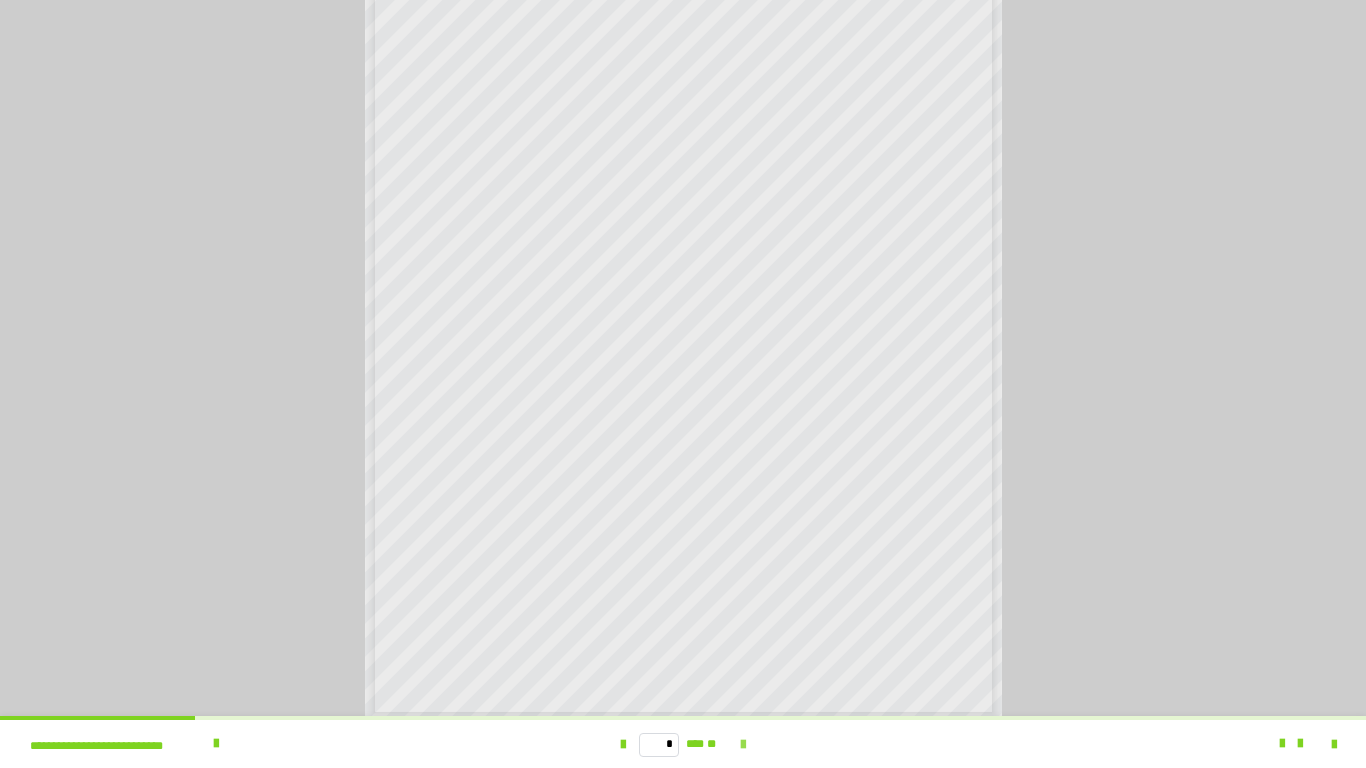 click at bounding box center [743, 745] 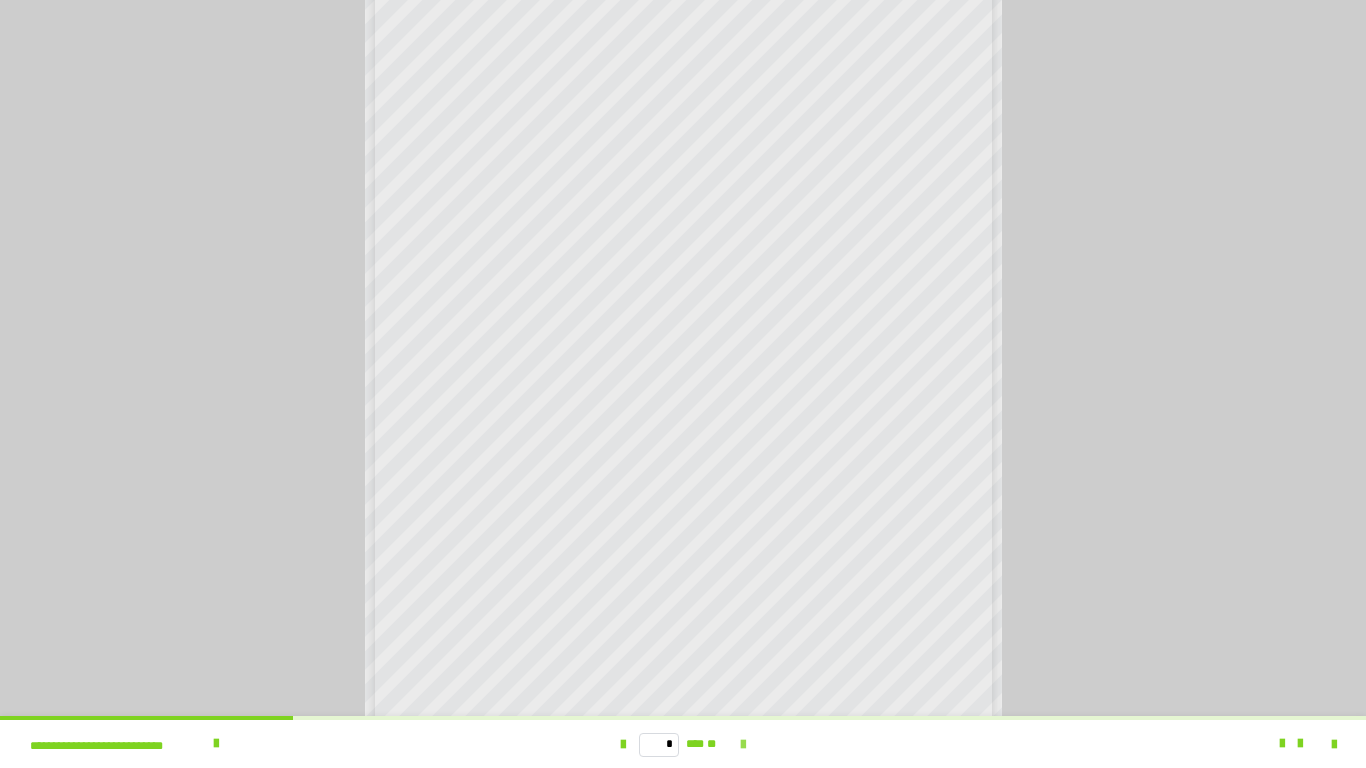 scroll, scrollTop: 0, scrollLeft: 0, axis: both 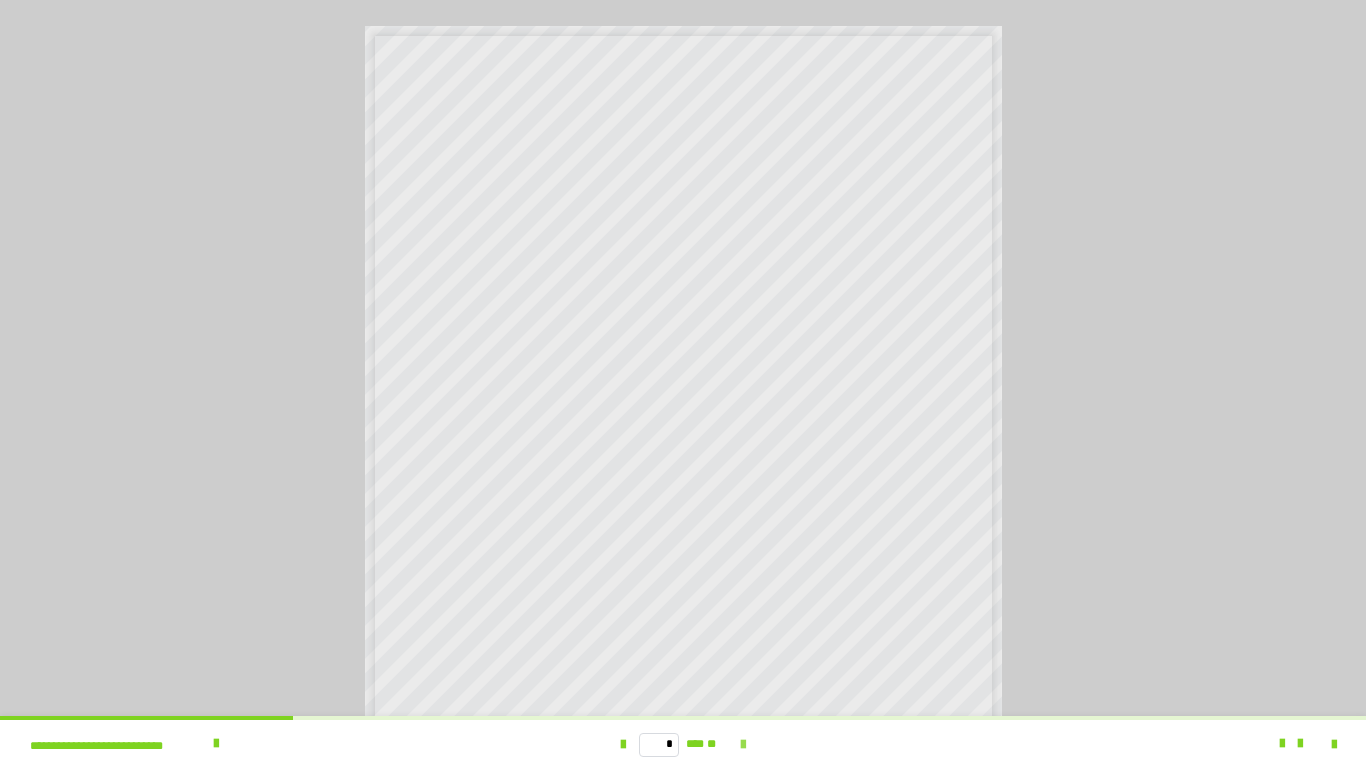 click at bounding box center [743, 745] 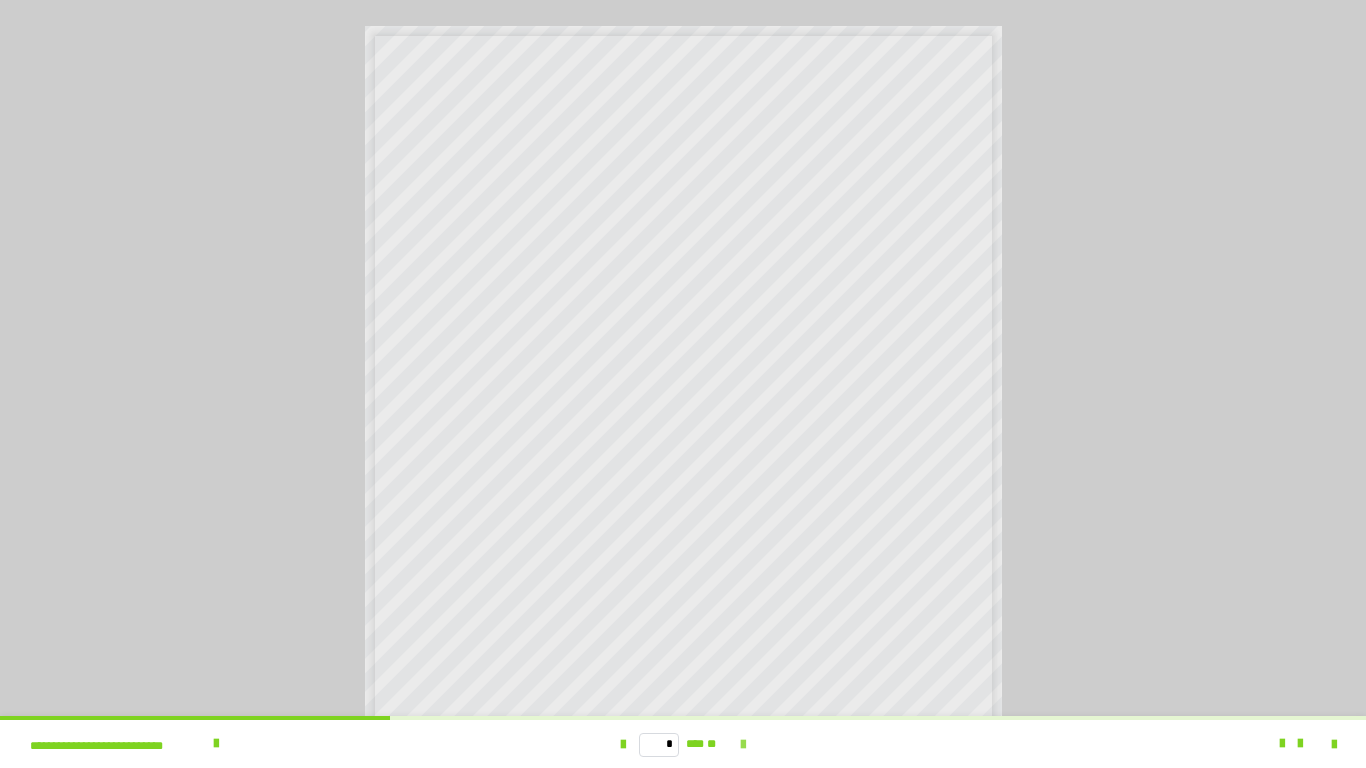 click at bounding box center (743, 745) 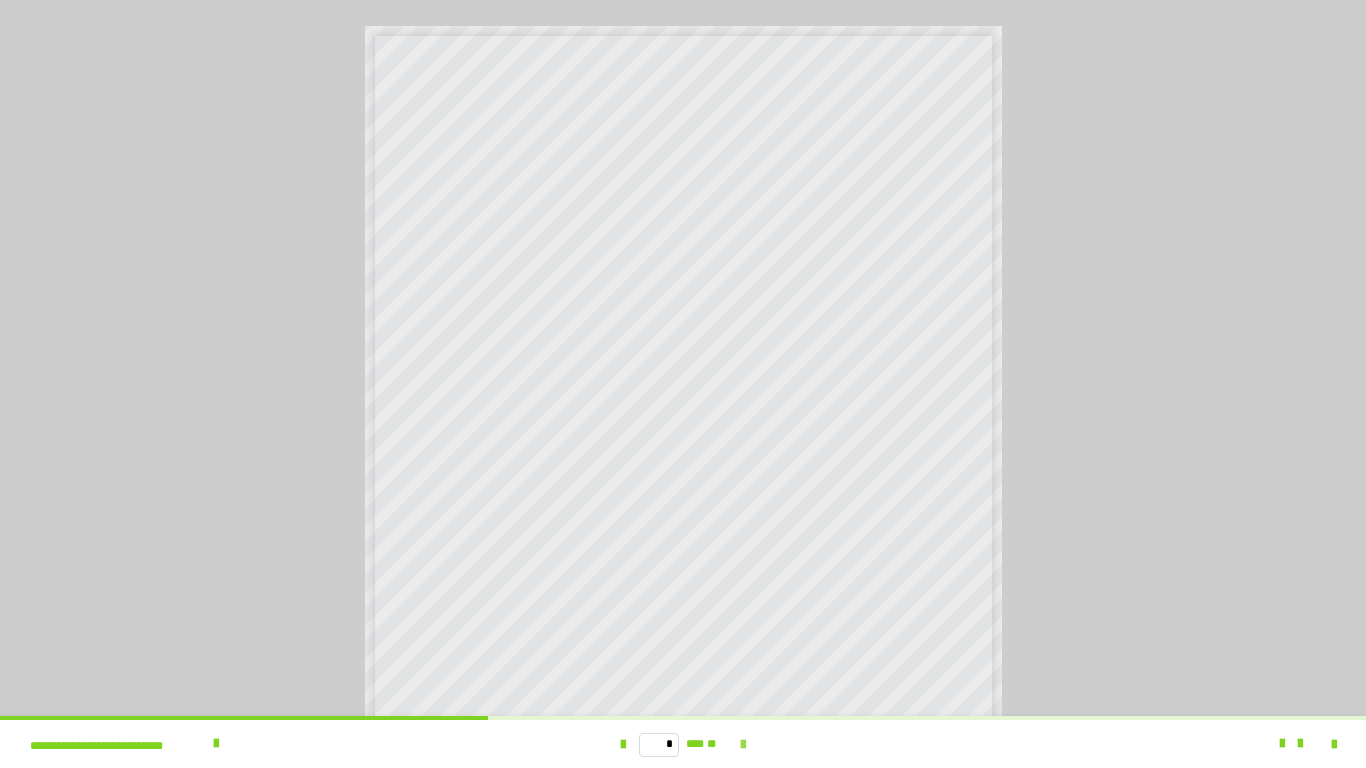 click at bounding box center (743, 745) 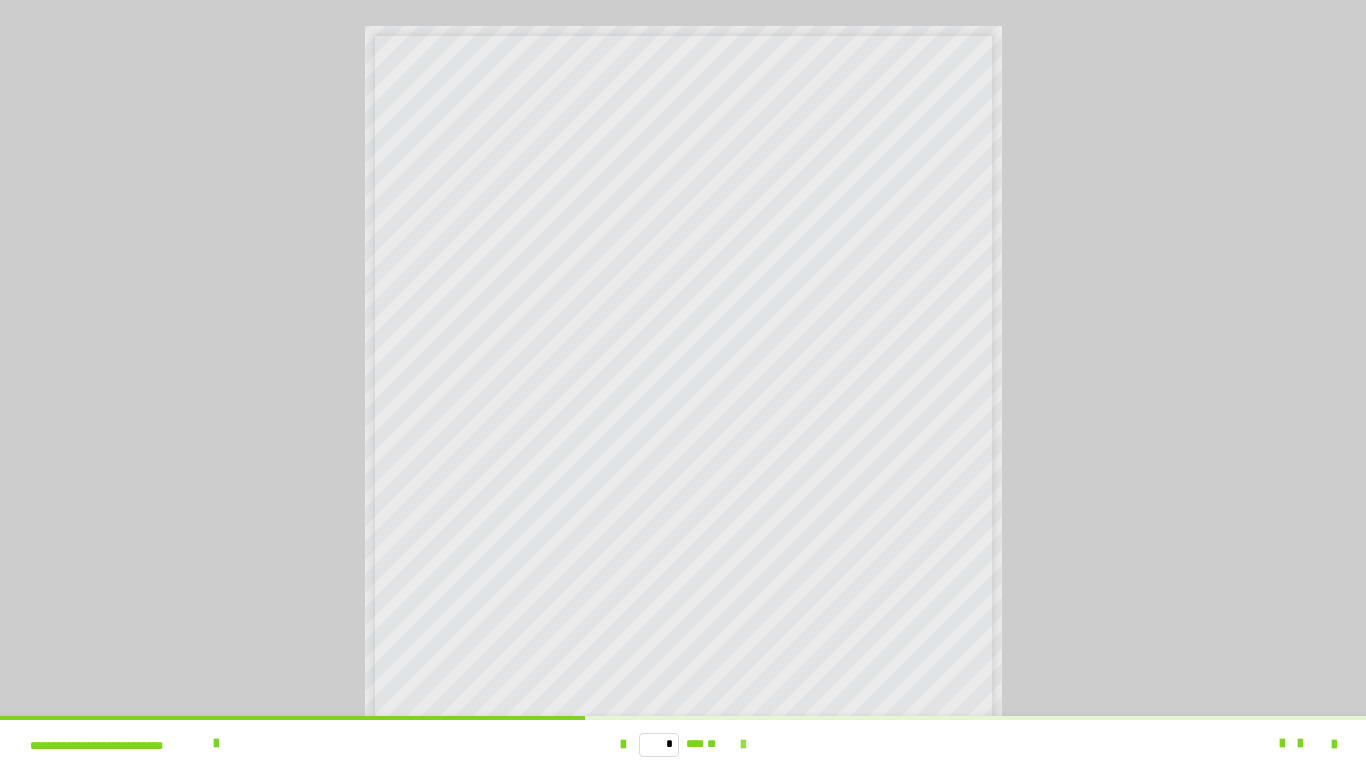 click at bounding box center [743, 745] 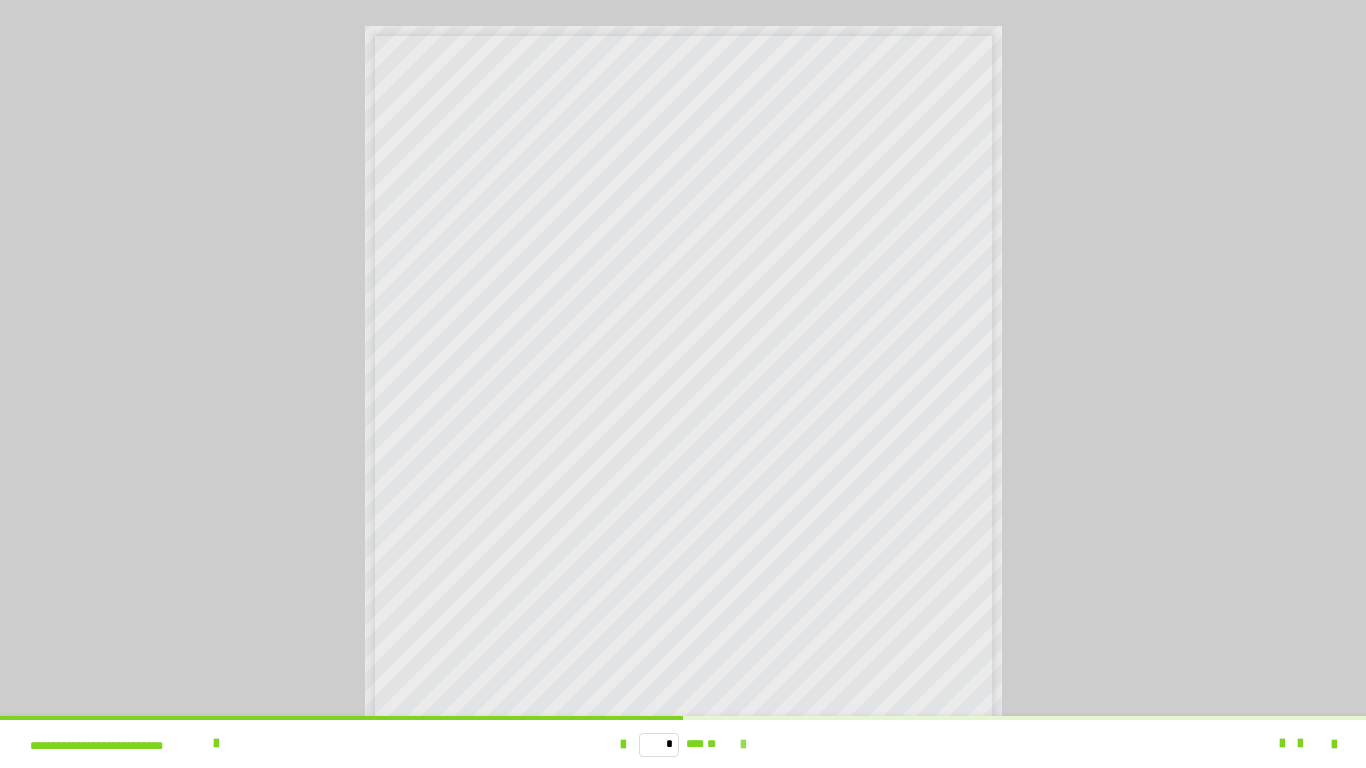 click at bounding box center [743, 745] 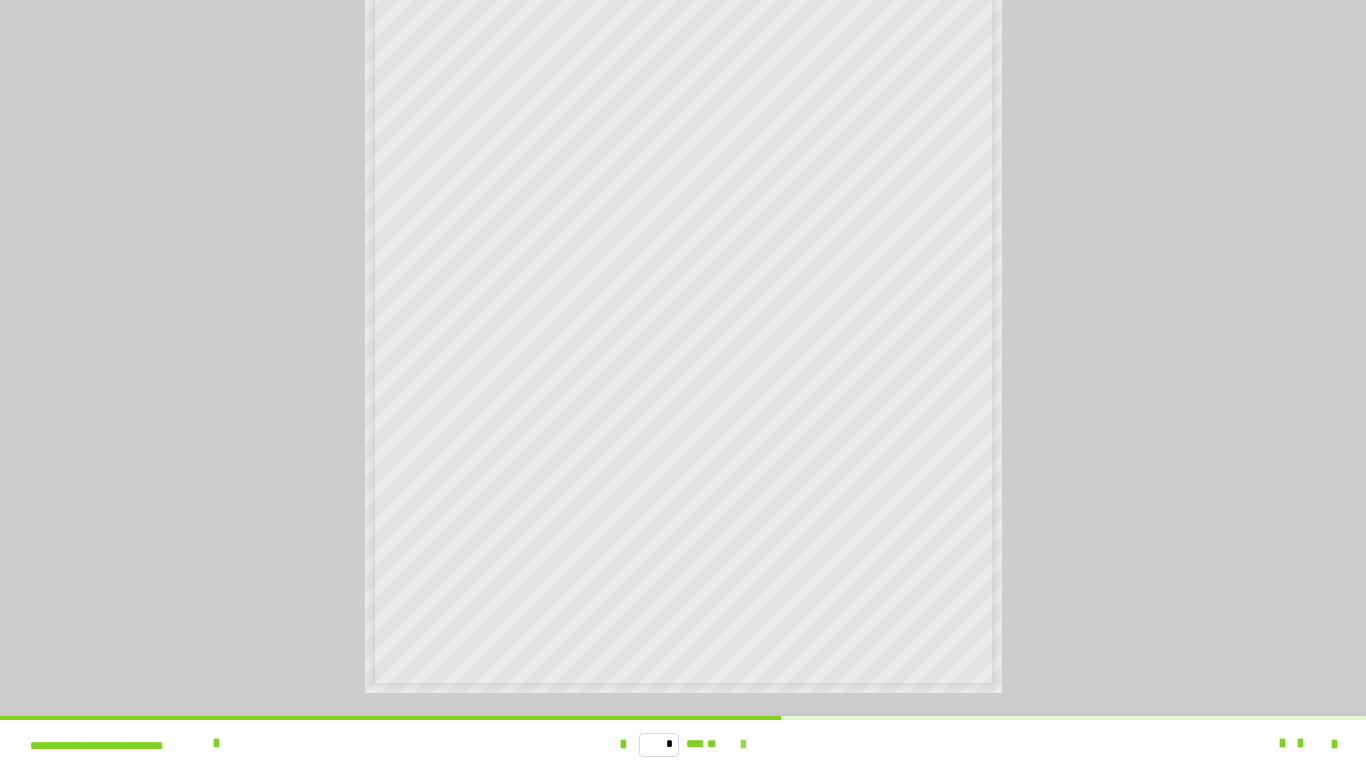 scroll, scrollTop: 239, scrollLeft: 0, axis: vertical 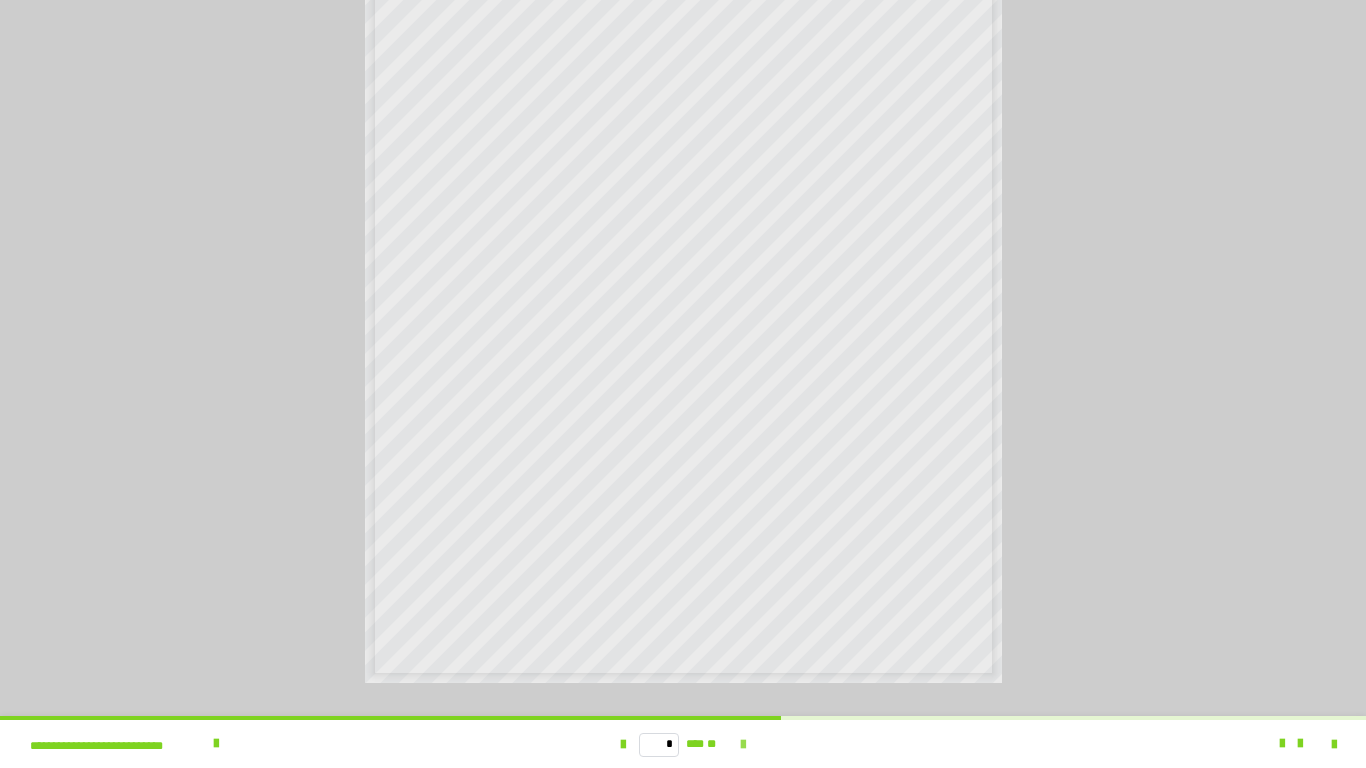 click at bounding box center (743, 745) 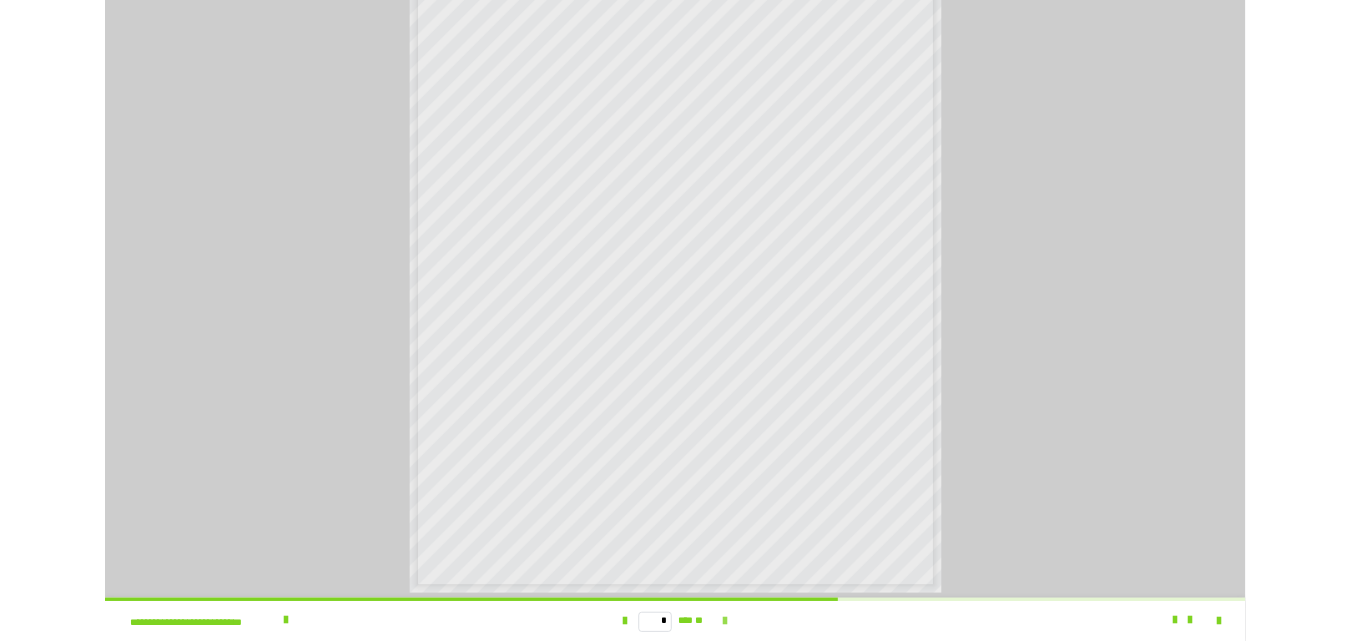 scroll, scrollTop: 0, scrollLeft: 0, axis: both 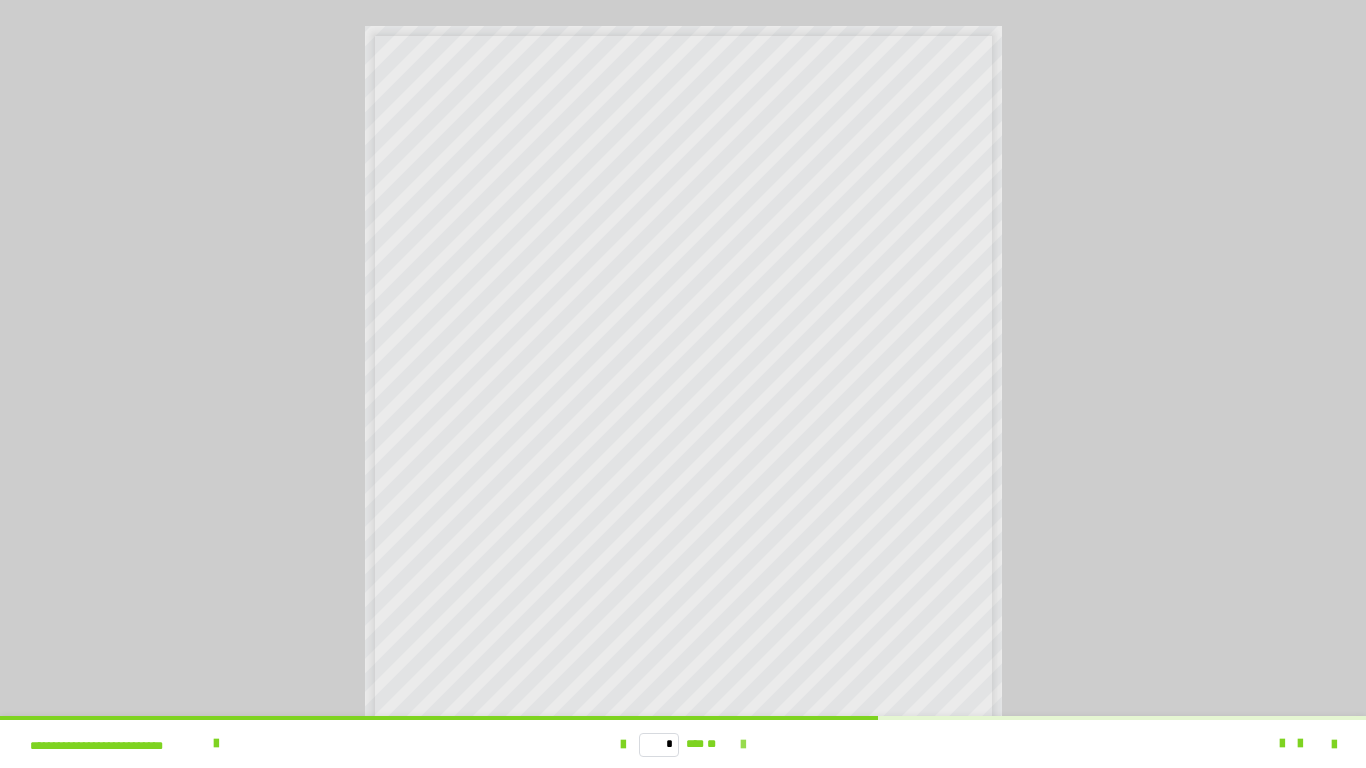 click at bounding box center (743, 745) 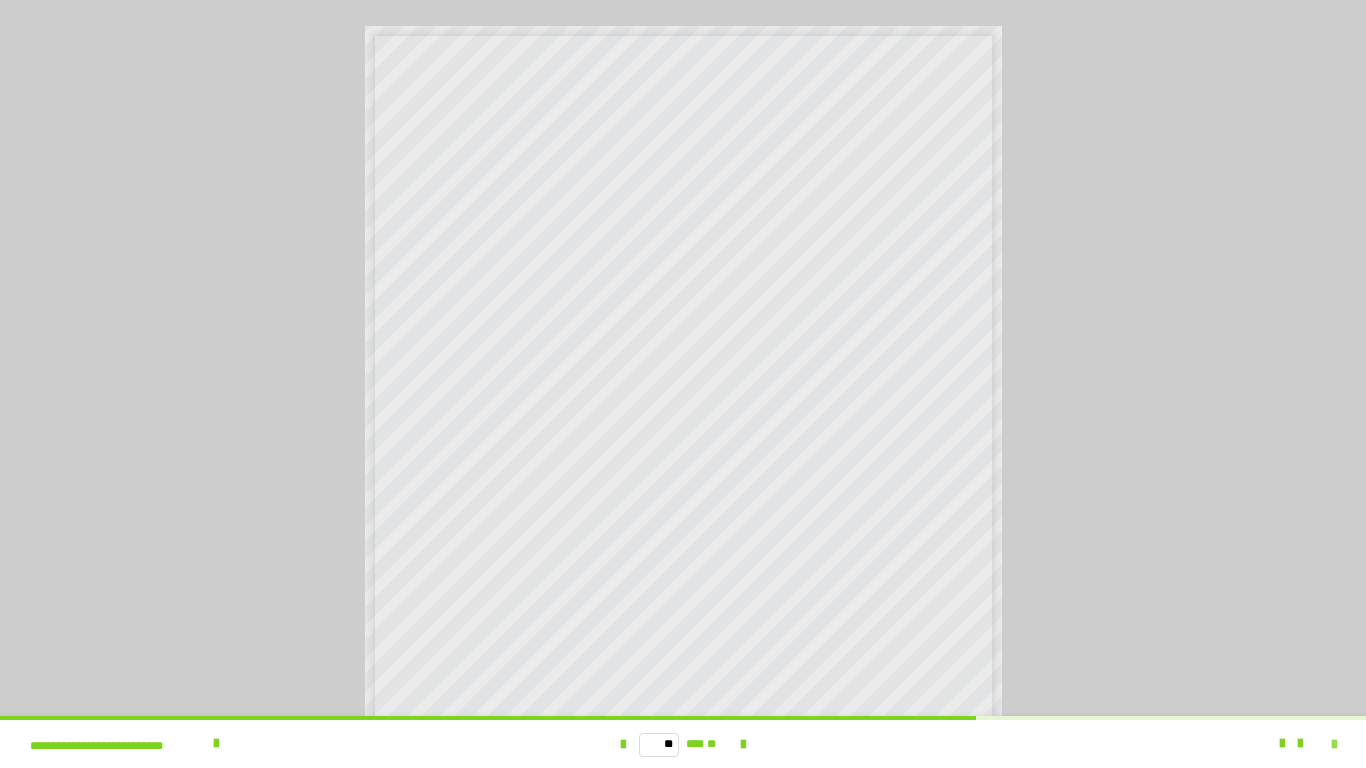 click at bounding box center [1334, 745] 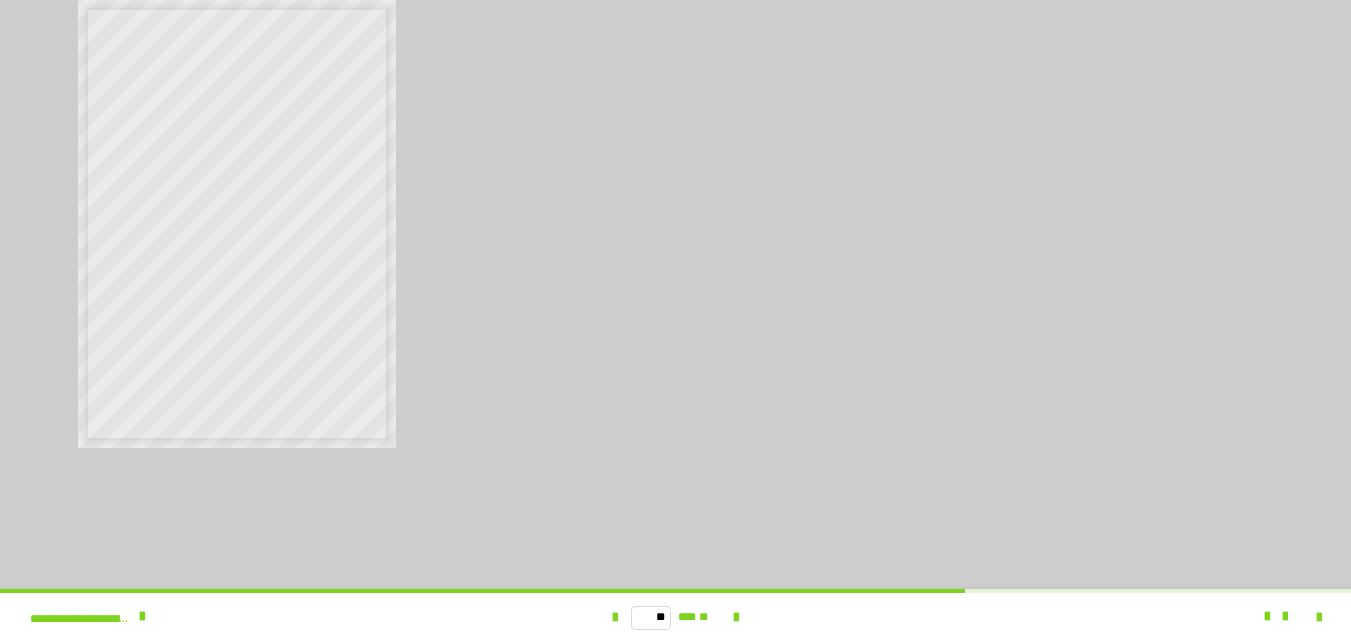 scroll, scrollTop: 1837, scrollLeft: 0, axis: vertical 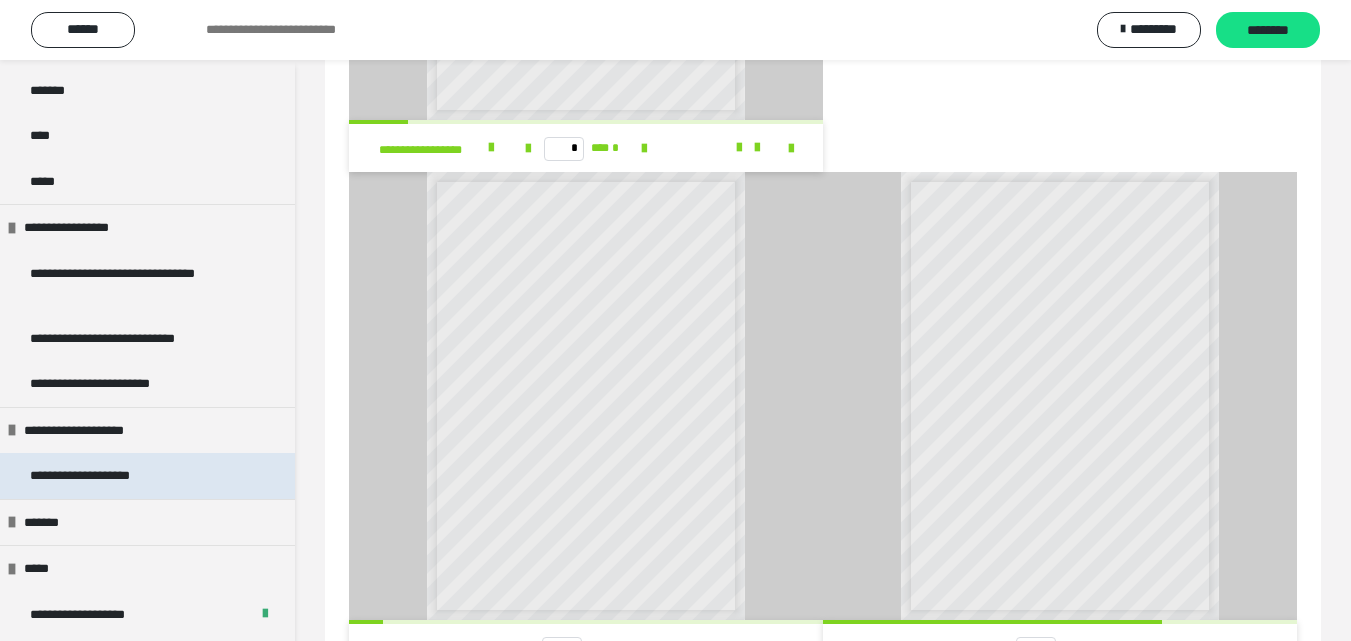 click on "**********" at bounding box center [102, 476] 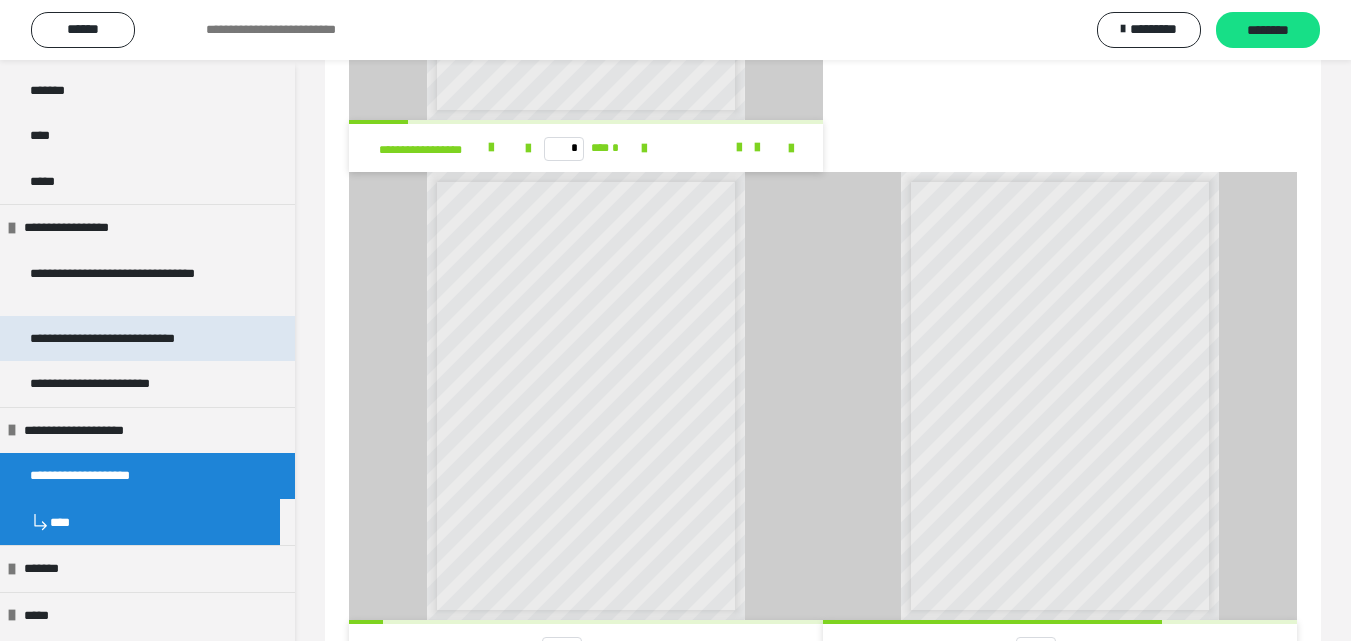scroll, scrollTop: 60, scrollLeft: 0, axis: vertical 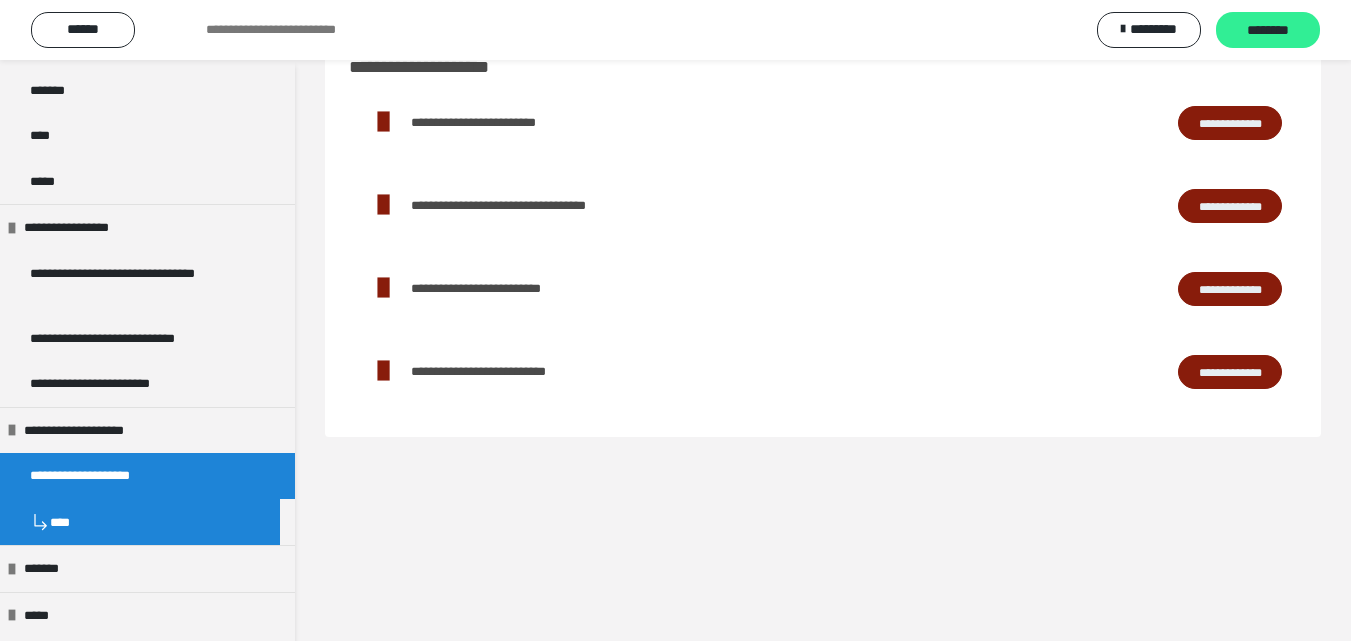 click on "********" at bounding box center [1268, 31] 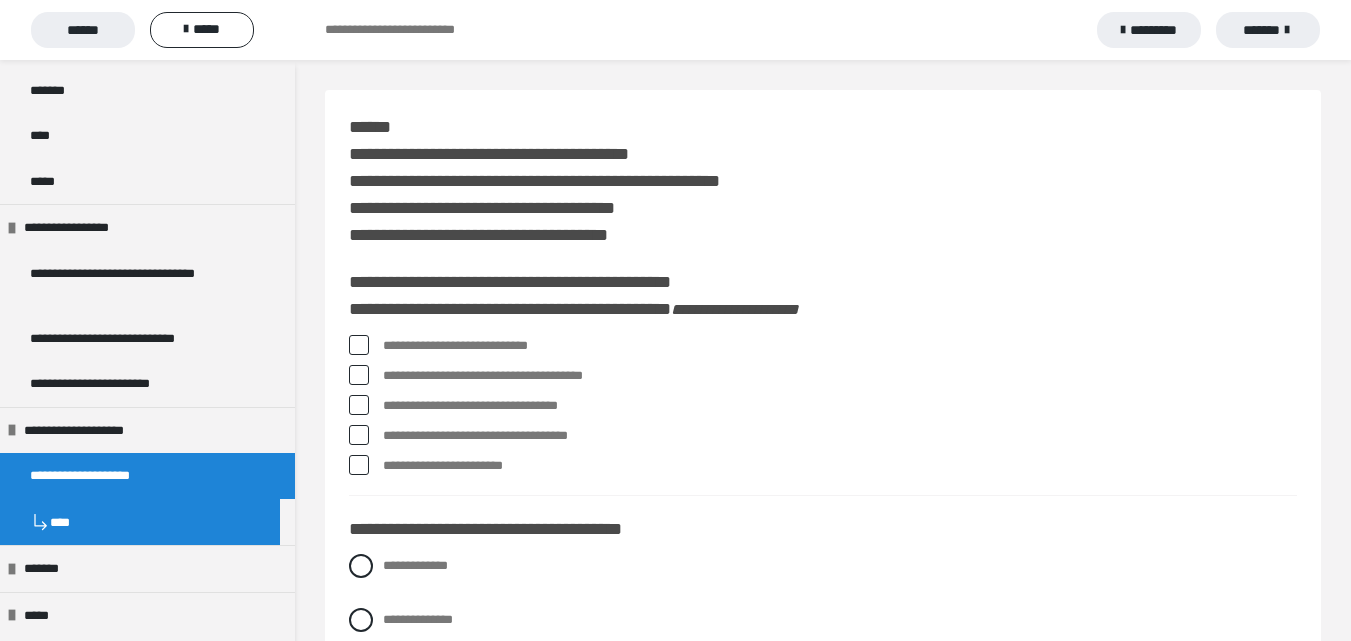 click at bounding box center [359, 345] 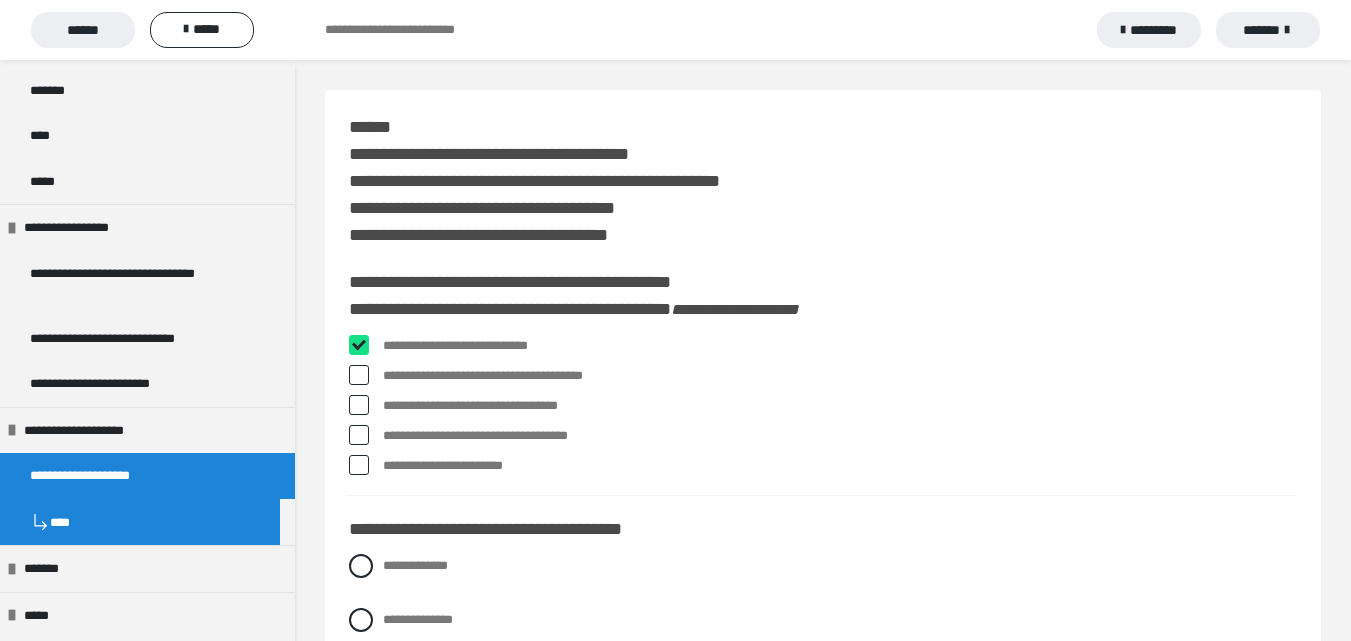 checkbox on "****" 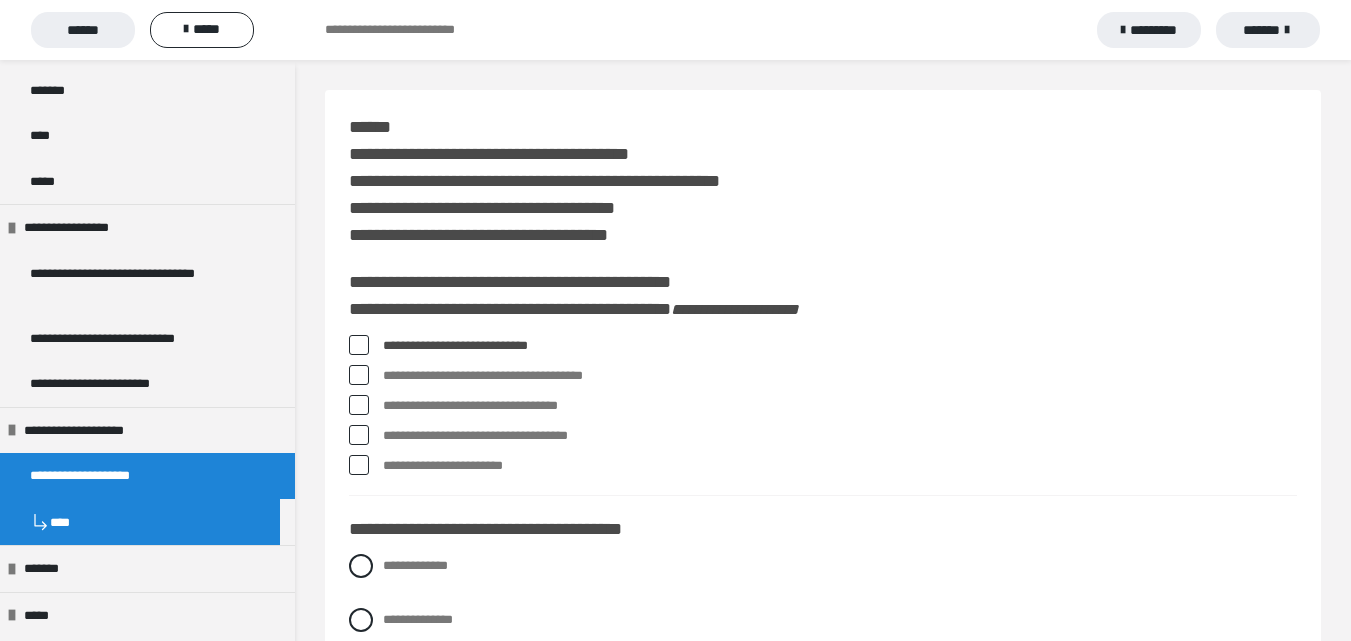 click at bounding box center [359, 435] 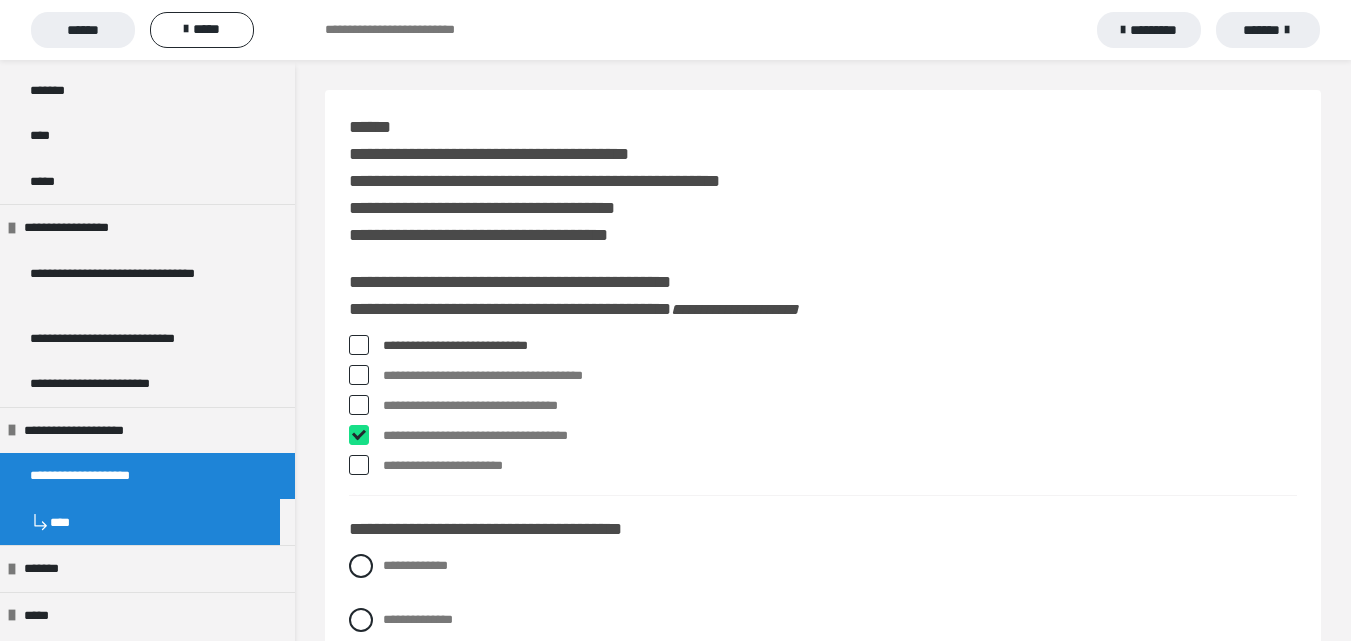 checkbox on "****" 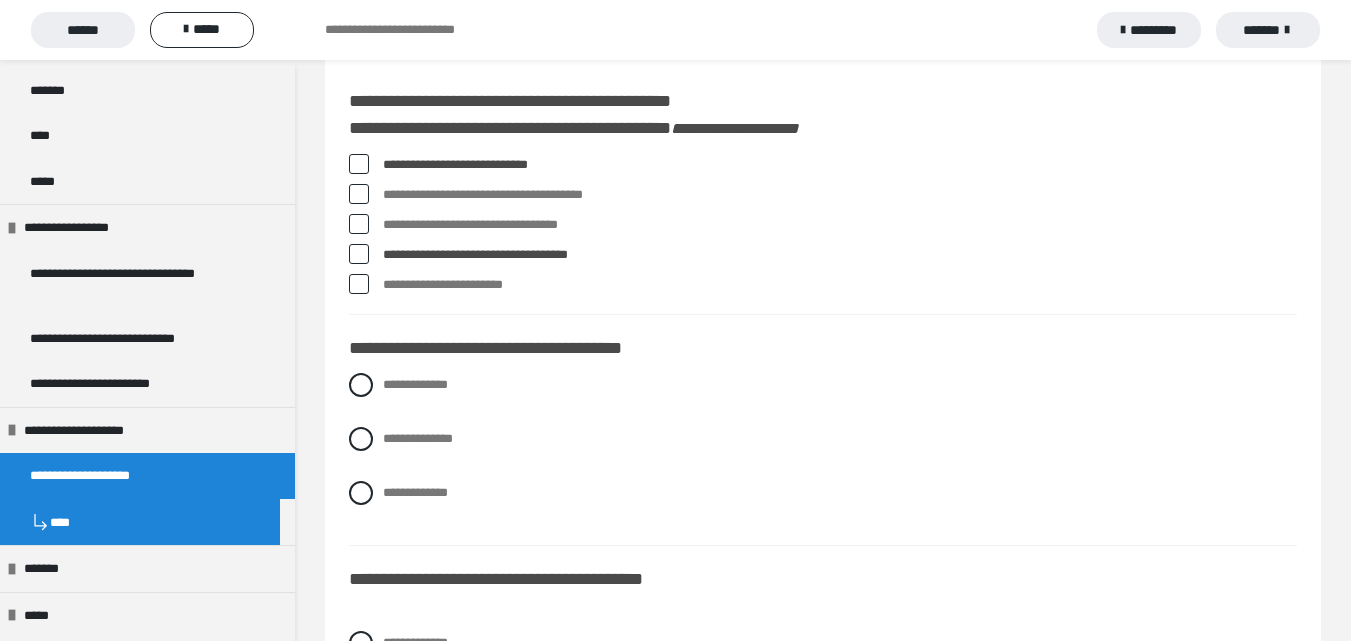 scroll, scrollTop: 200, scrollLeft: 0, axis: vertical 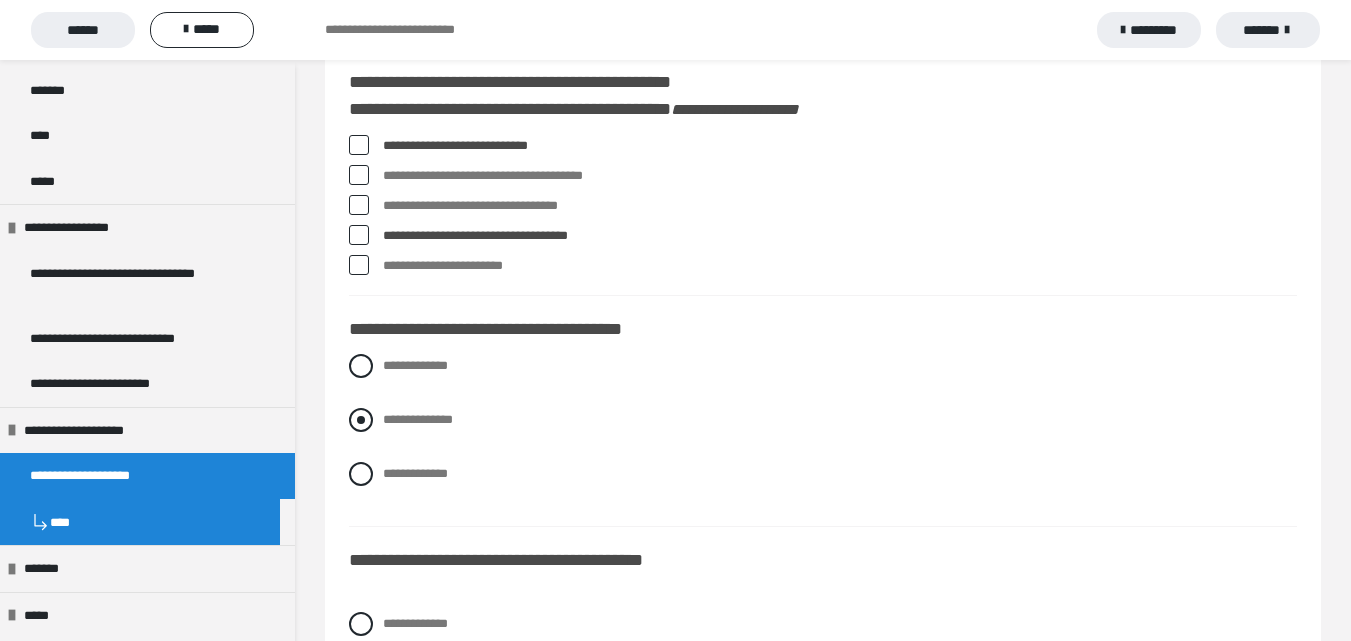 click at bounding box center (361, 420) 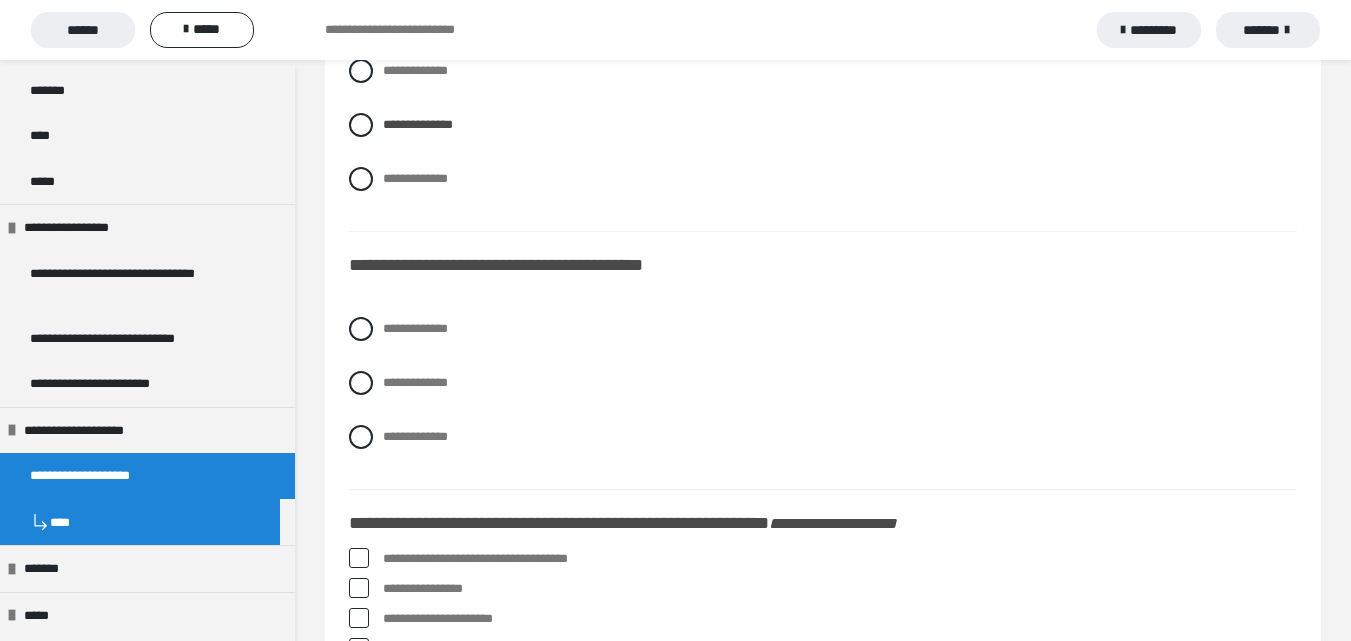 scroll, scrollTop: 500, scrollLeft: 0, axis: vertical 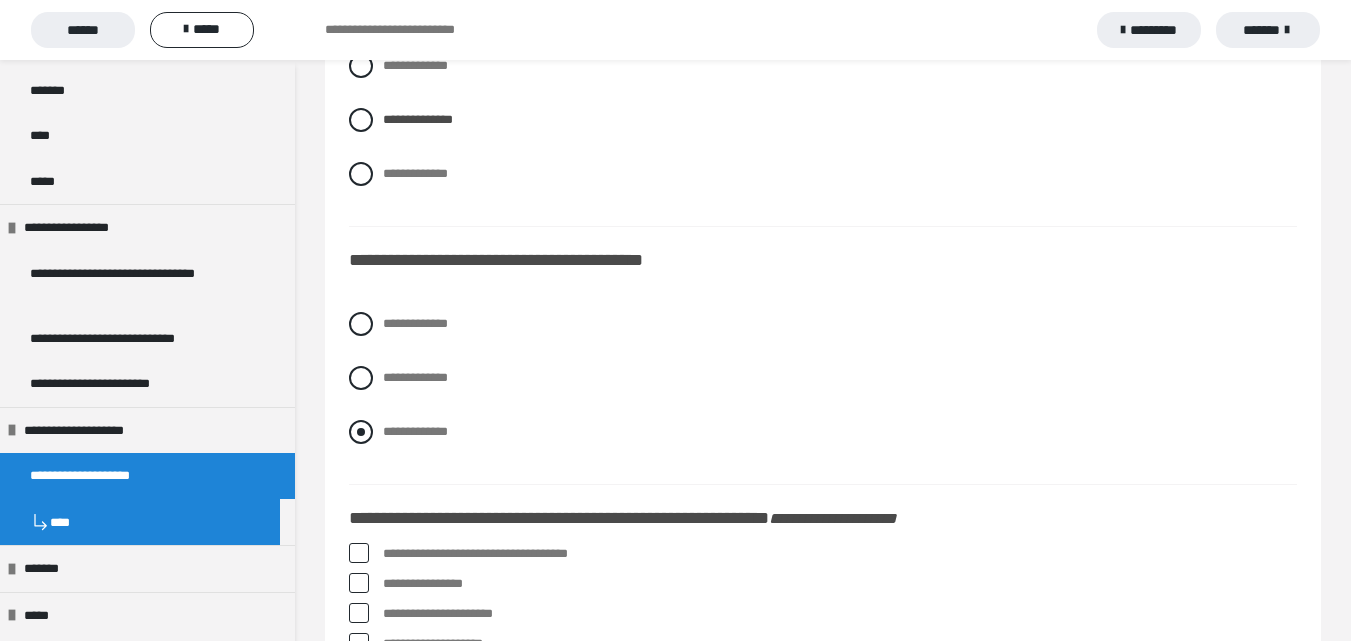 click at bounding box center [361, 432] 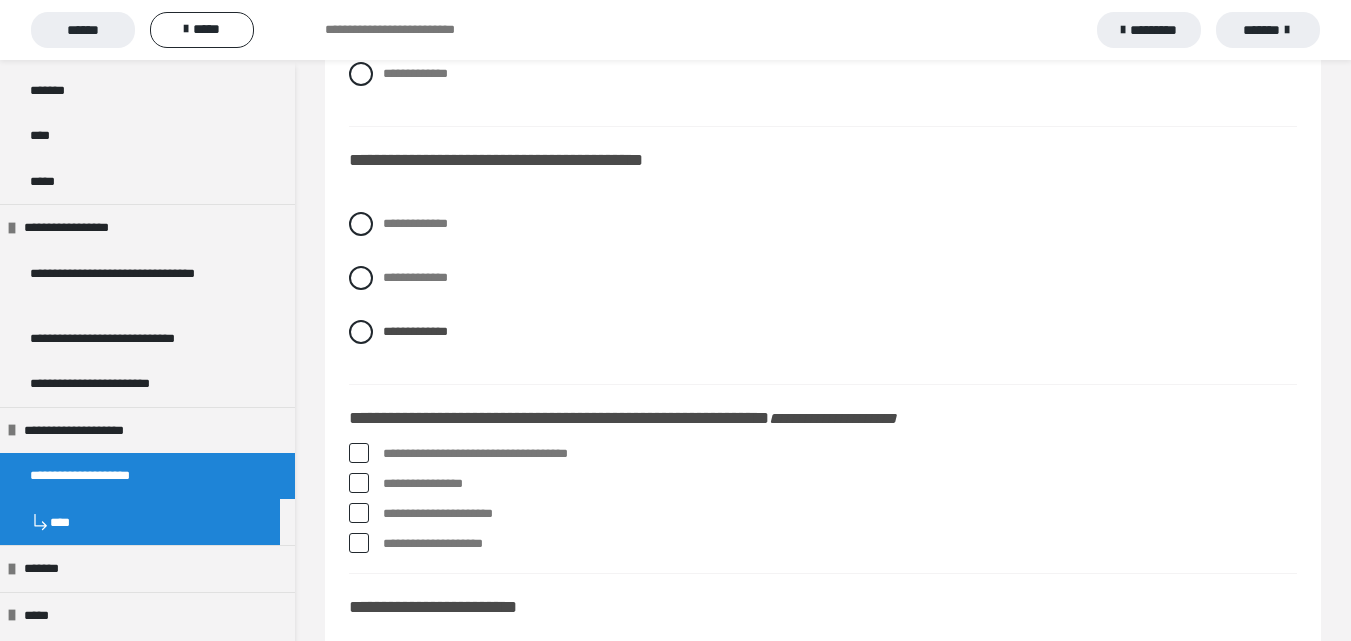 scroll, scrollTop: 700, scrollLeft: 0, axis: vertical 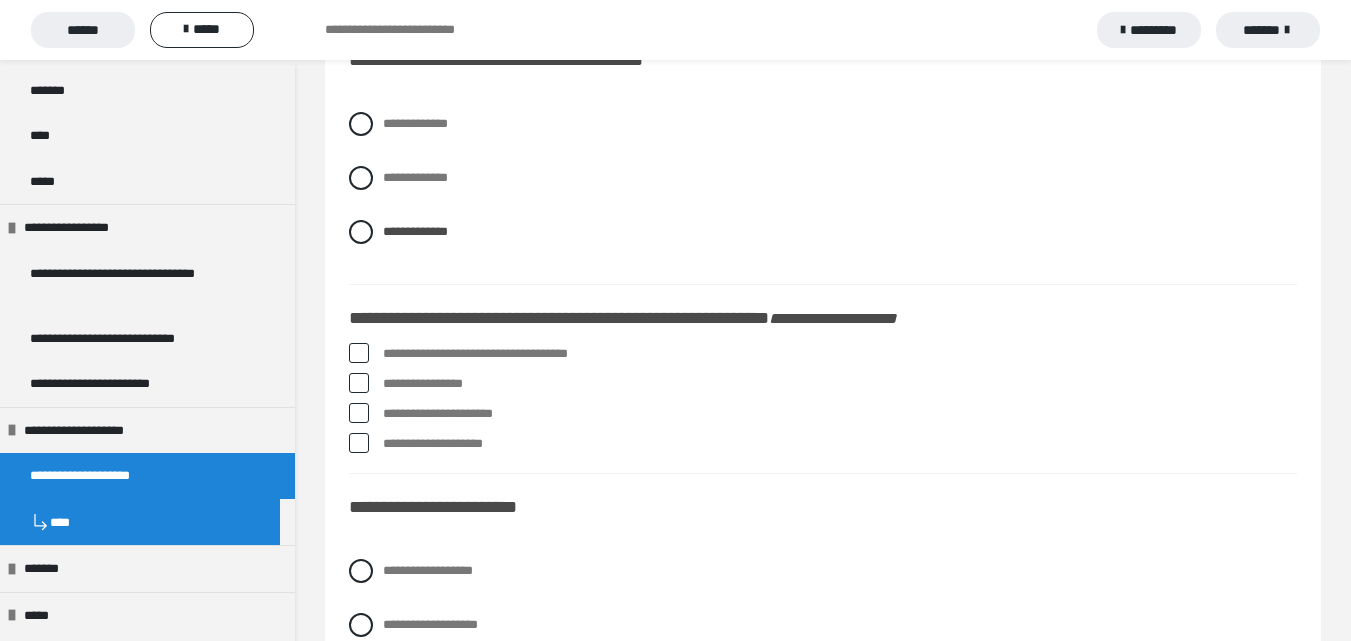 click at bounding box center (359, 383) 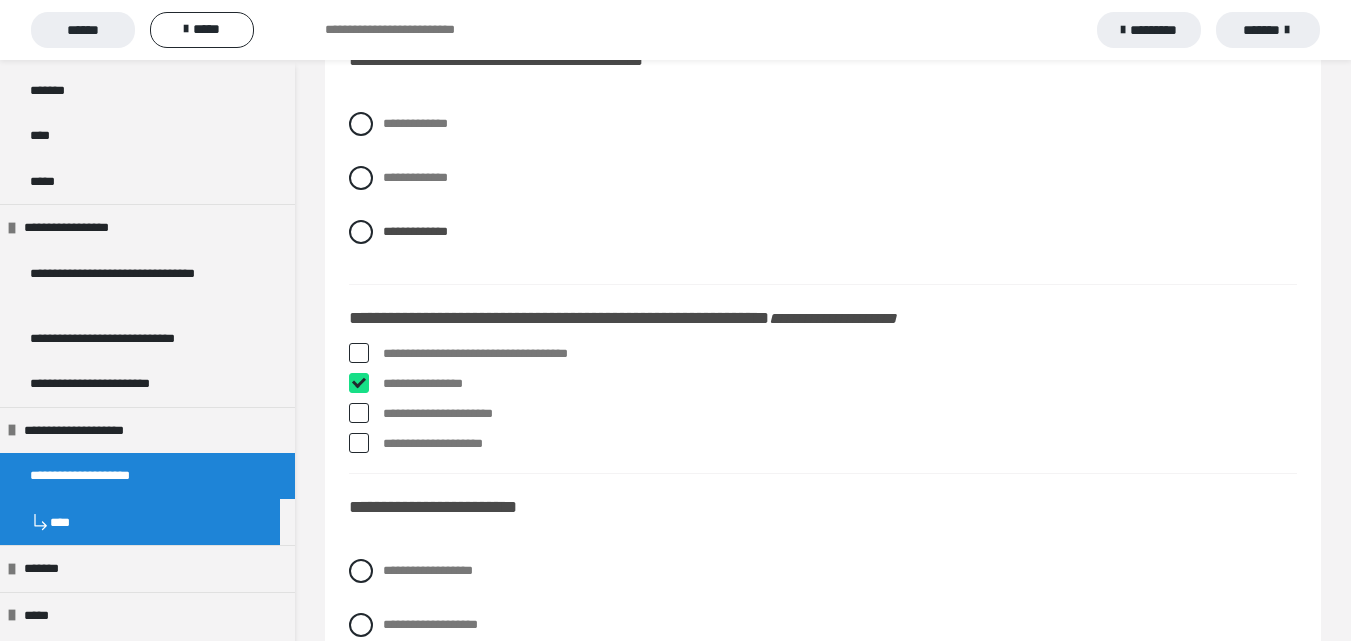 checkbox on "****" 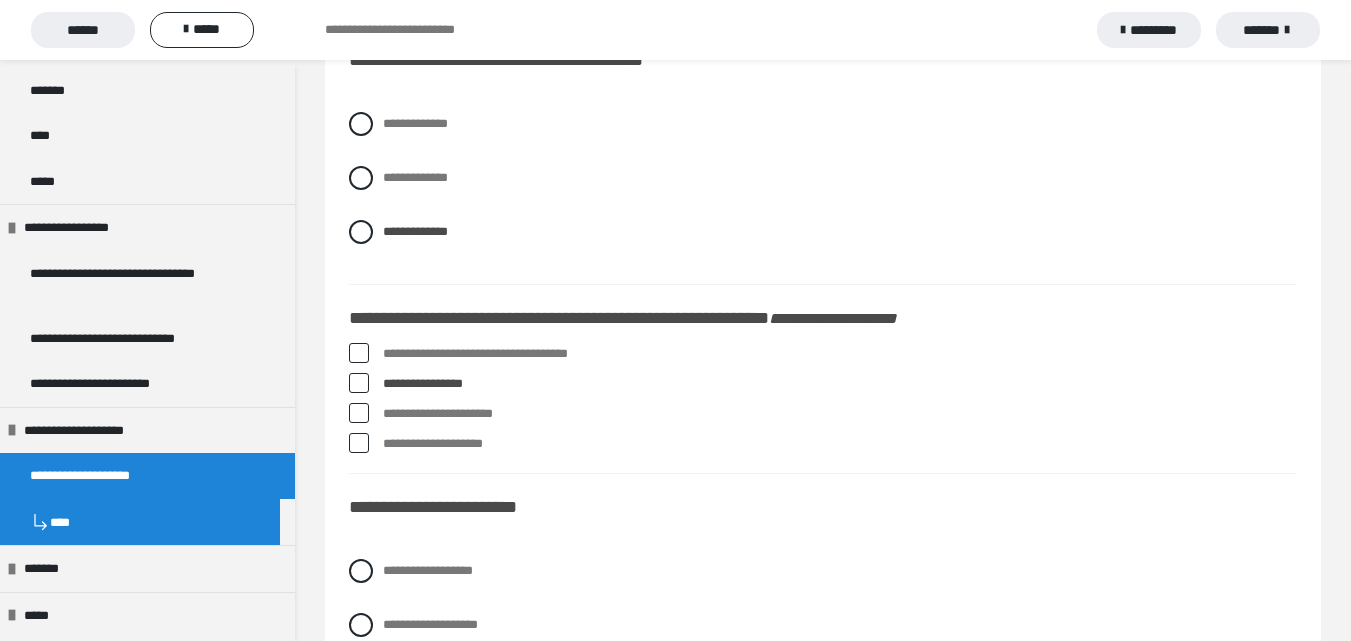 click at bounding box center (359, 443) 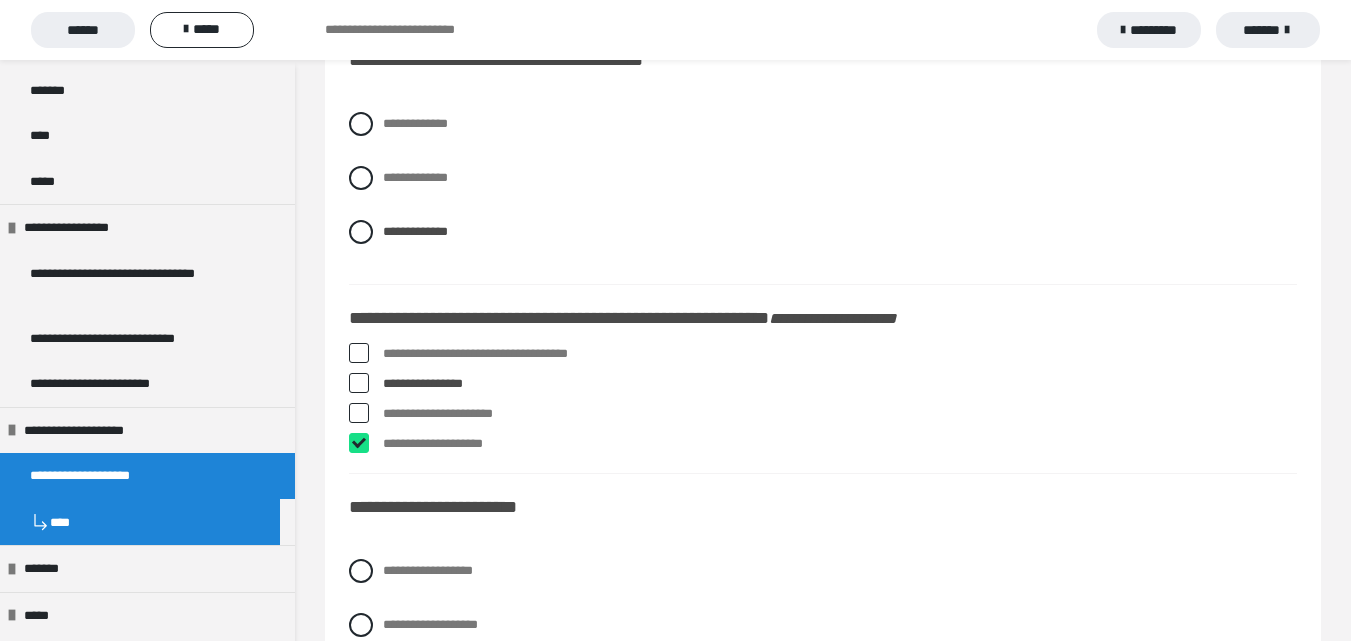 checkbox on "****" 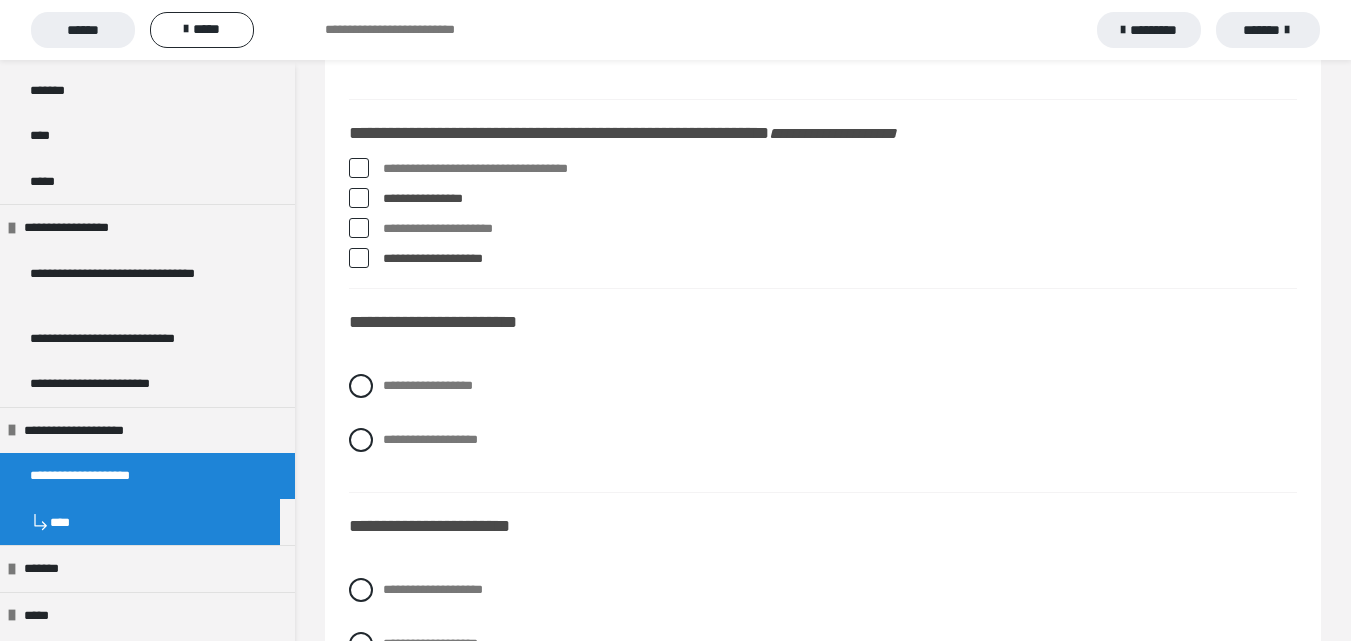 scroll, scrollTop: 1000, scrollLeft: 0, axis: vertical 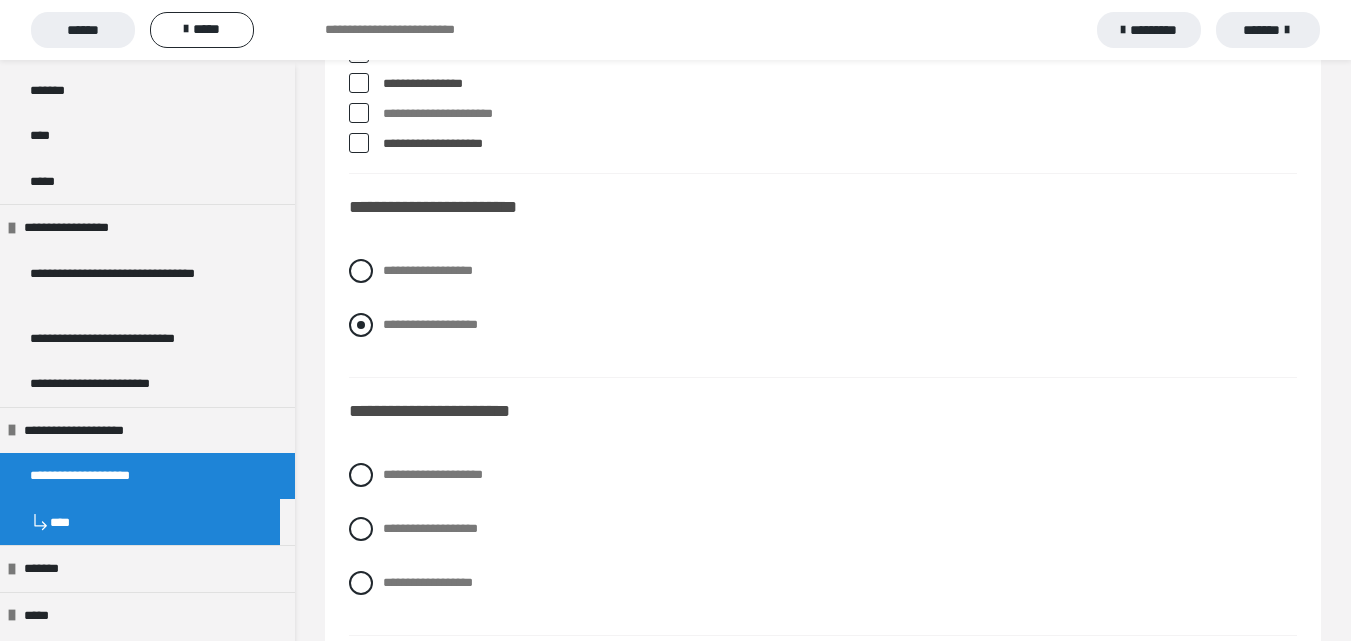 click at bounding box center (361, 325) 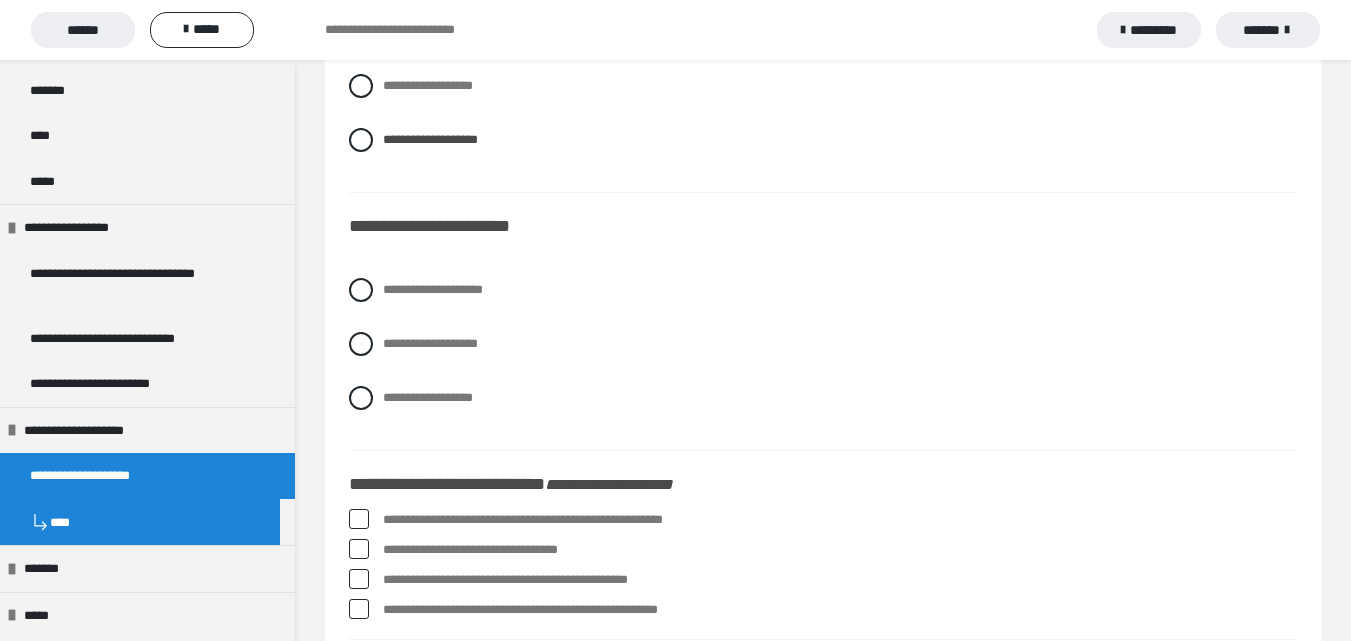 scroll, scrollTop: 1200, scrollLeft: 0, axis: vertical 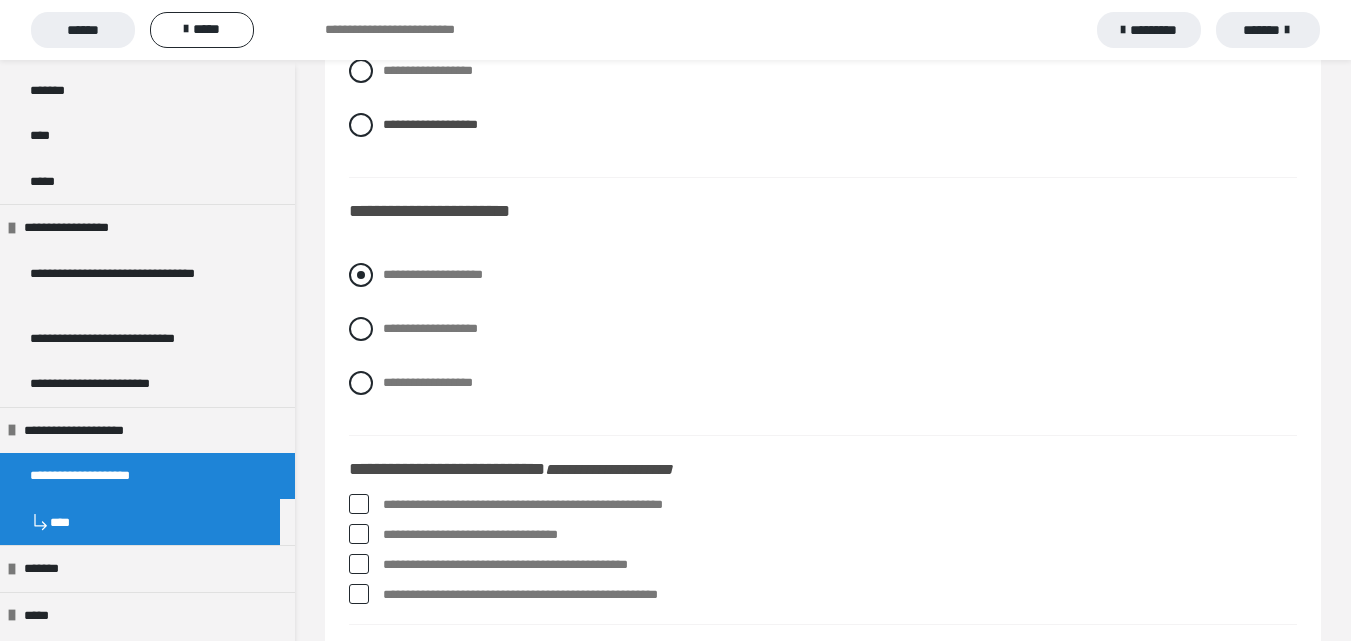 click at bounding box center [361, 275] 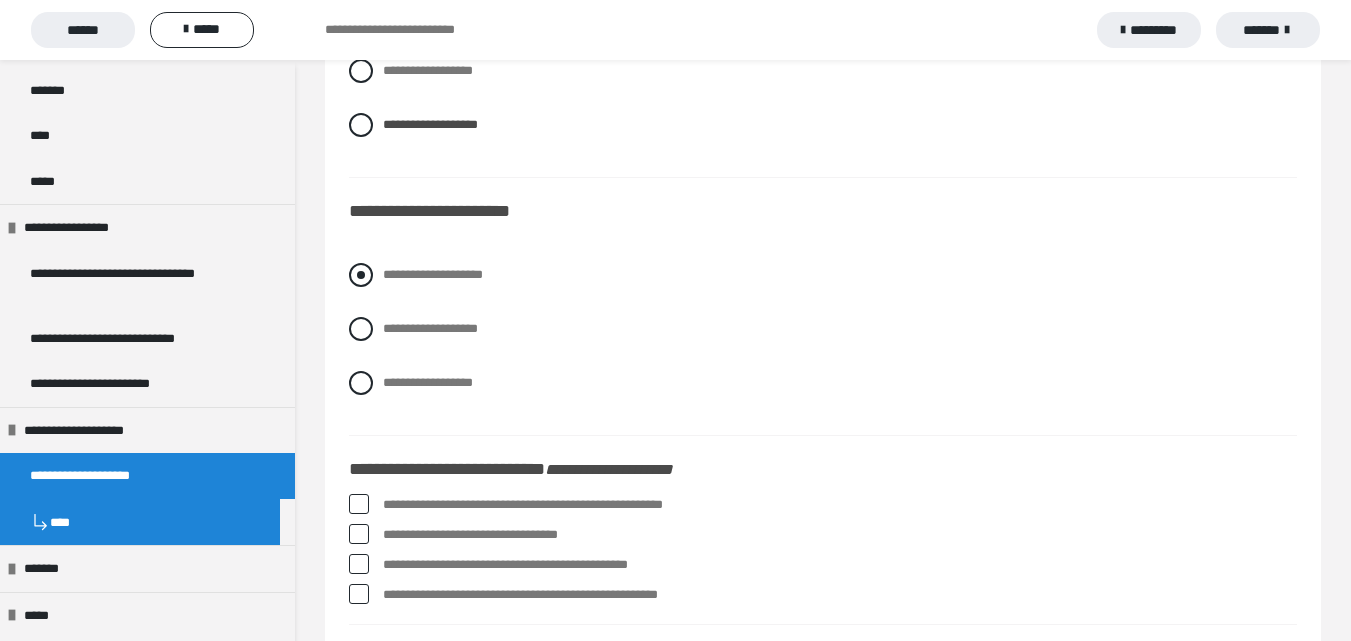 radio on "****" 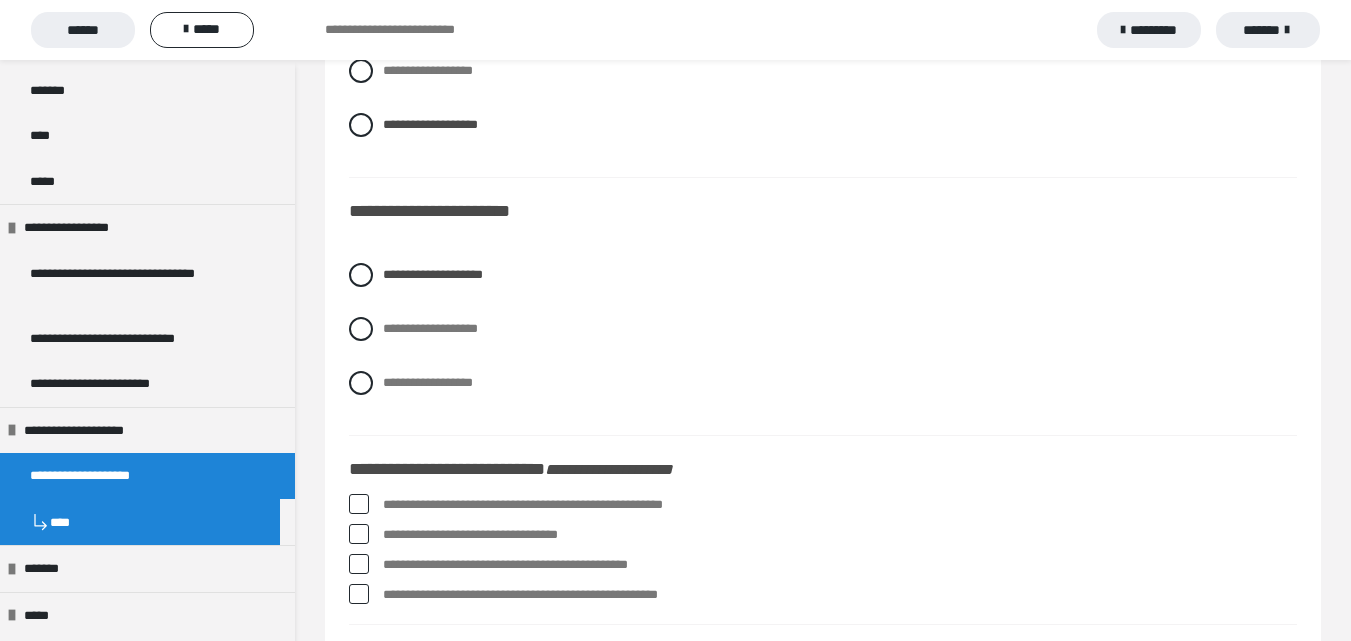 scroll, scrollTop: 1300, scrollLeft: 0, axis: vertical 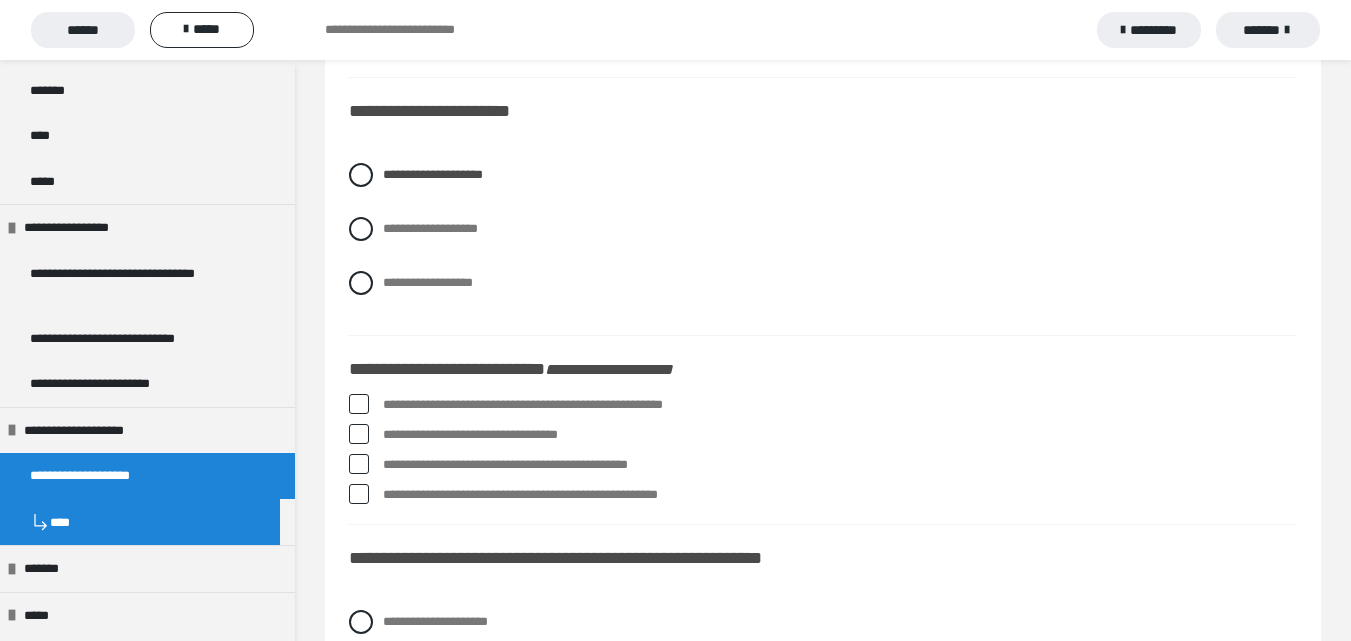 click at bounding box center [359, 404] 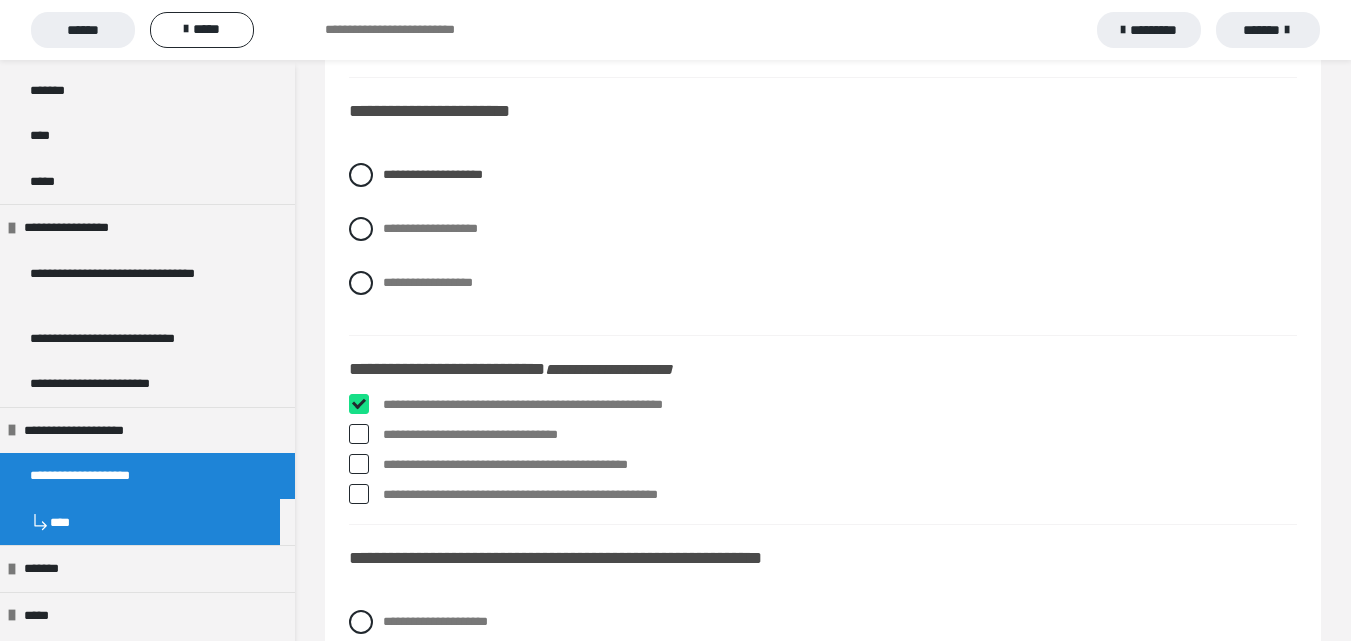 checkbox on "****" 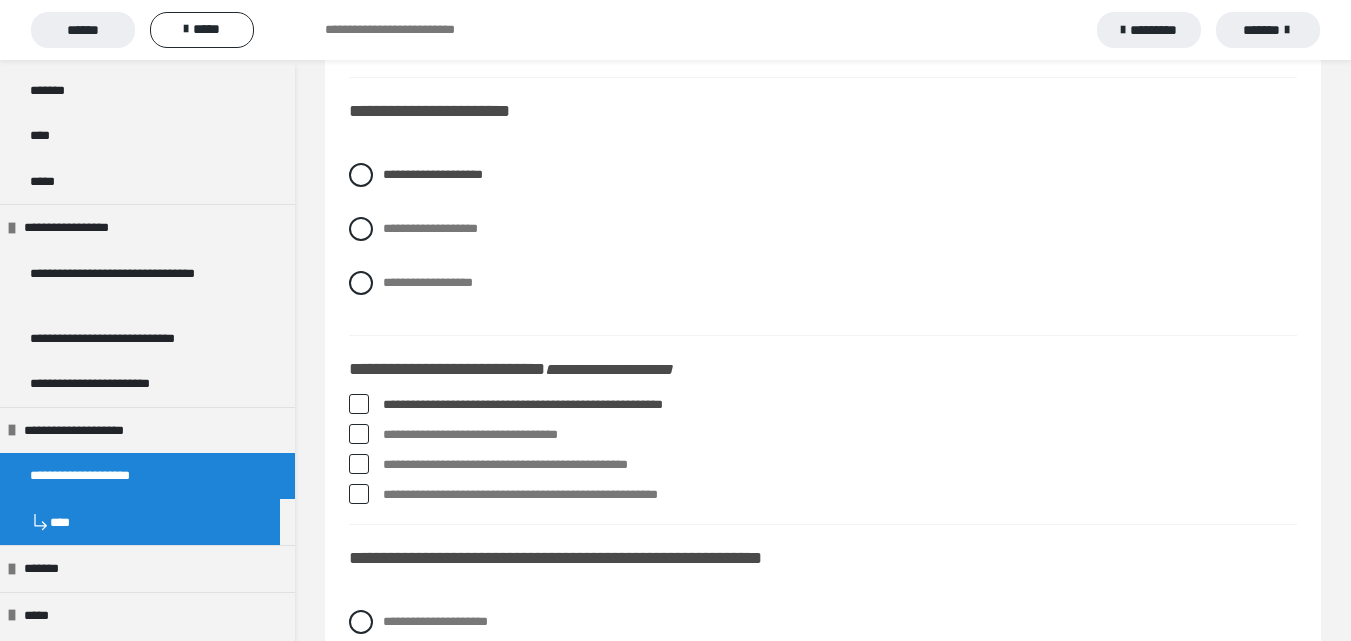 click at bounding box center [359, 434] 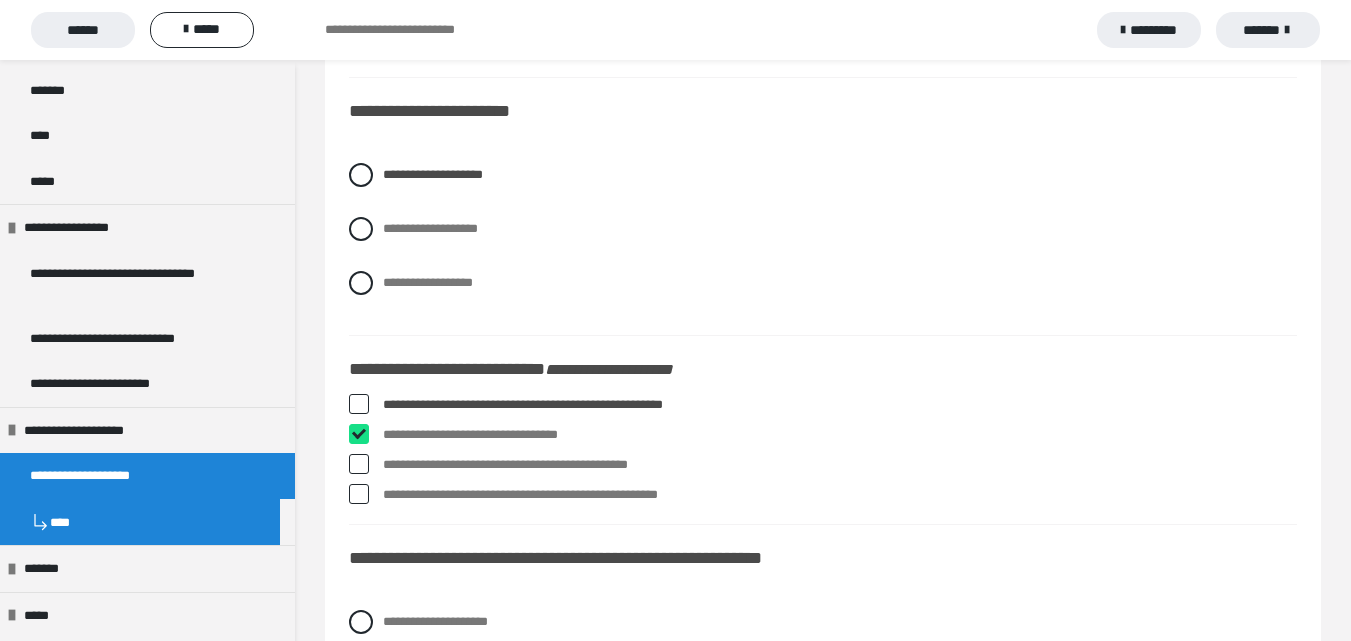 checkbox on "****" 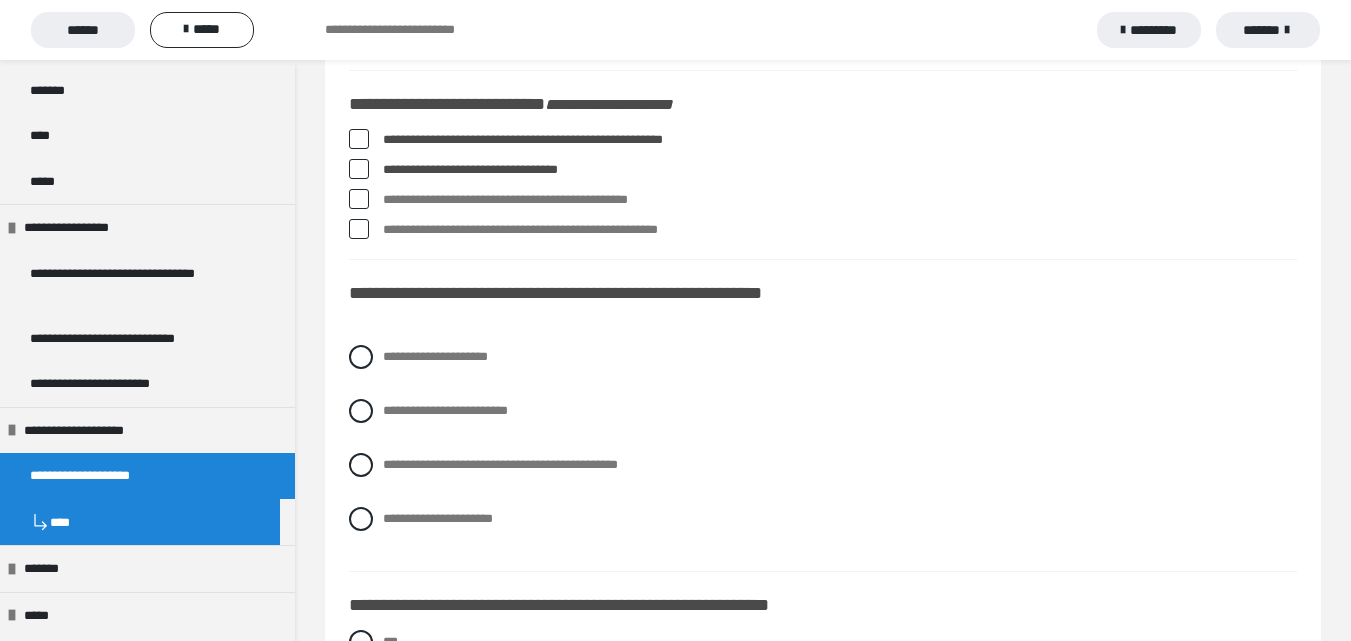 scroll, scrollTop: 1600, scrollLeft: 0, axis: vertical 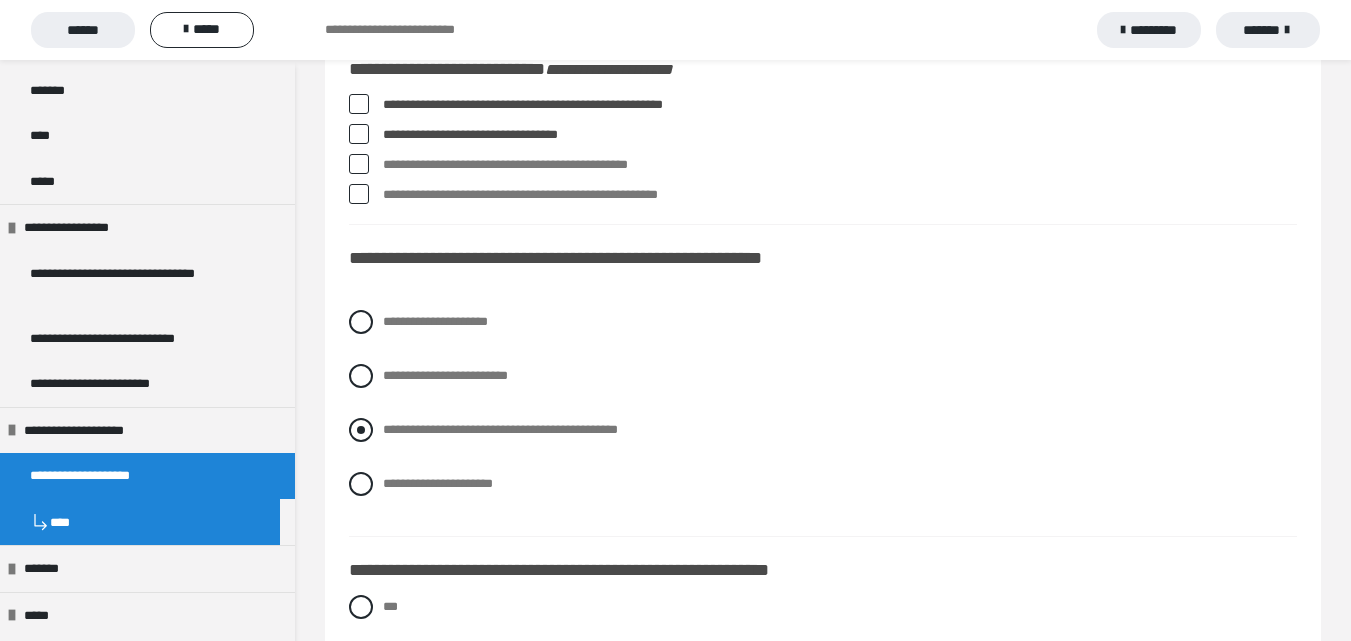 click at bounding box center (361, 430) 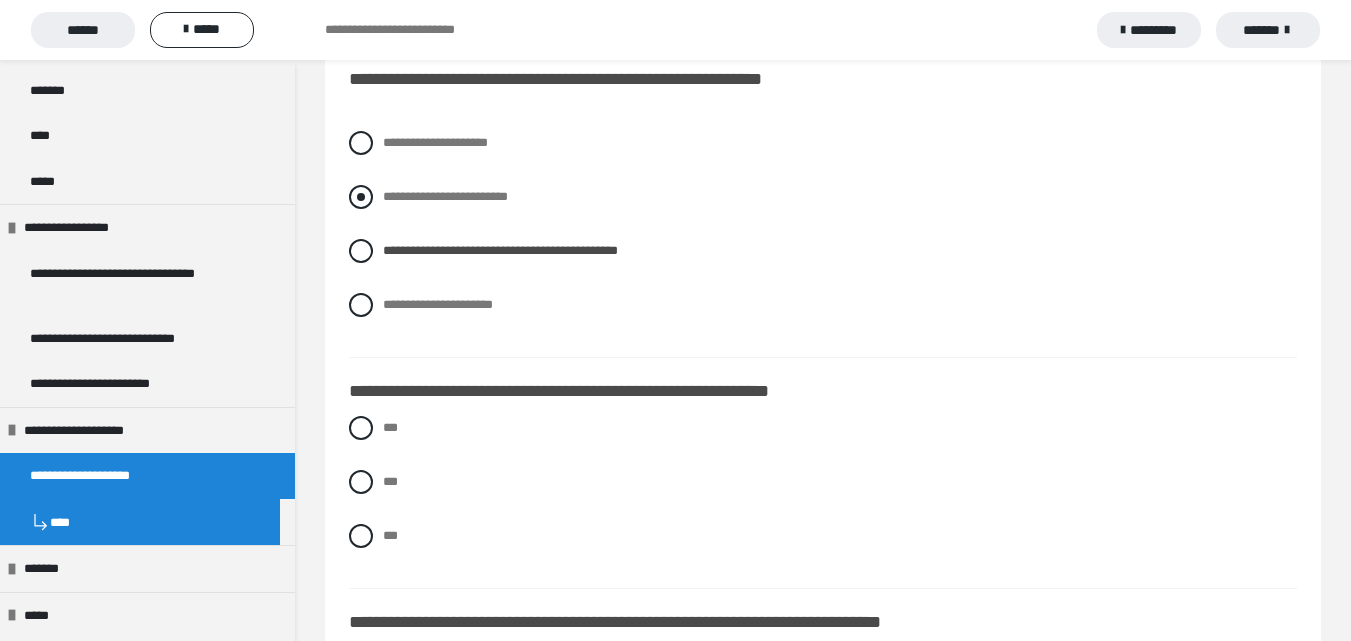 scroll, scrollTop: 1800, scrollLeft: 0, axis: vertical 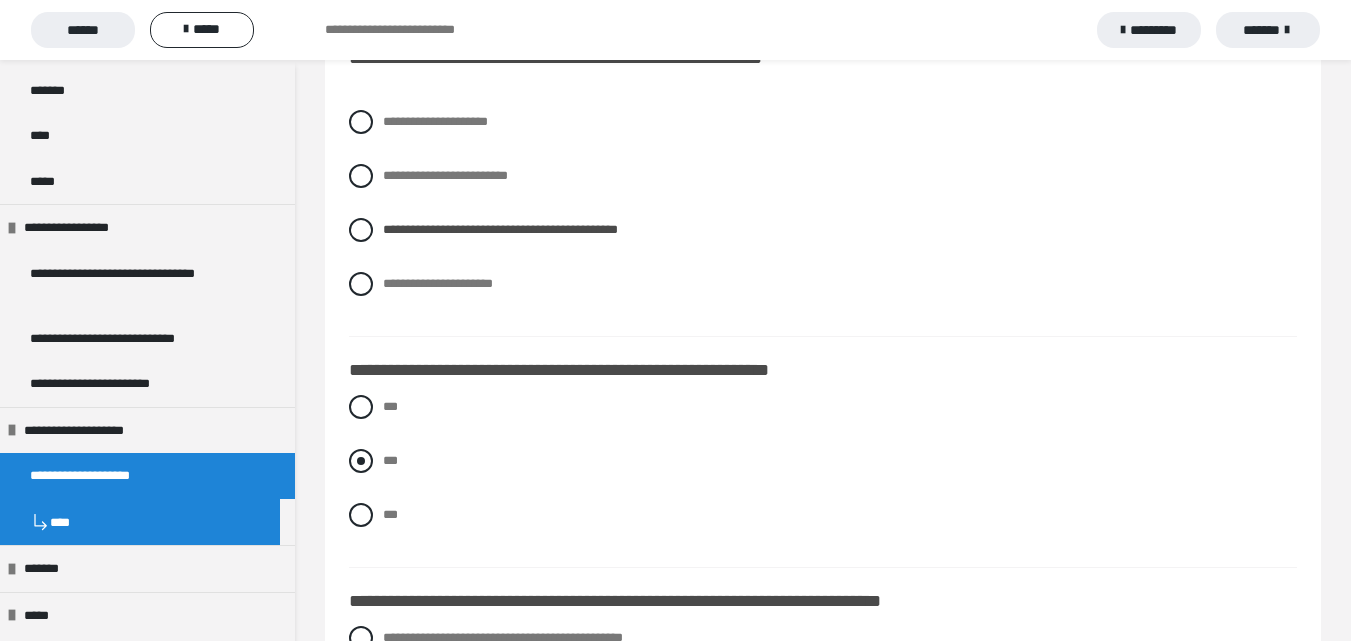 click at bounding box center [361, 461] 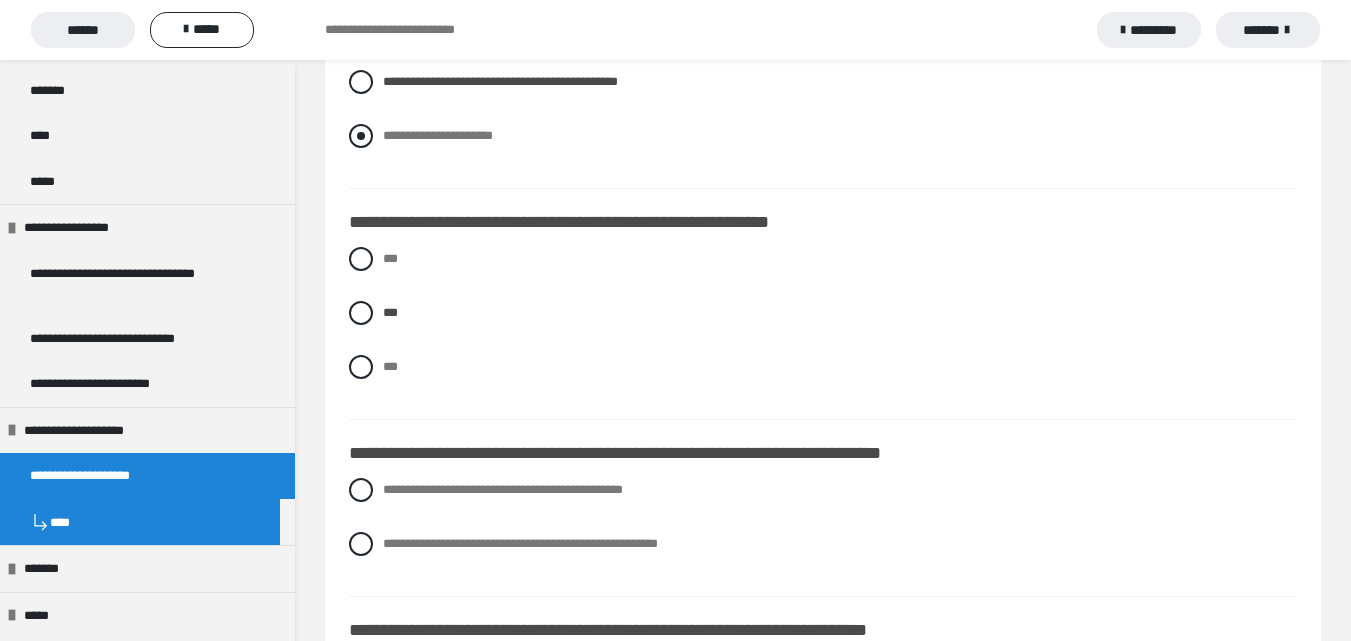 scroll, scrollTop: 2000, scrollLeft: 0, axis: vertical 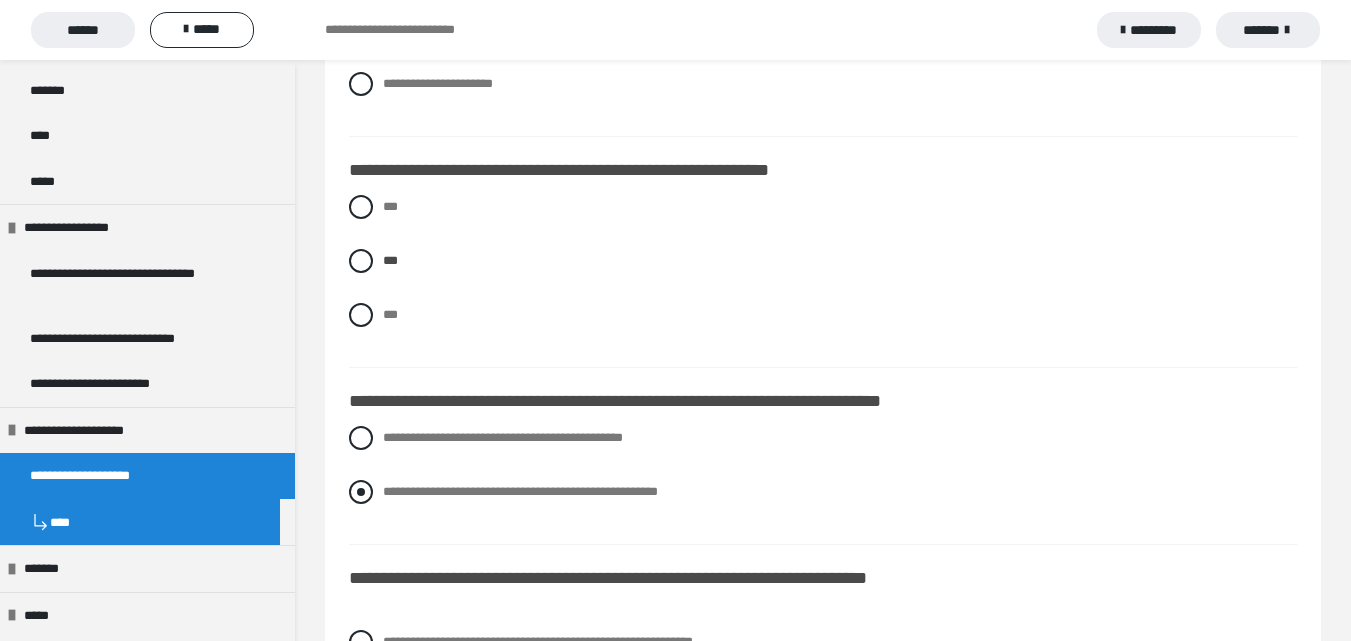 click at bounding box center (361, 492) 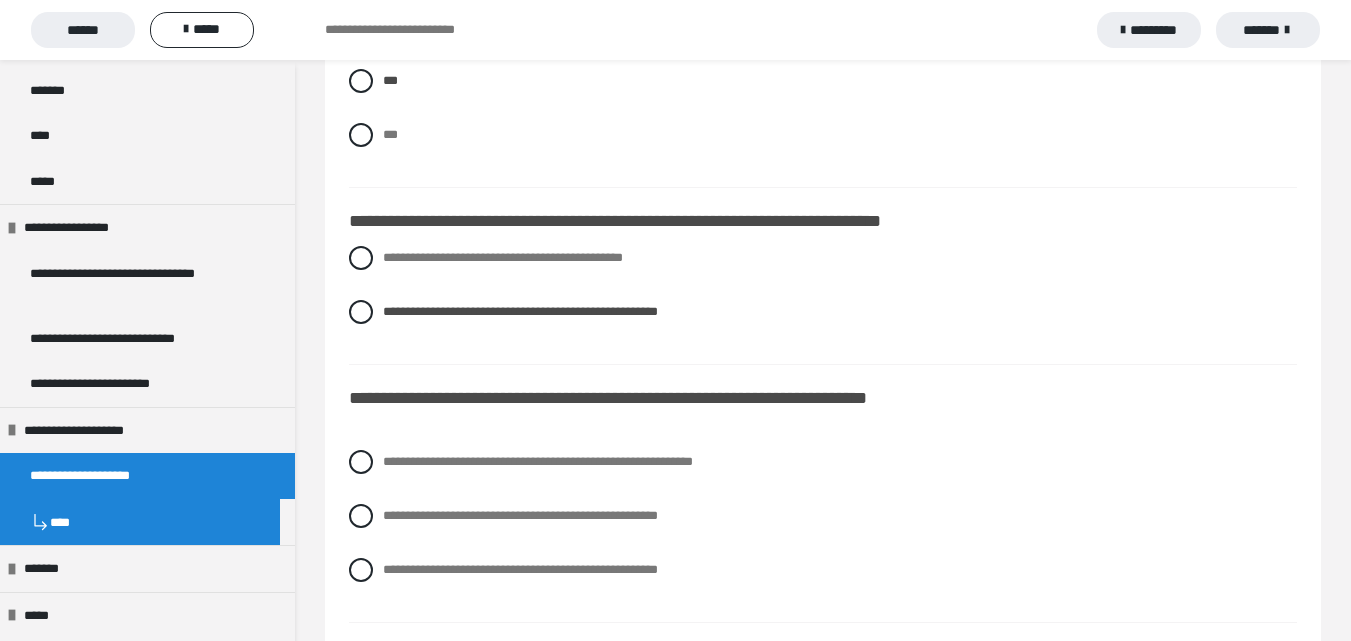 scroll, scrollTop: 2200, scrollLeft: 0, axis: vertical 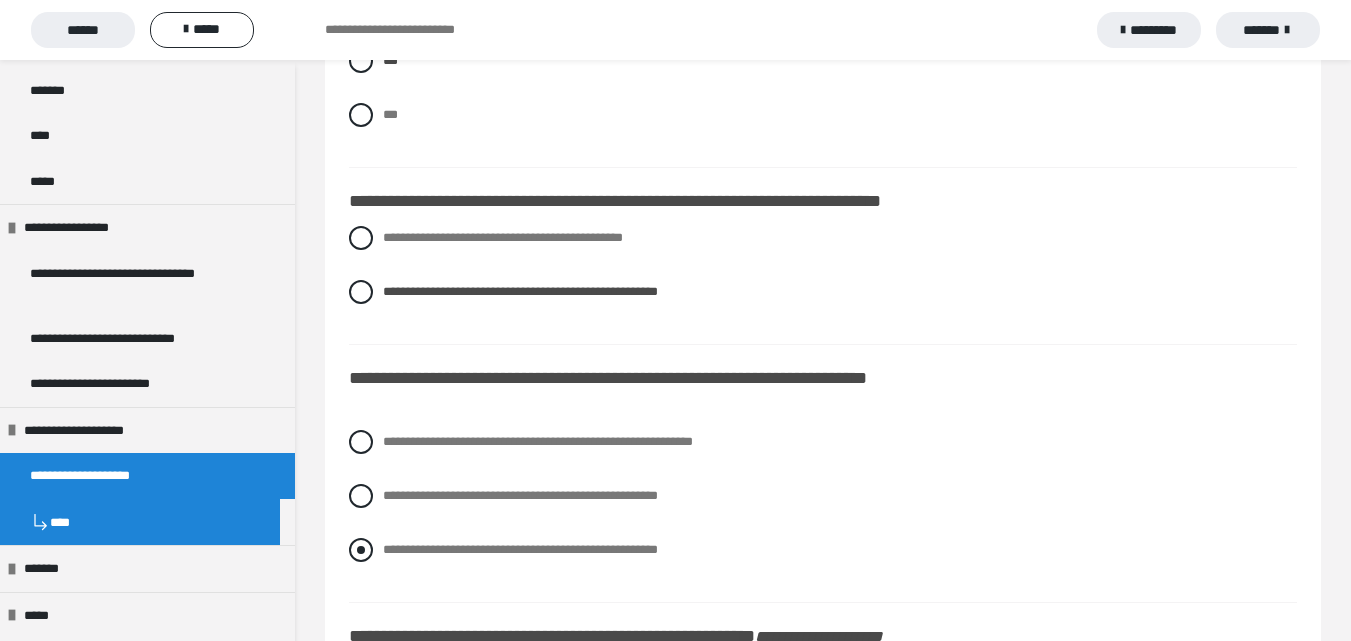 click at bounding box center [361, 550] 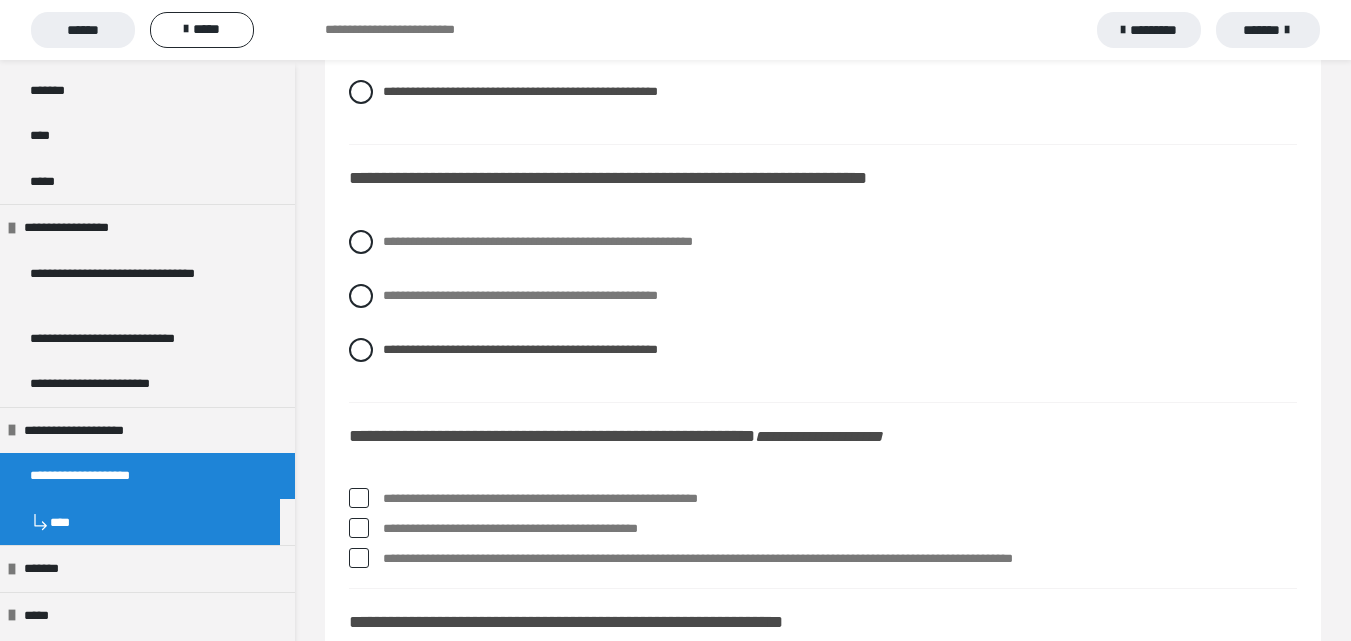scroll, scrollTop: 2500, scrollLeft: 0, axis: vertical 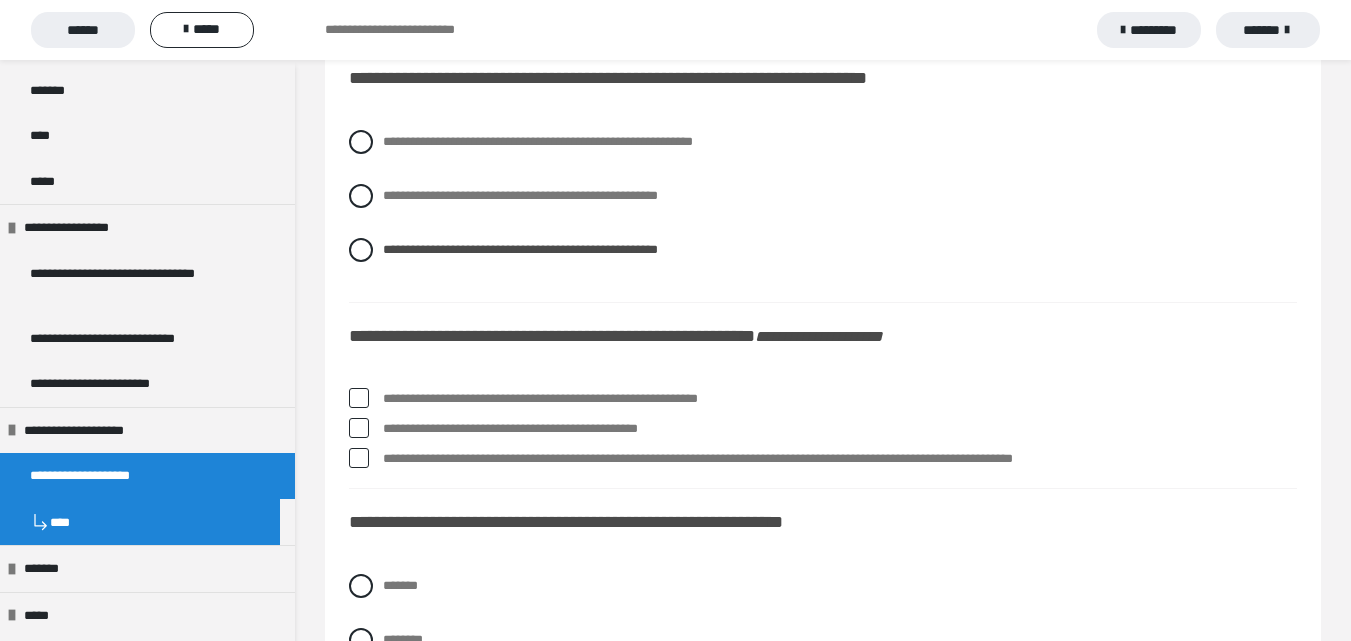 click at bounding box center [359, 398] 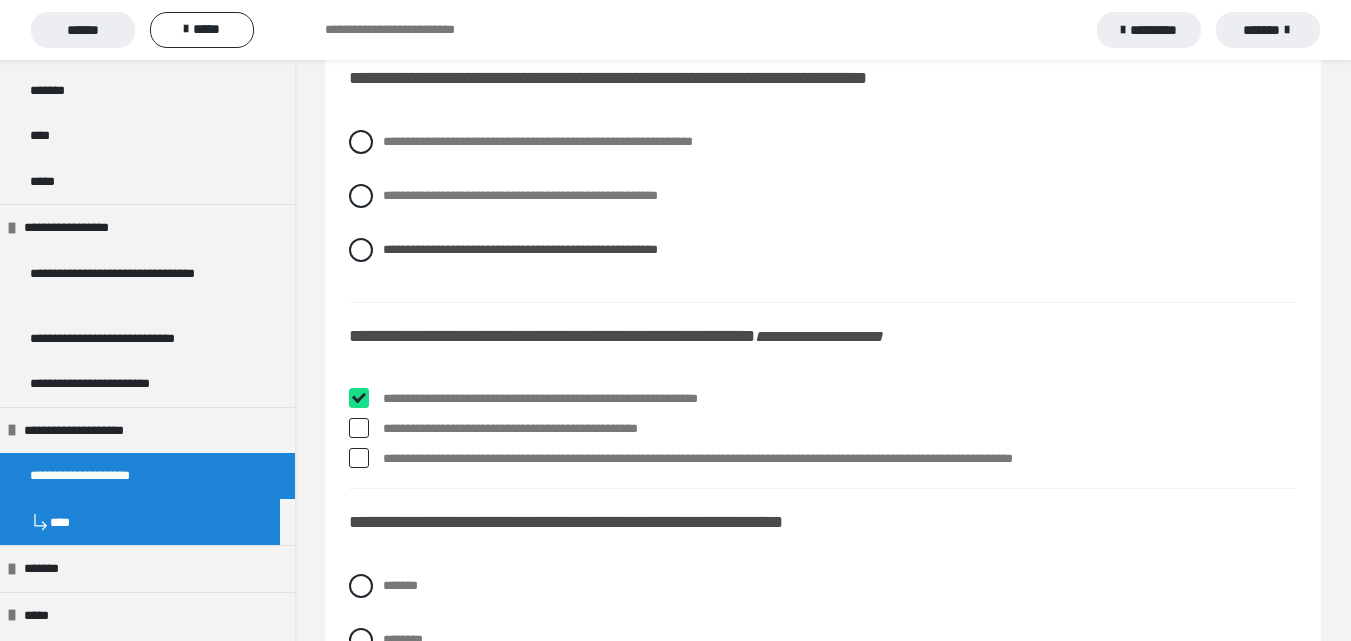 checkbox on "****" 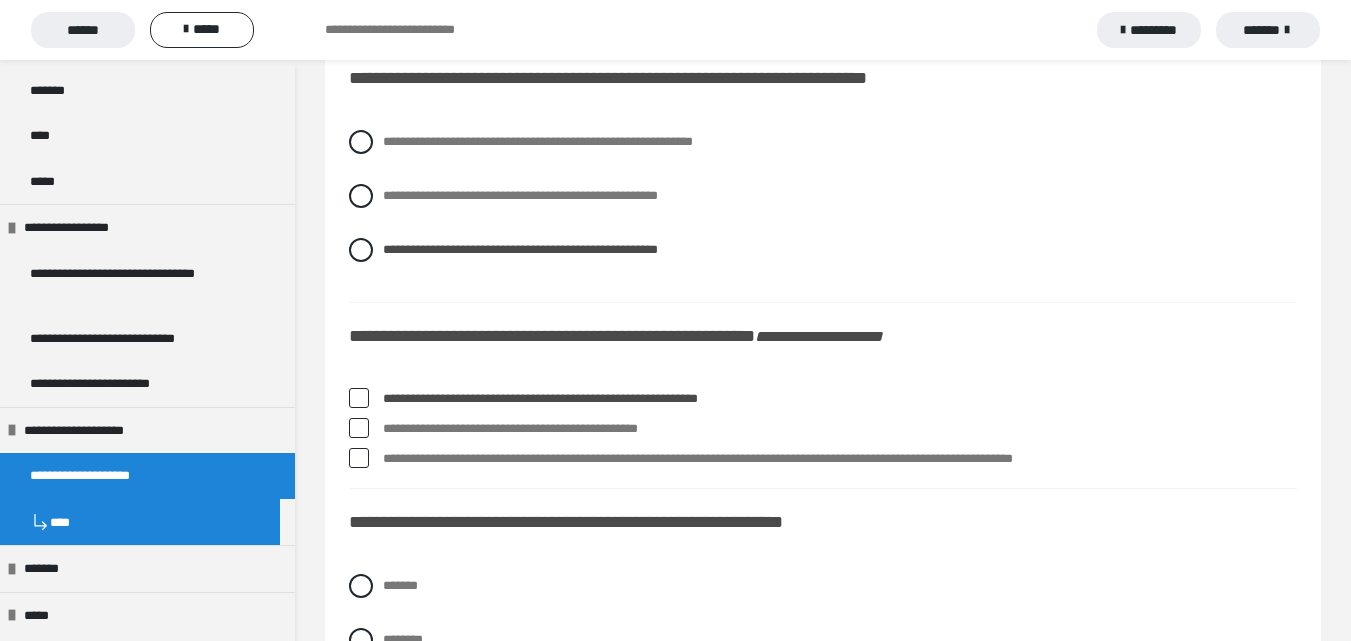 click on "**********" at bounding box center [823, 429] 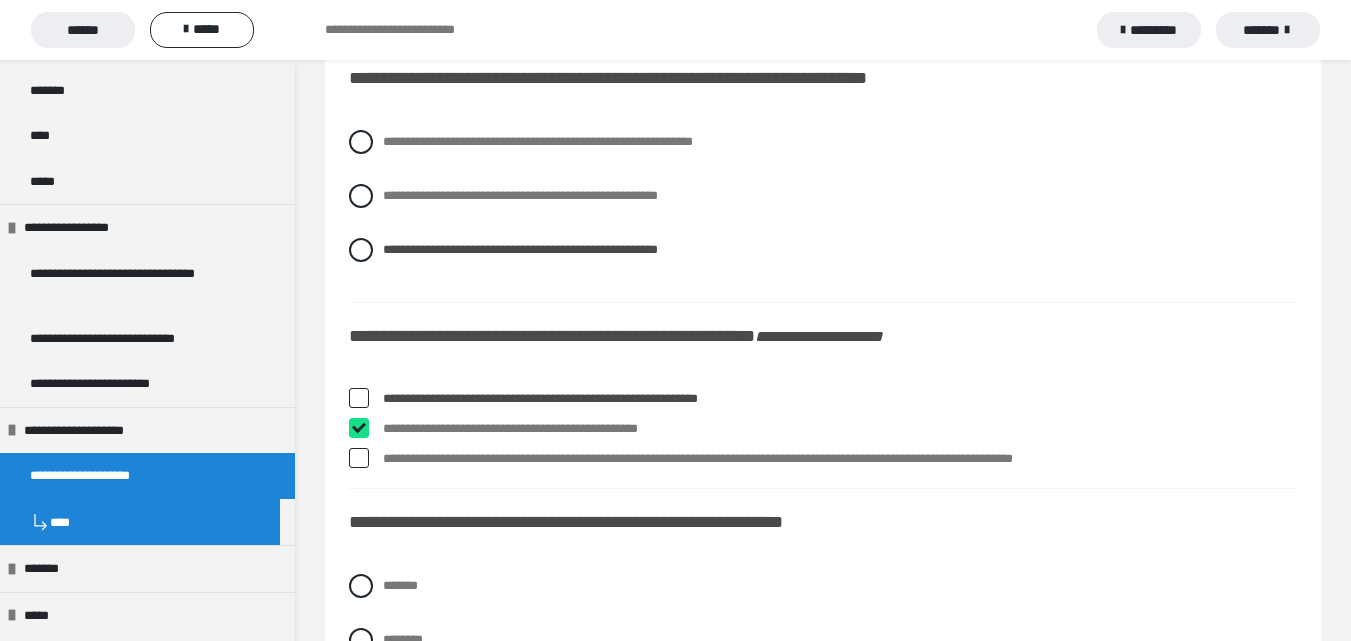 checkbox on "****" 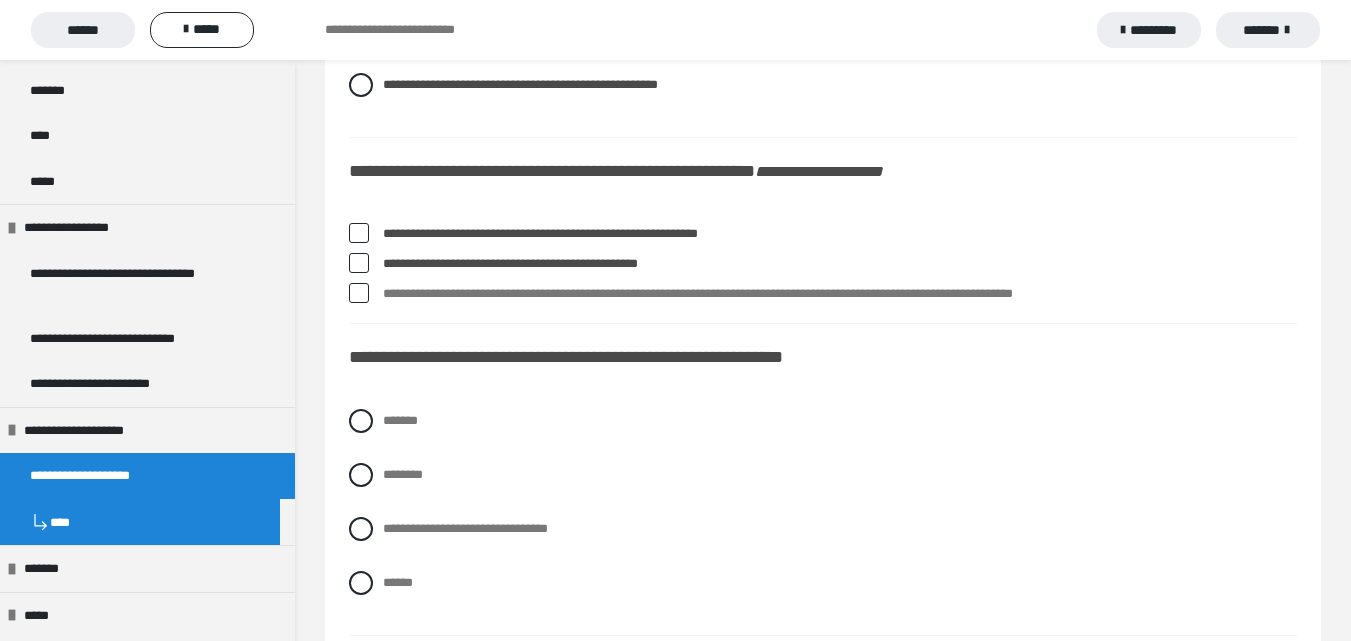 scroll, scrollTop: 2700, scrollLeft: 0, axis: vertical 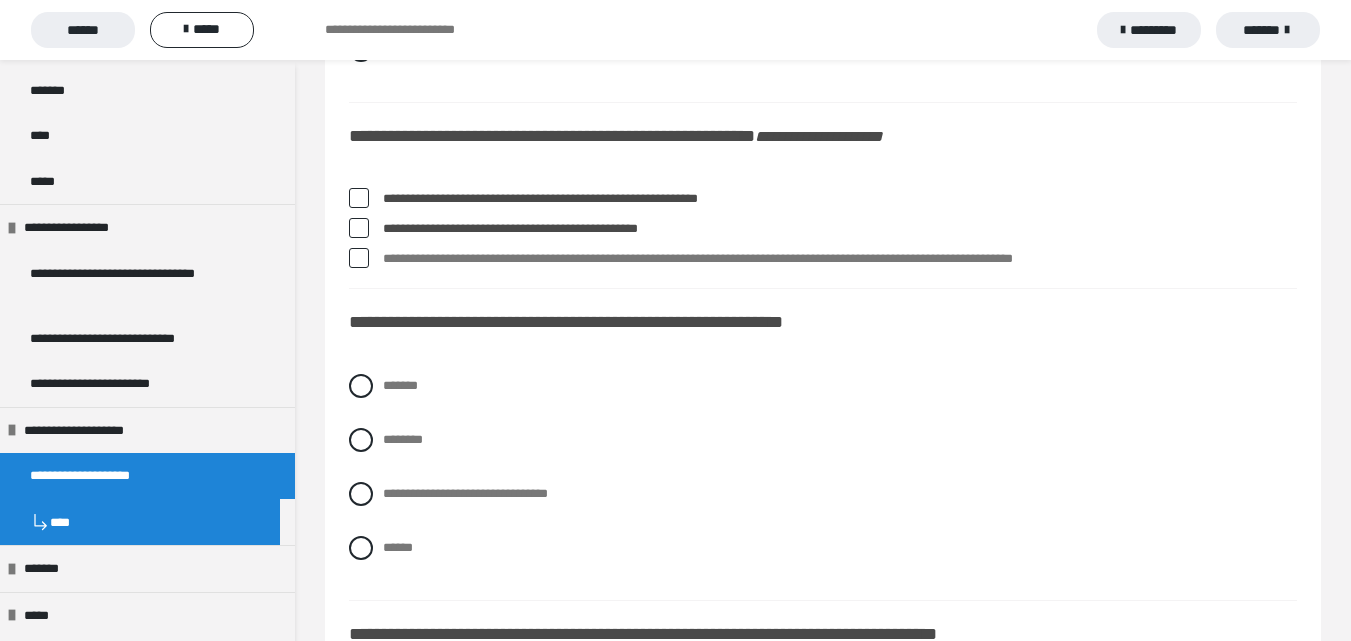 click at bounding box center [361, 440] 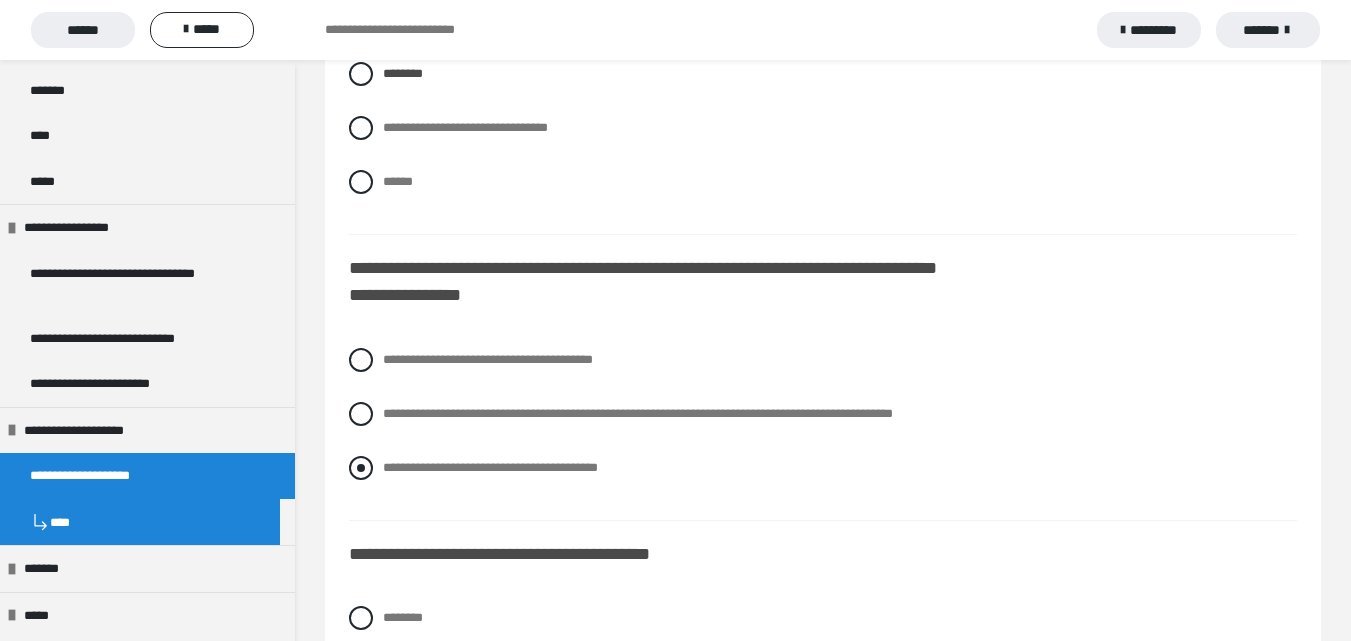 scroll, scrollTop: 3100, scrollLeft: 0, axis: vertical 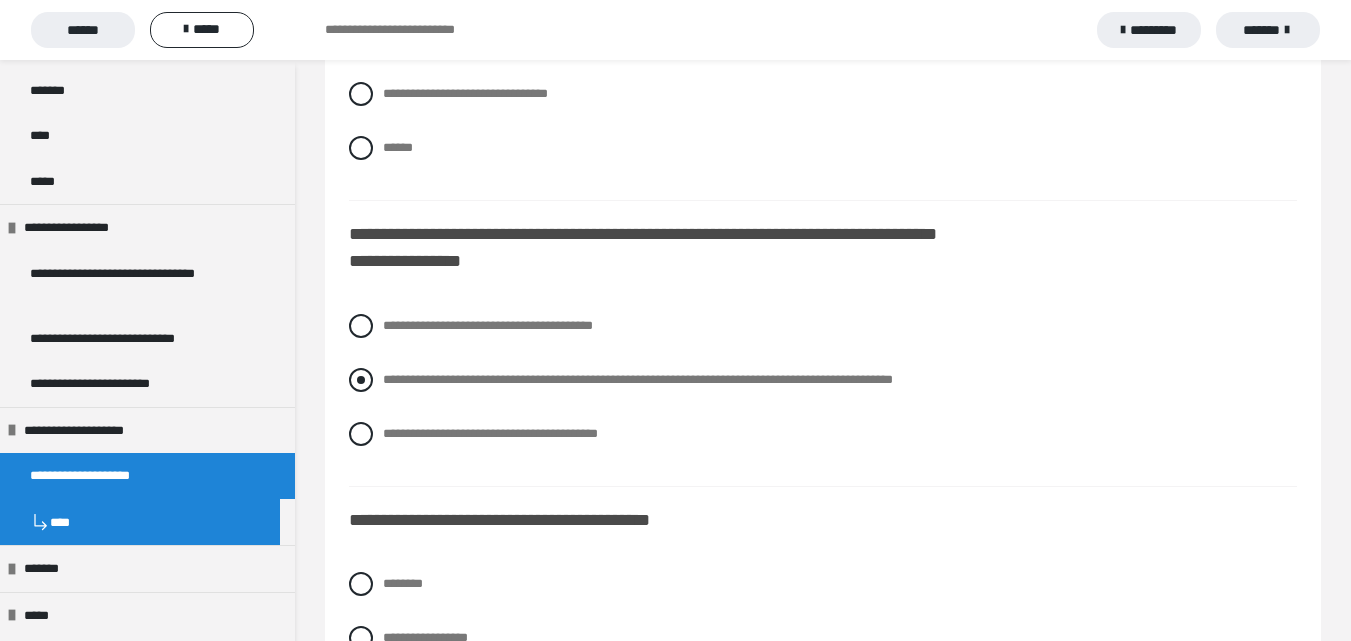 click at bounding box center (361, 380) 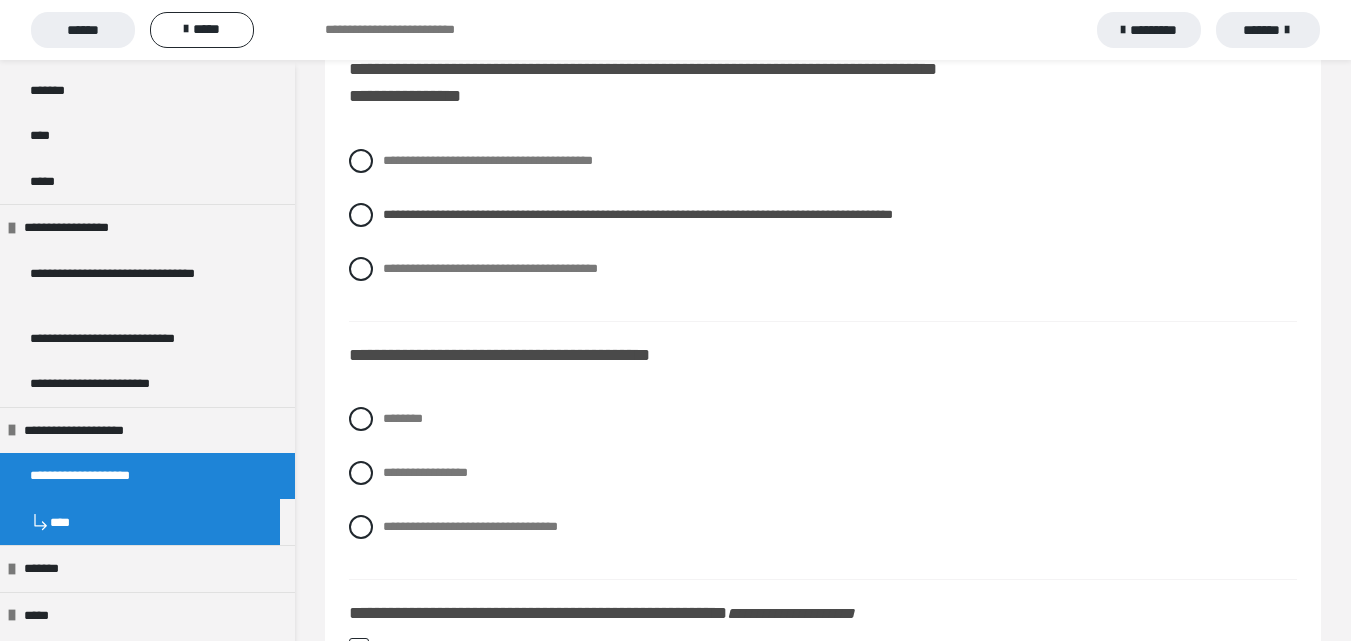 scroll, scrollTop: 3300, scrollLeft: 0, axis: vertical 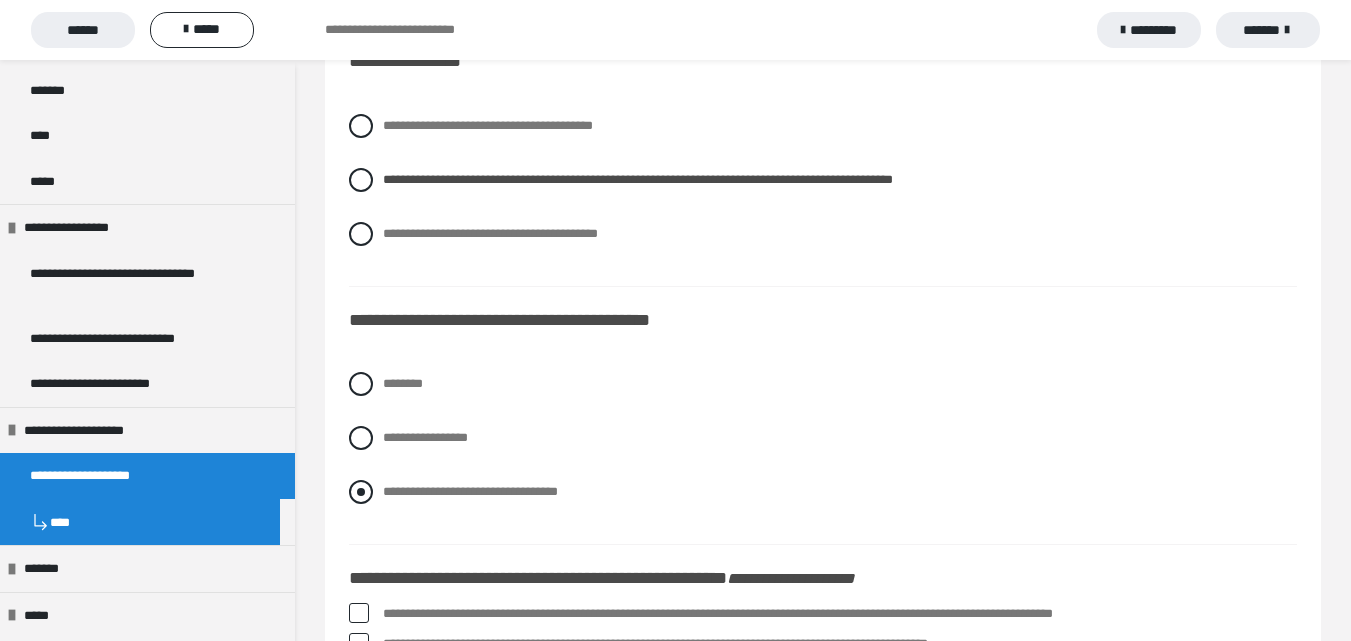 click at bounding box center [361, 492] 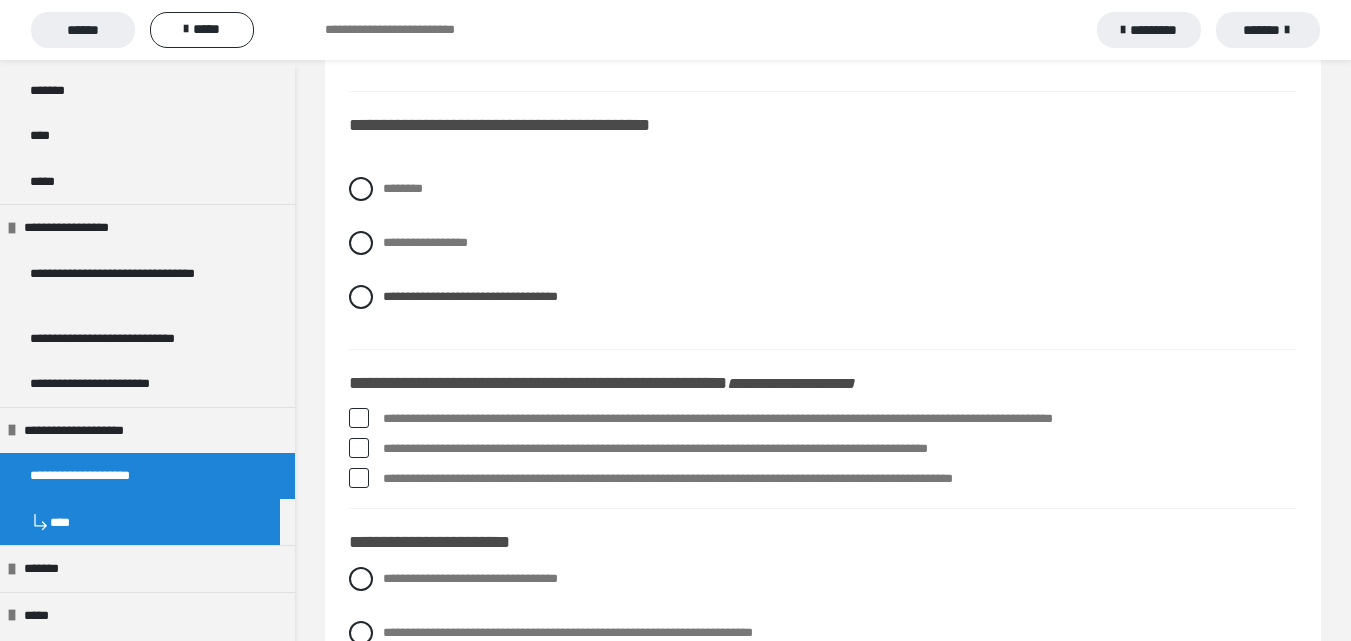 scroll, scrollTop: 3500, scrollLeft: 0, axis: vertical 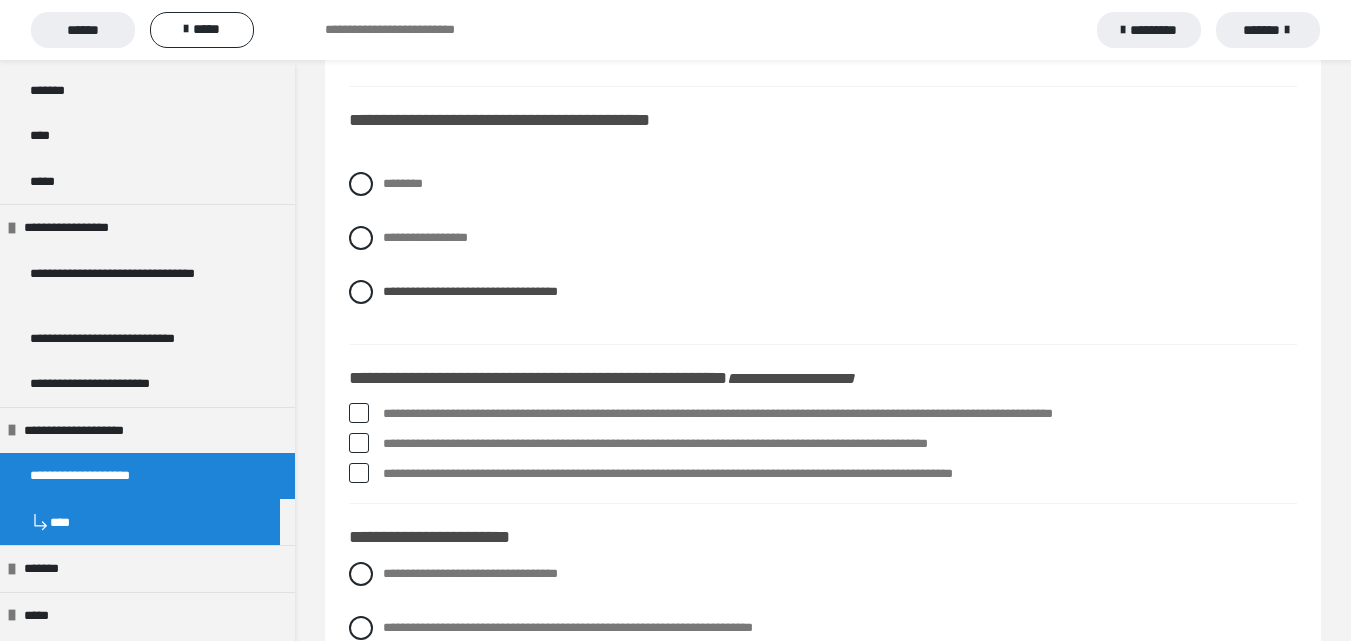 click at bounding box center (359, 413) 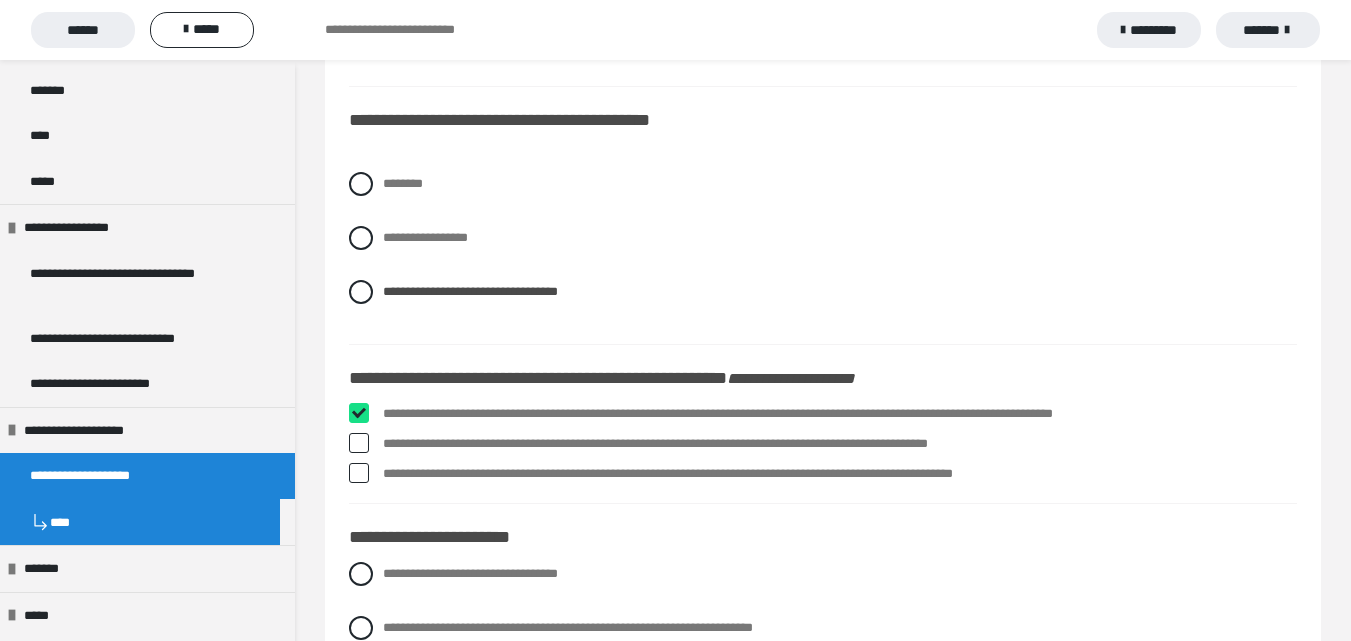 checkbox on "****" 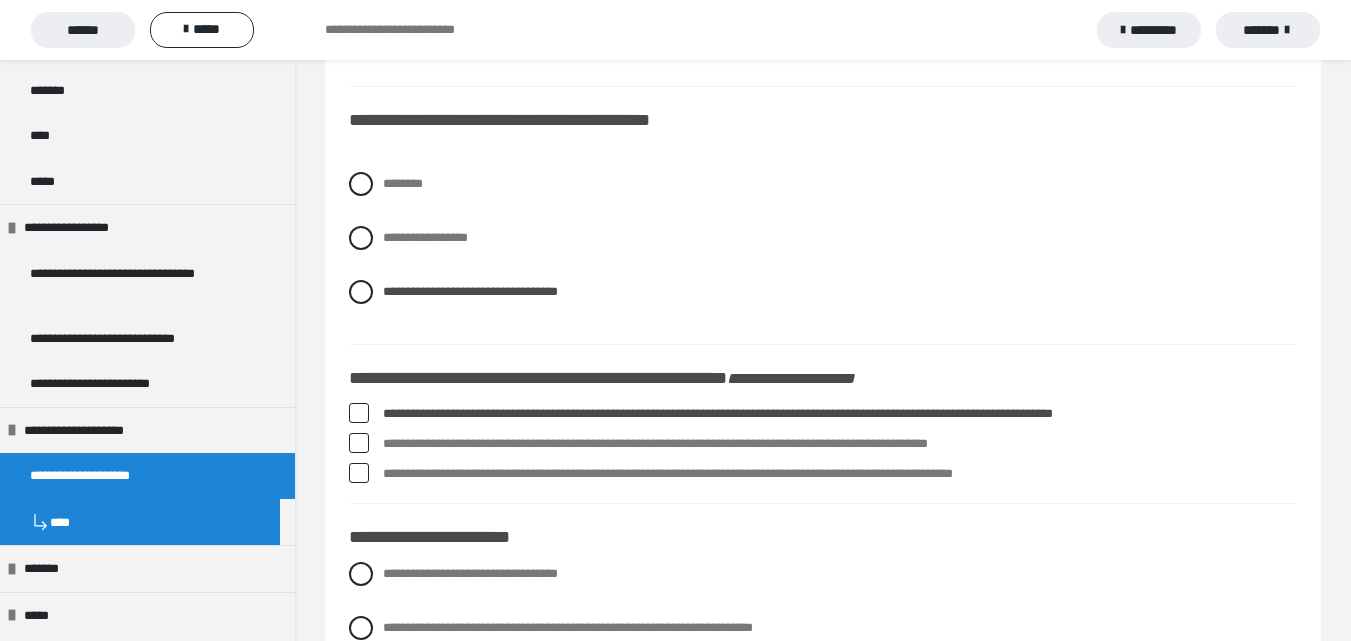 click at bounding box center [359, 473] 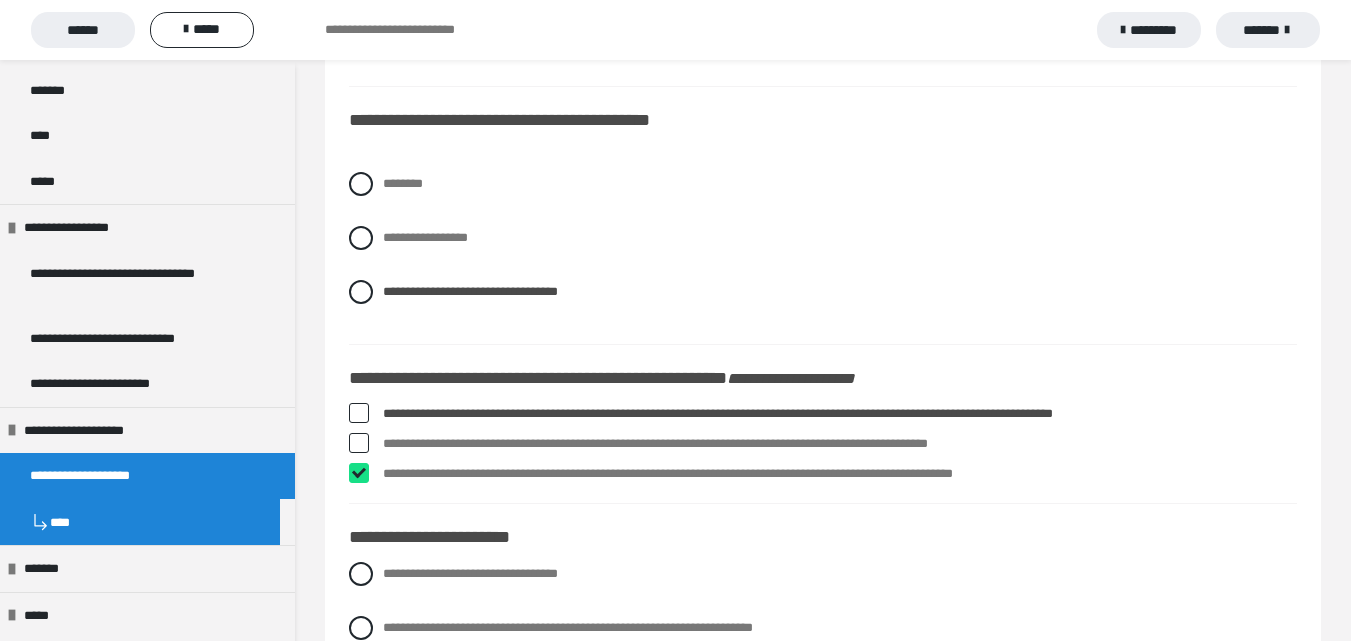 checkbox on "****" 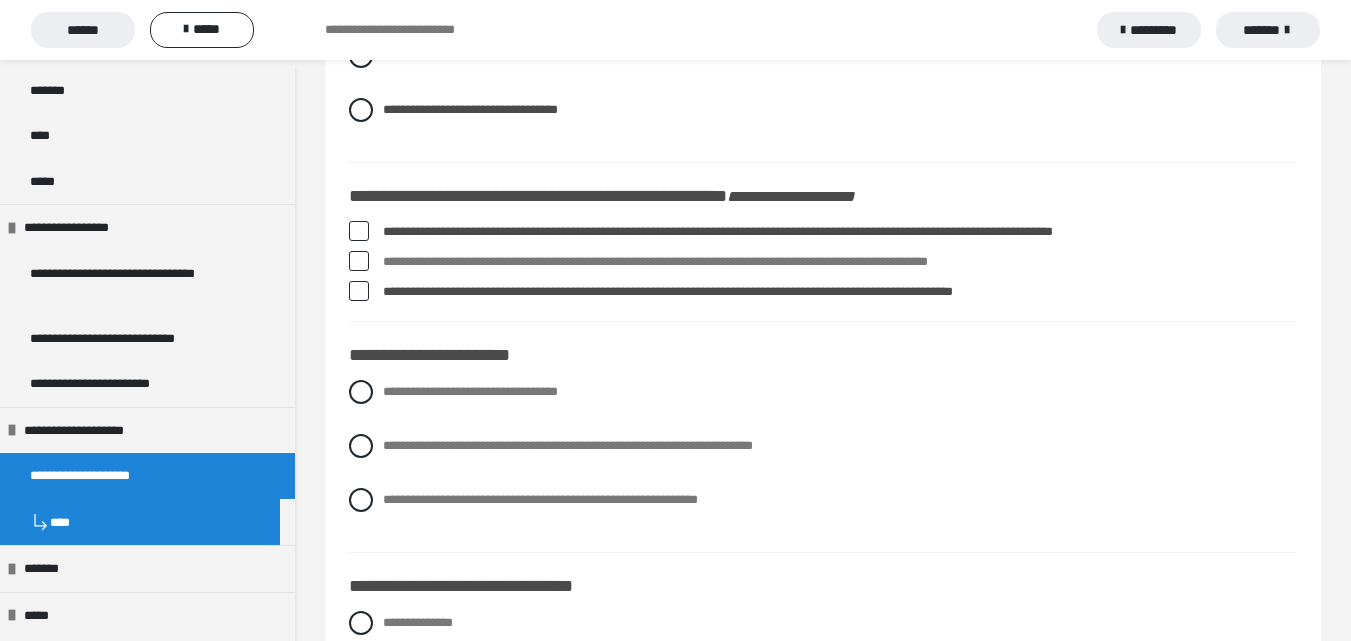 scroll, scrollTop: 3700, scrollLeft: 0, axis: vertical 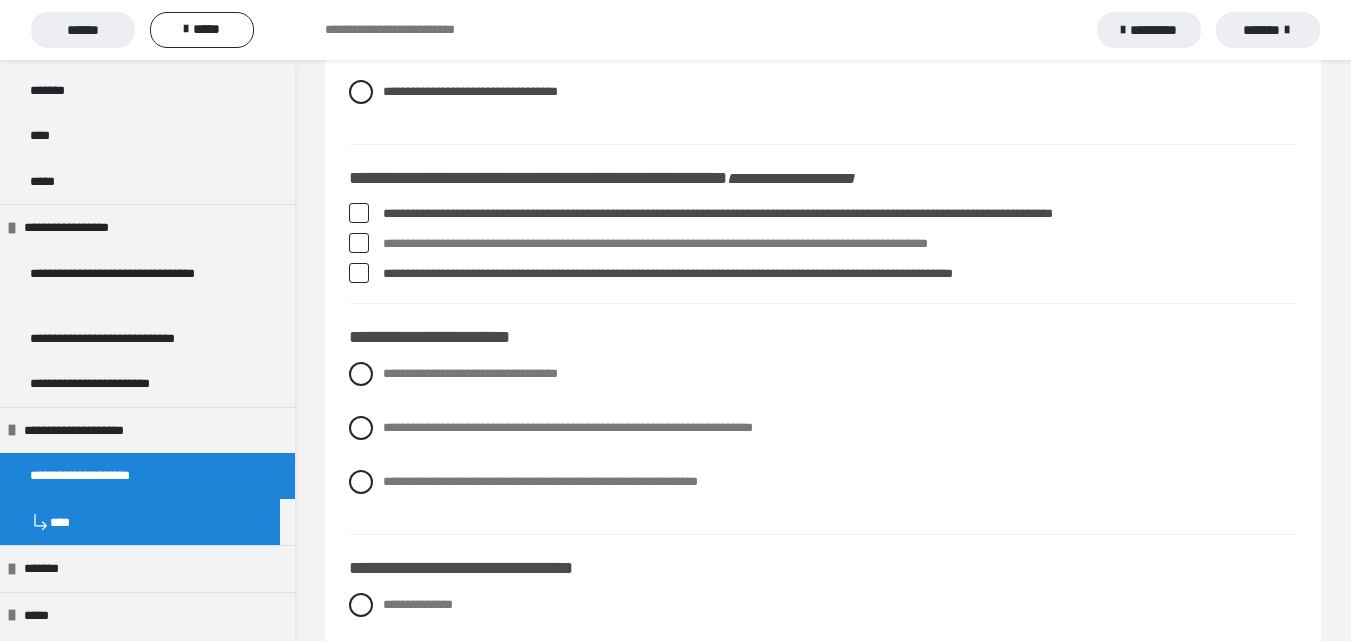 click at bounding box center [361, 482] 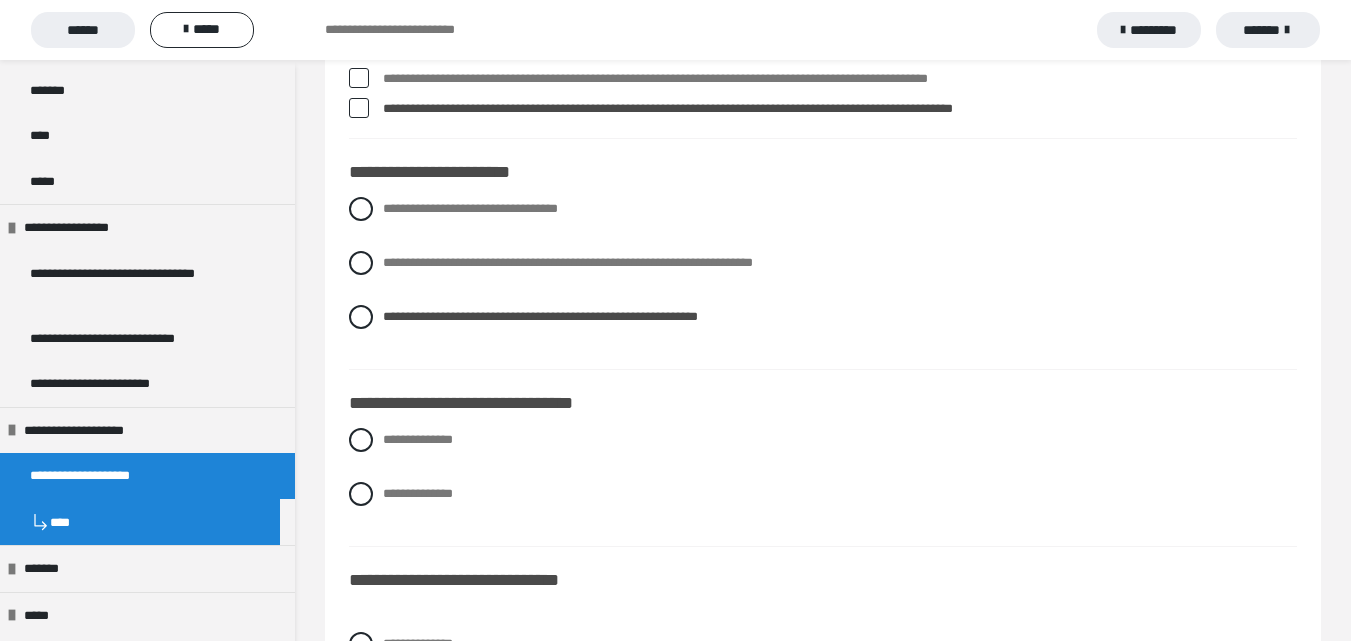 scroll, scrollTop: 3900, scrollLeft: 0, axis: vertical 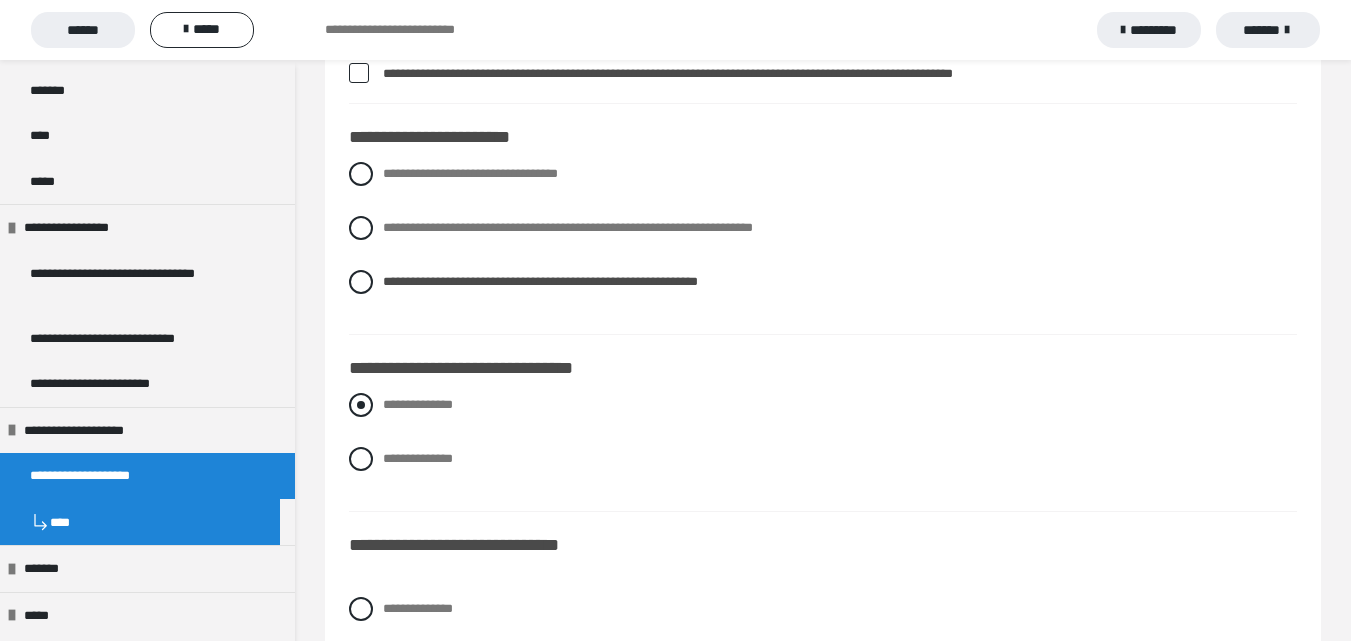 click at bounding box center (361, 405) 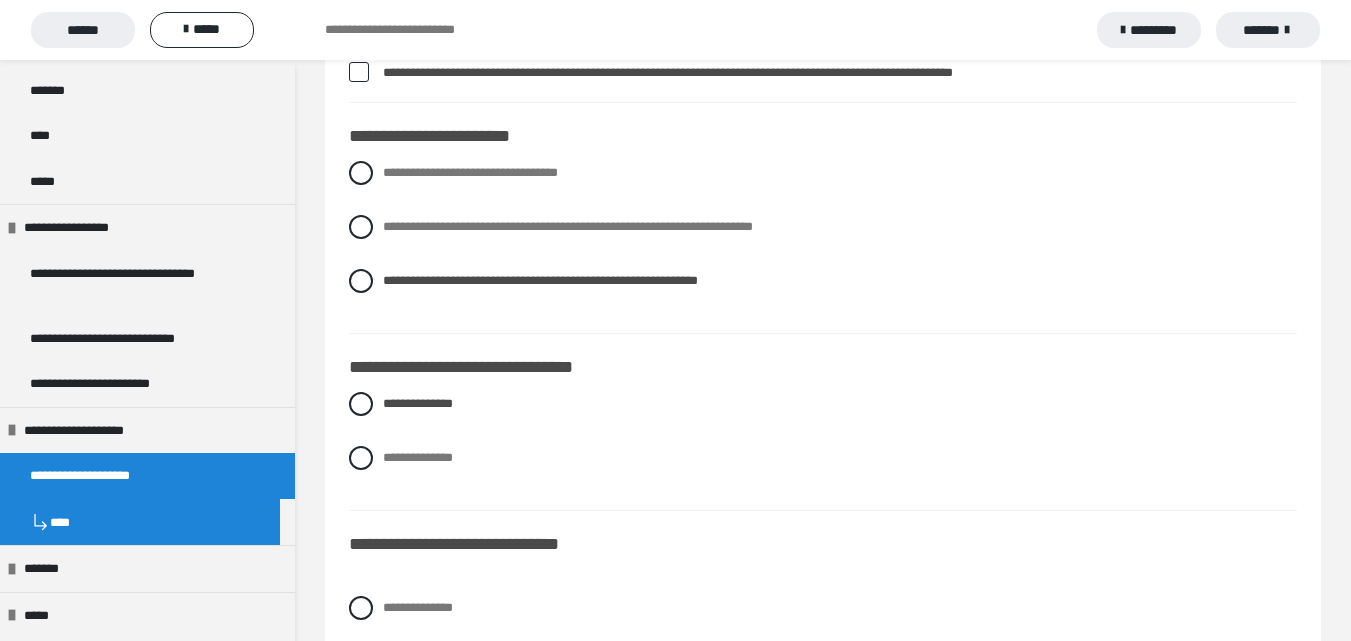 scroll, scrollTop: 4100, scrollLeft: 0, axis: vertical 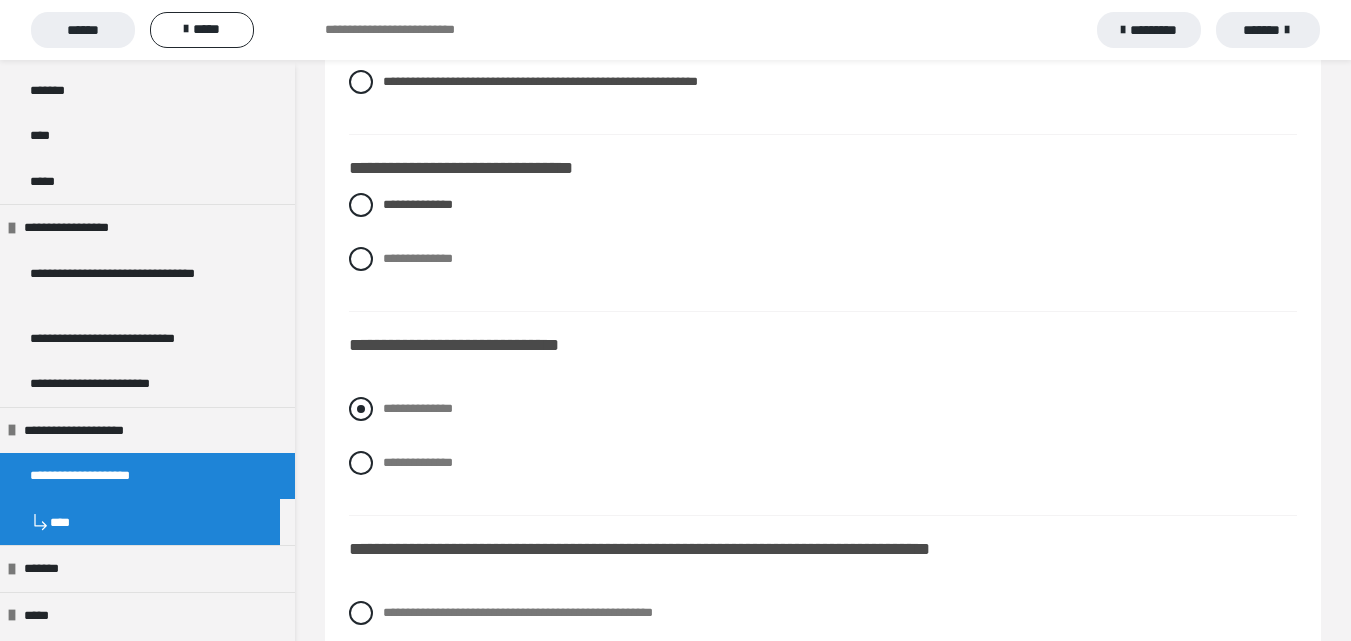 click at bounding box center [361, 409] 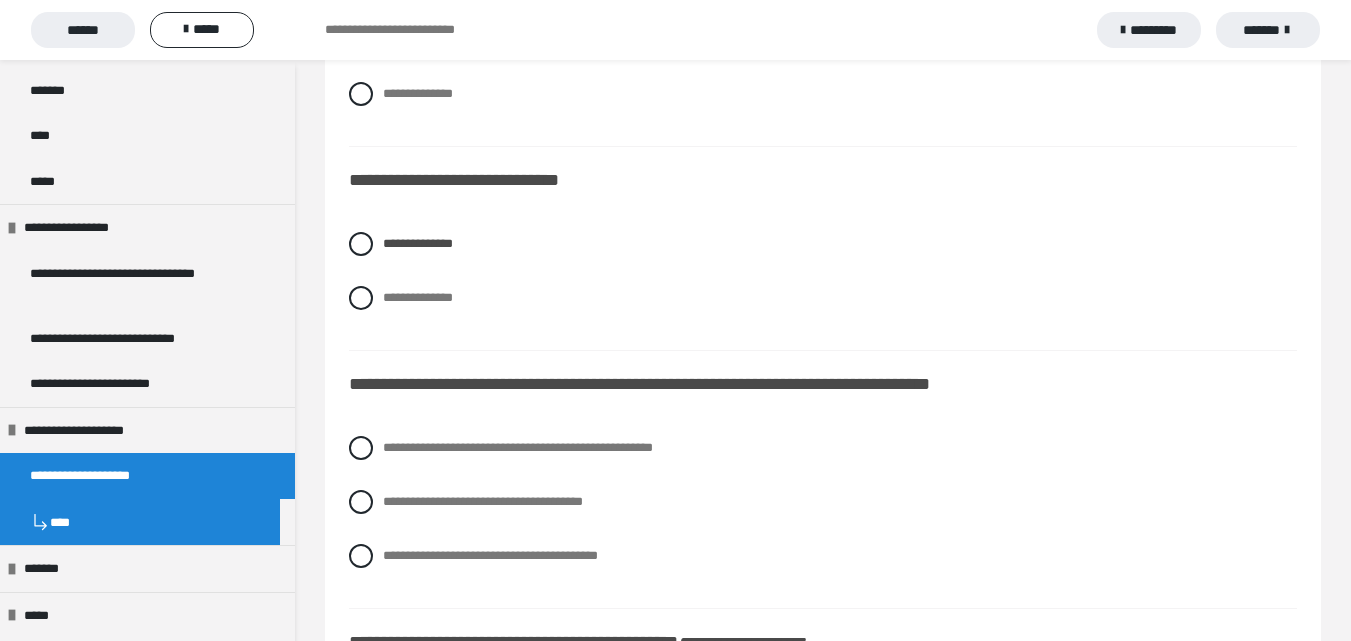 scroll, scrollTop: 4300, scrollLeft: 0, axis: vertical 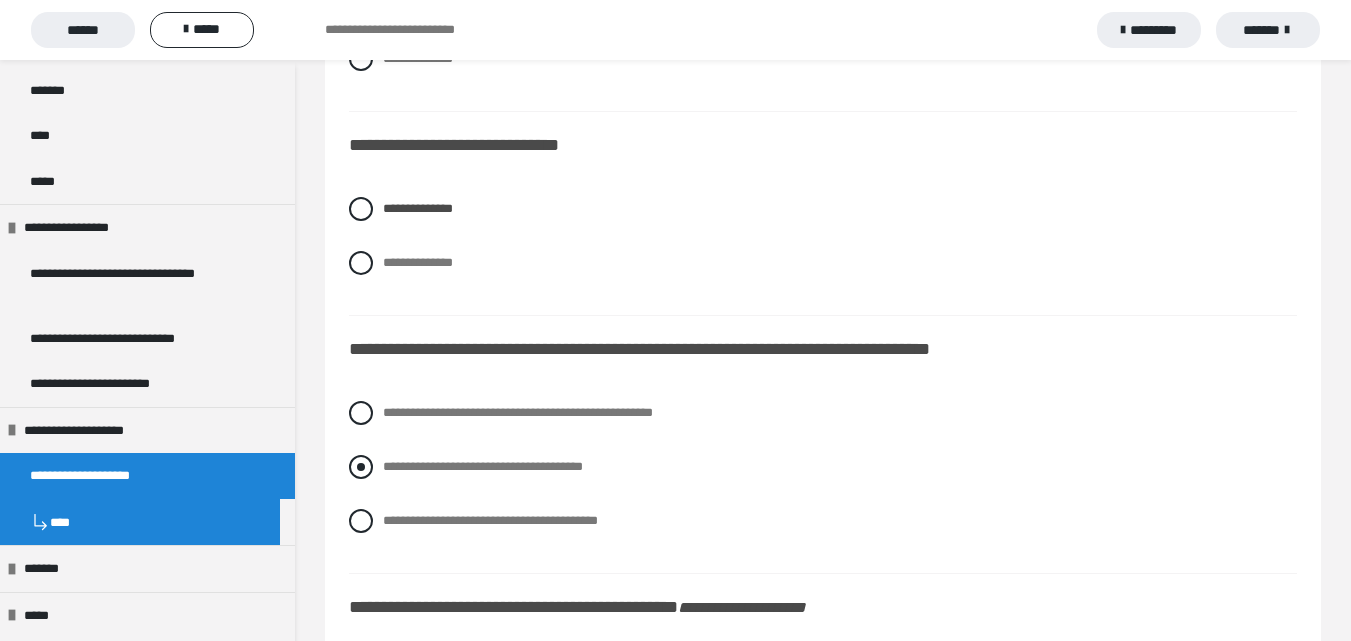 click at bounding box center (361, 467) 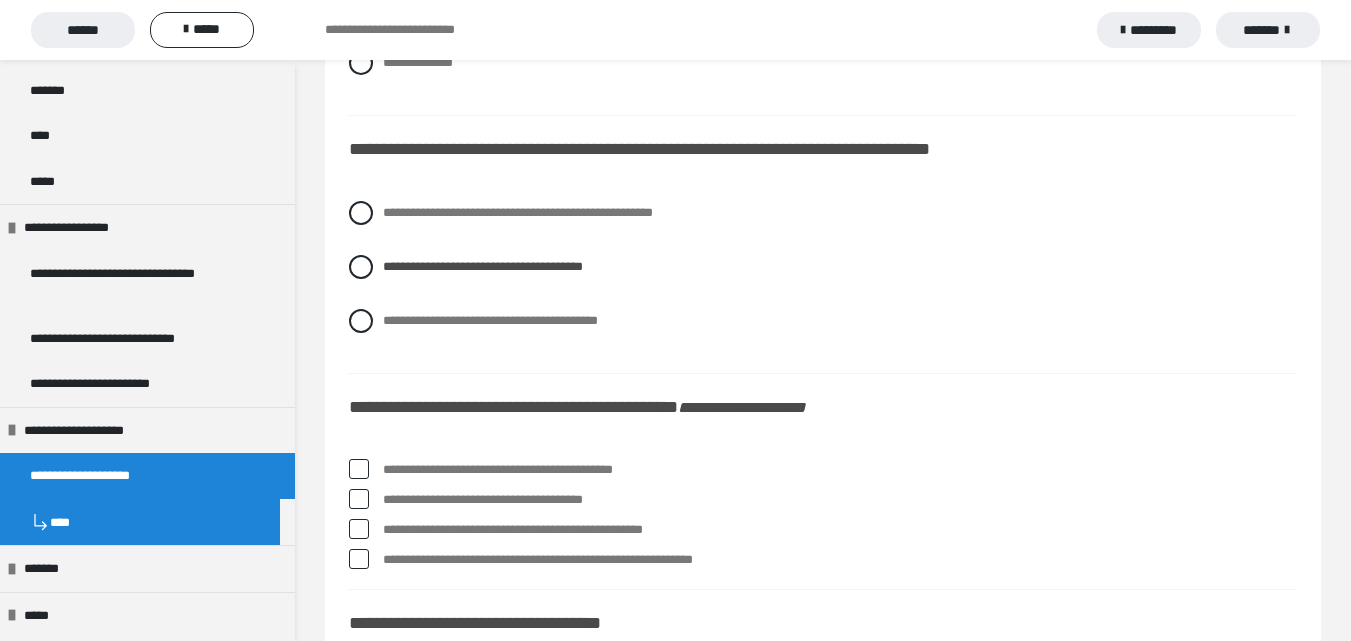 scroll, scrollTop: 4600, scrollLeft: 0, axis: vertical 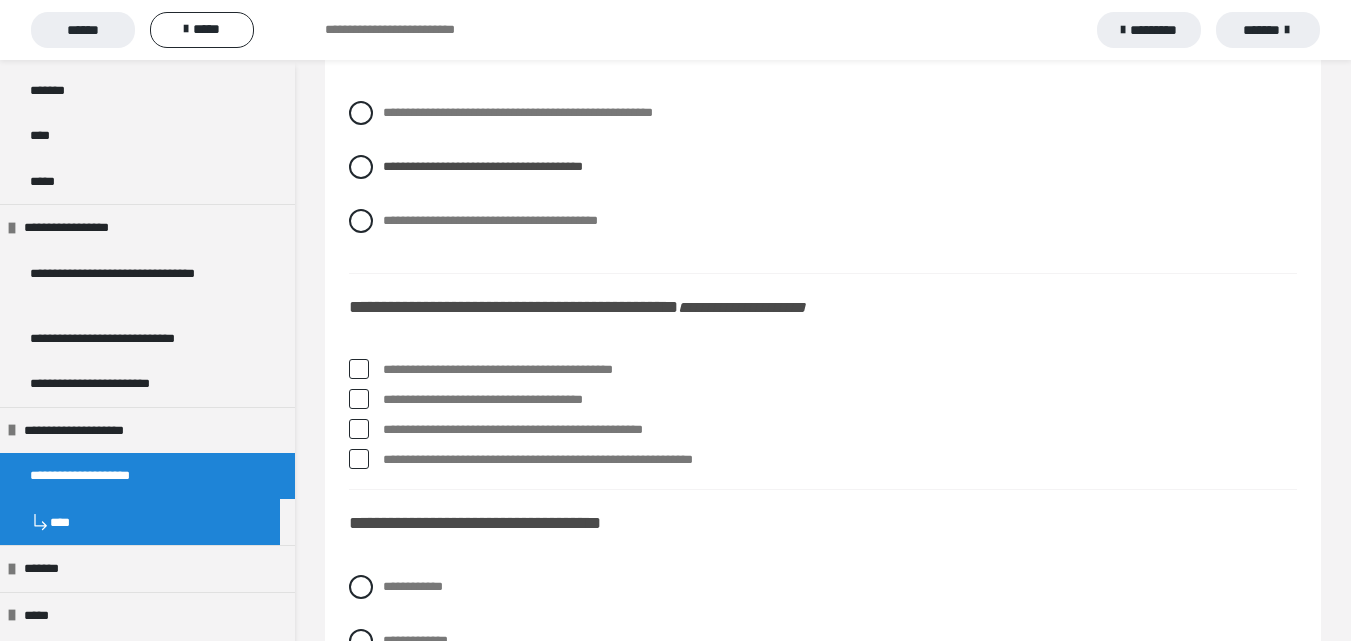 click at bounding box center (359, 399) 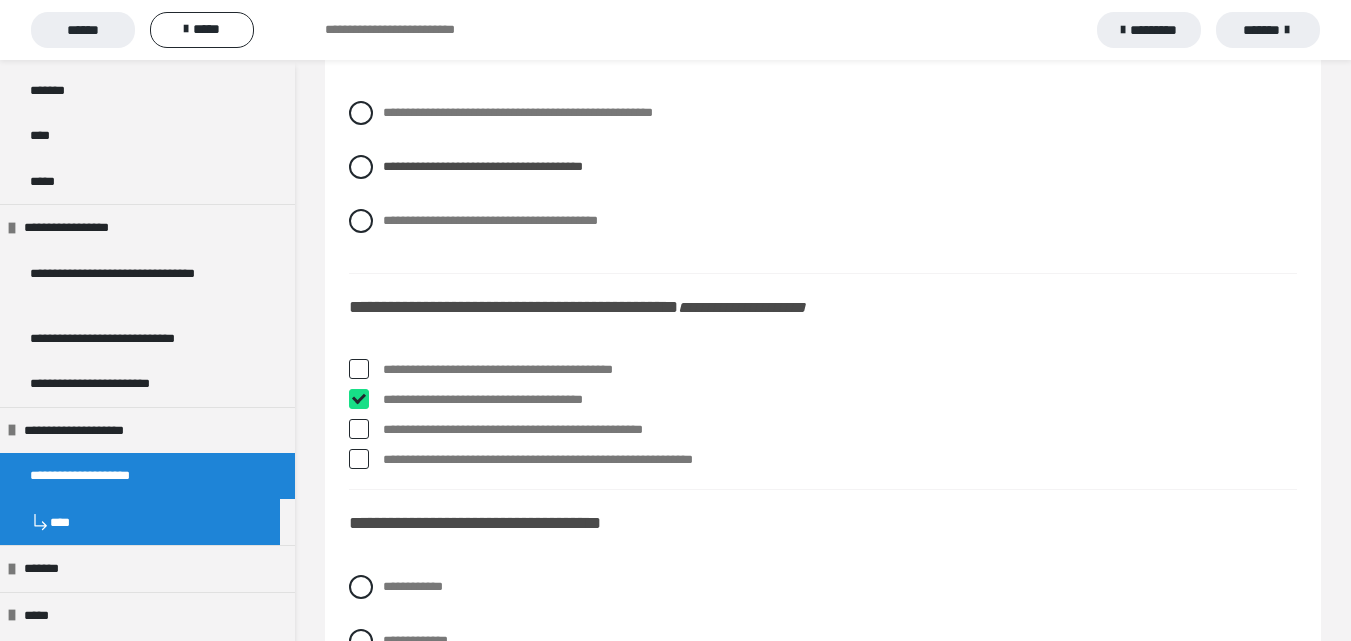 checkbox on "****" 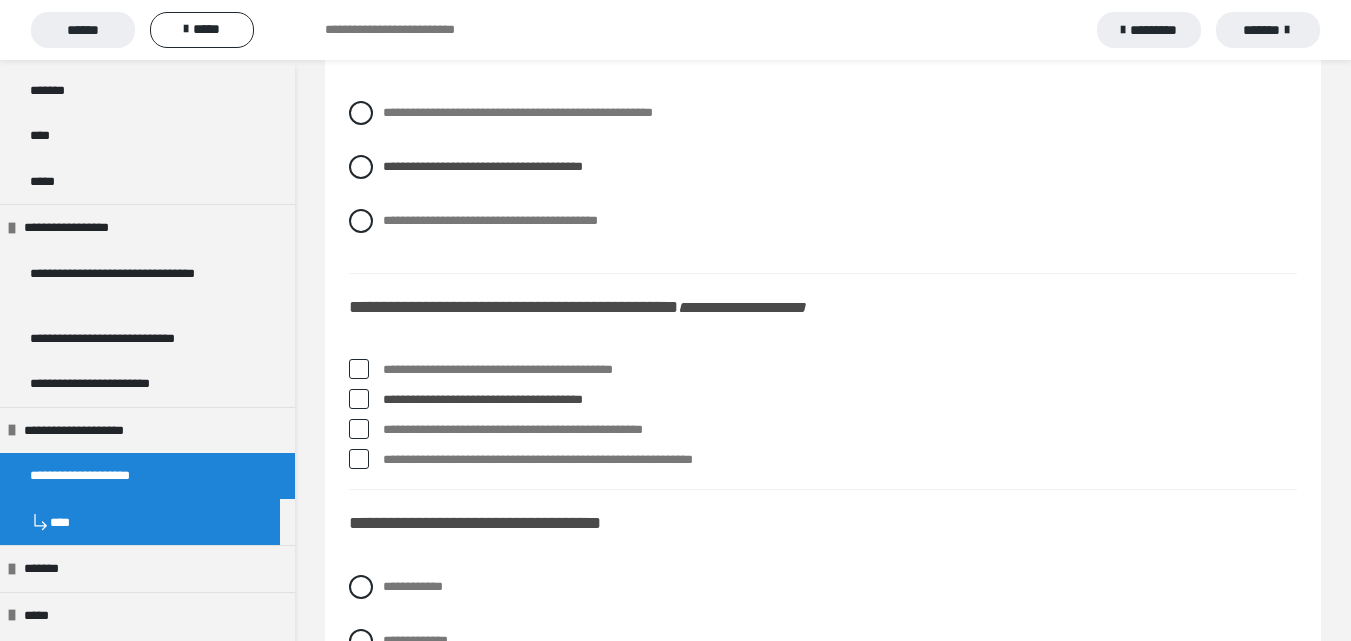 click at bounding box center [359, 429] 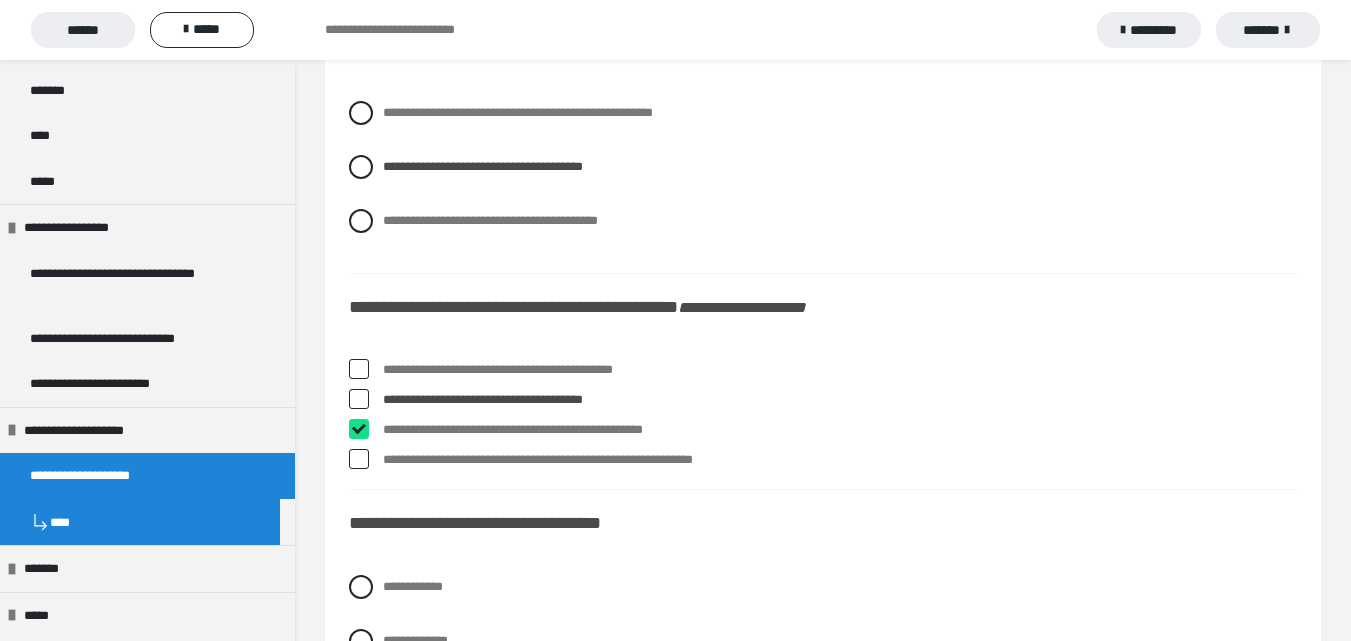 checkbox on "****" 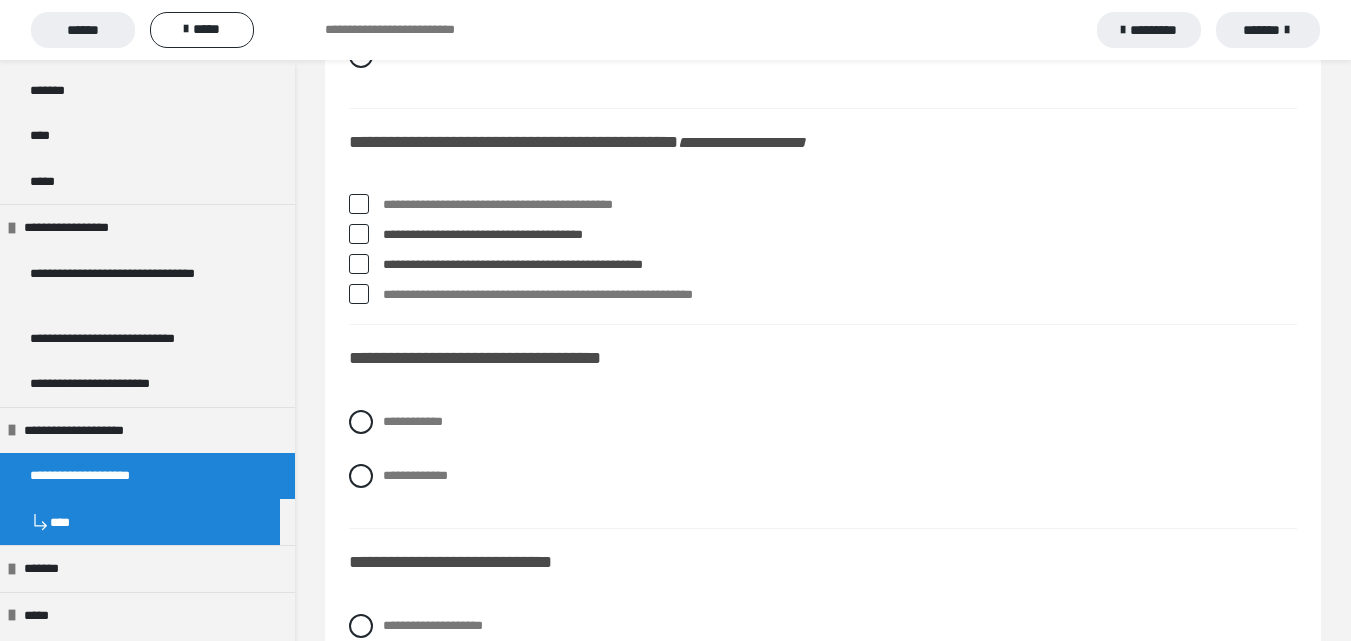 scroll, scrollTop: 4800, scrollLeft: 0, axis: vertical 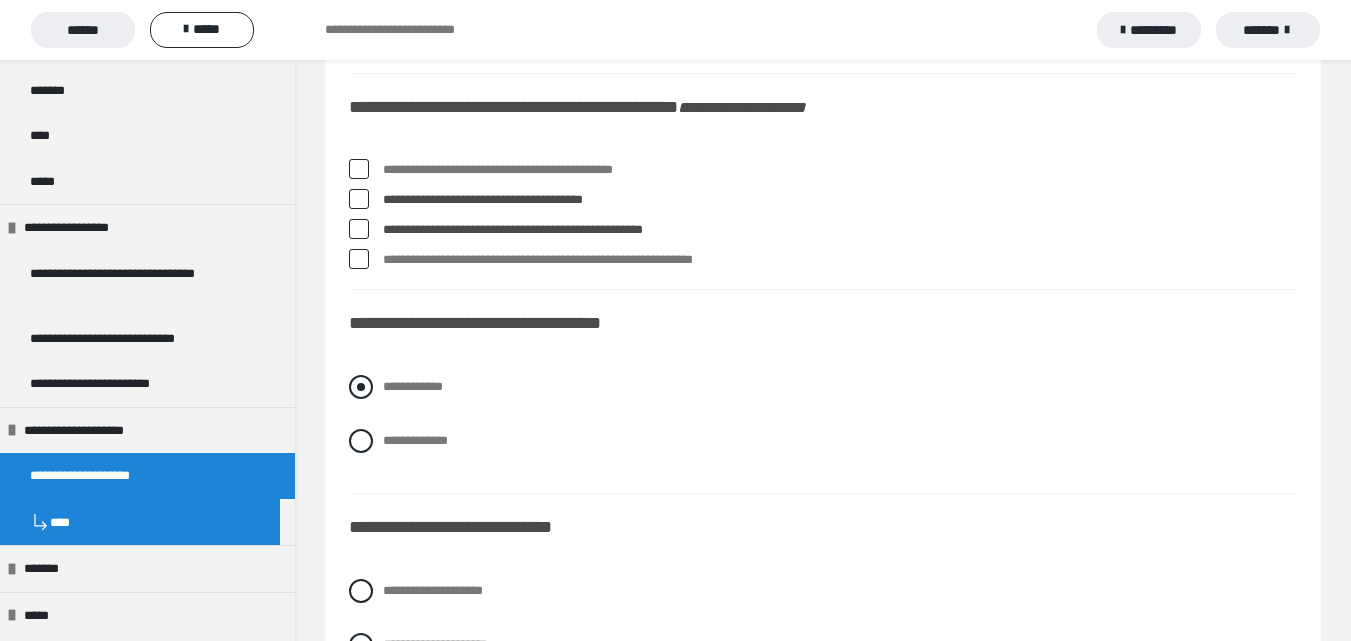 click at bounding box center [361, 387] 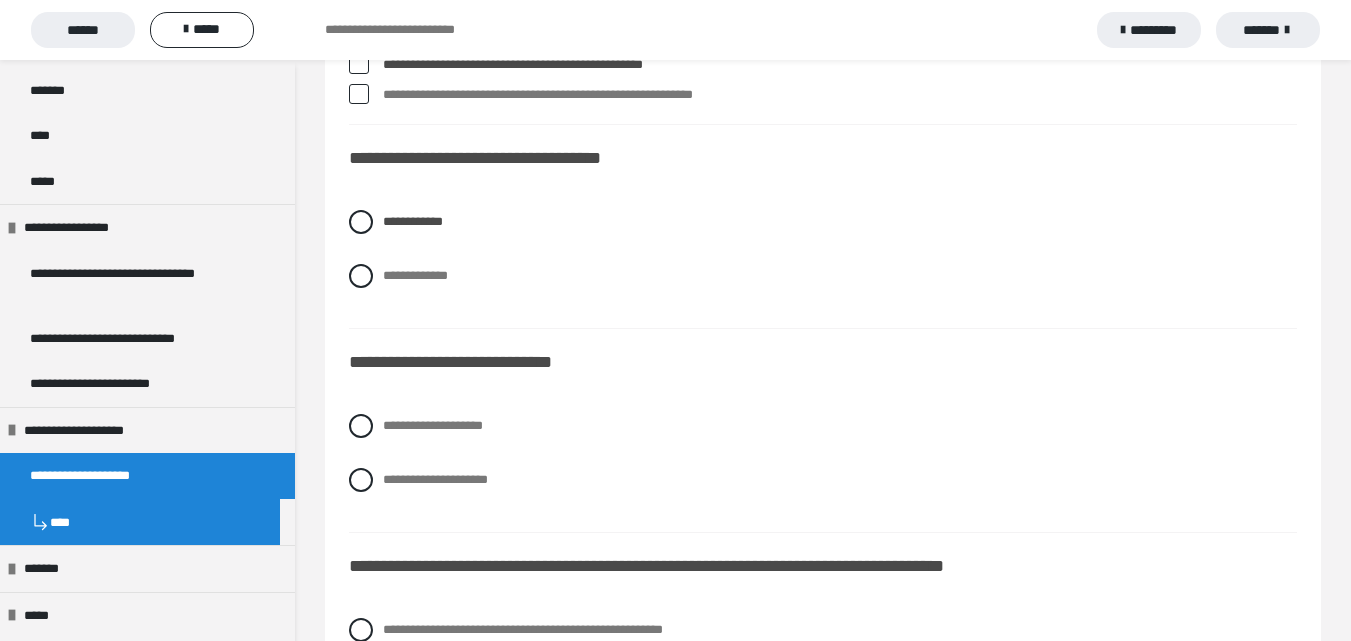 scroll, scrollTop: 5000, scrollLeft: 0, axis: vertical 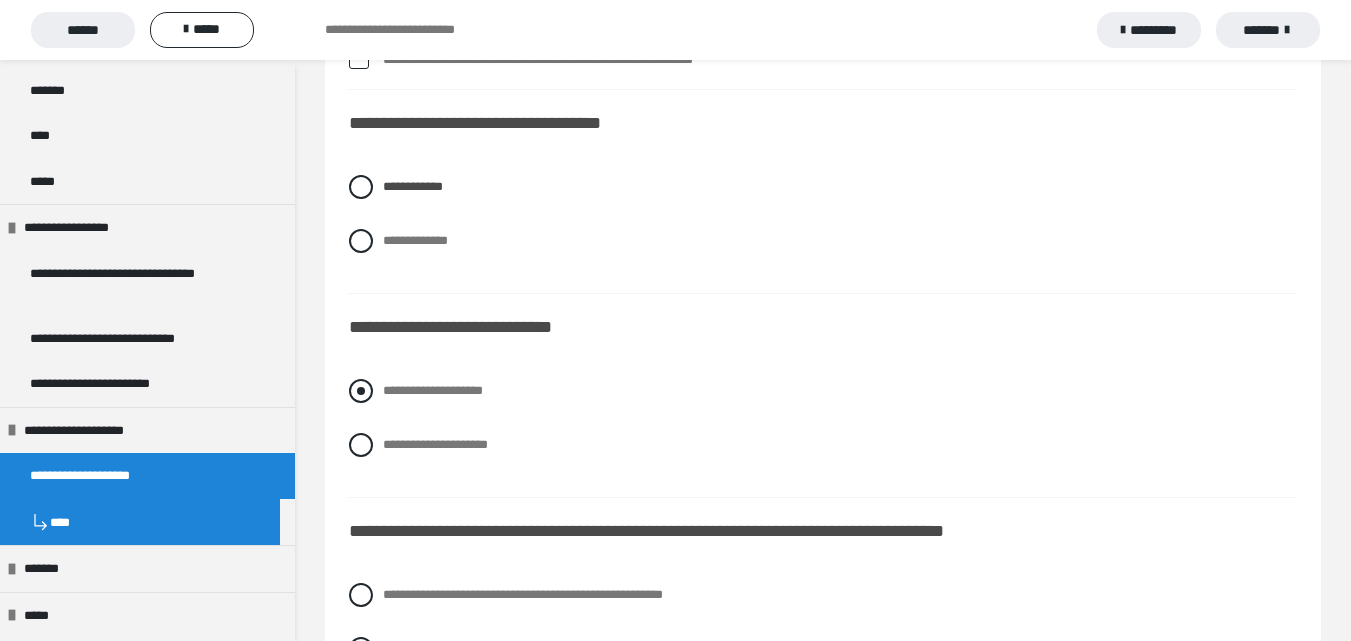 click at bounding box center [361, 391] 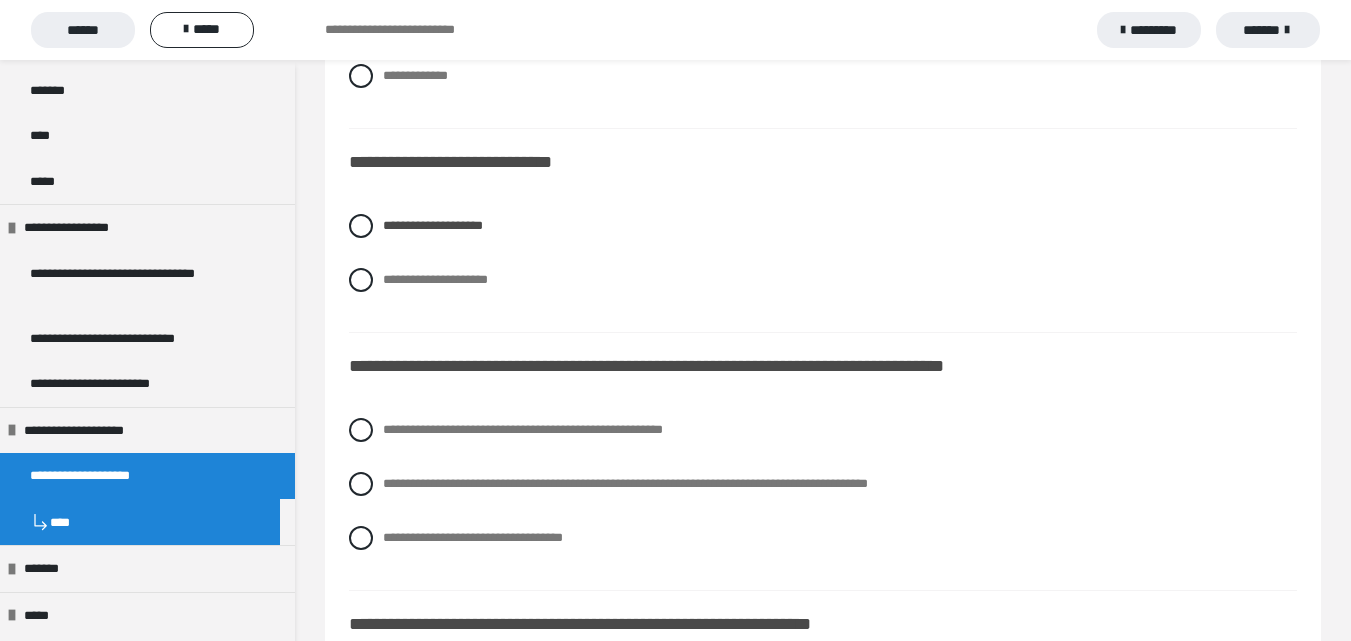 scroll, scrollTop: 5200, scrollLeft: 0, axis: vertical 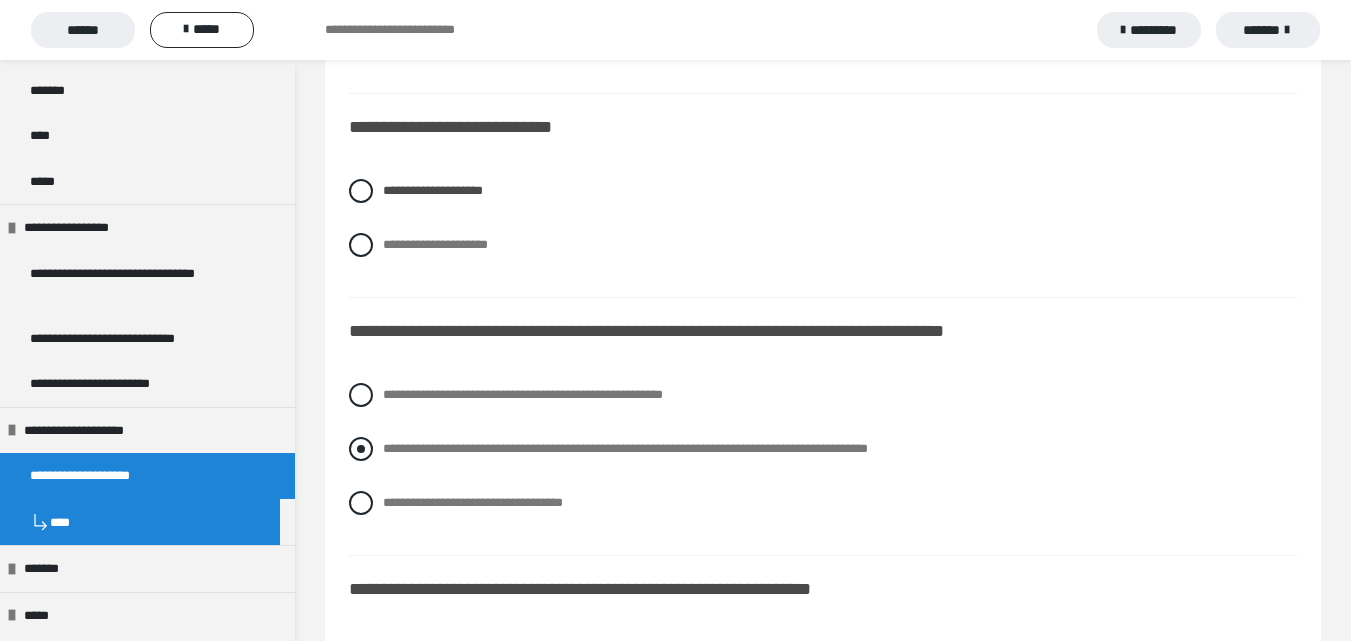 click at bounding box center [361, 449] 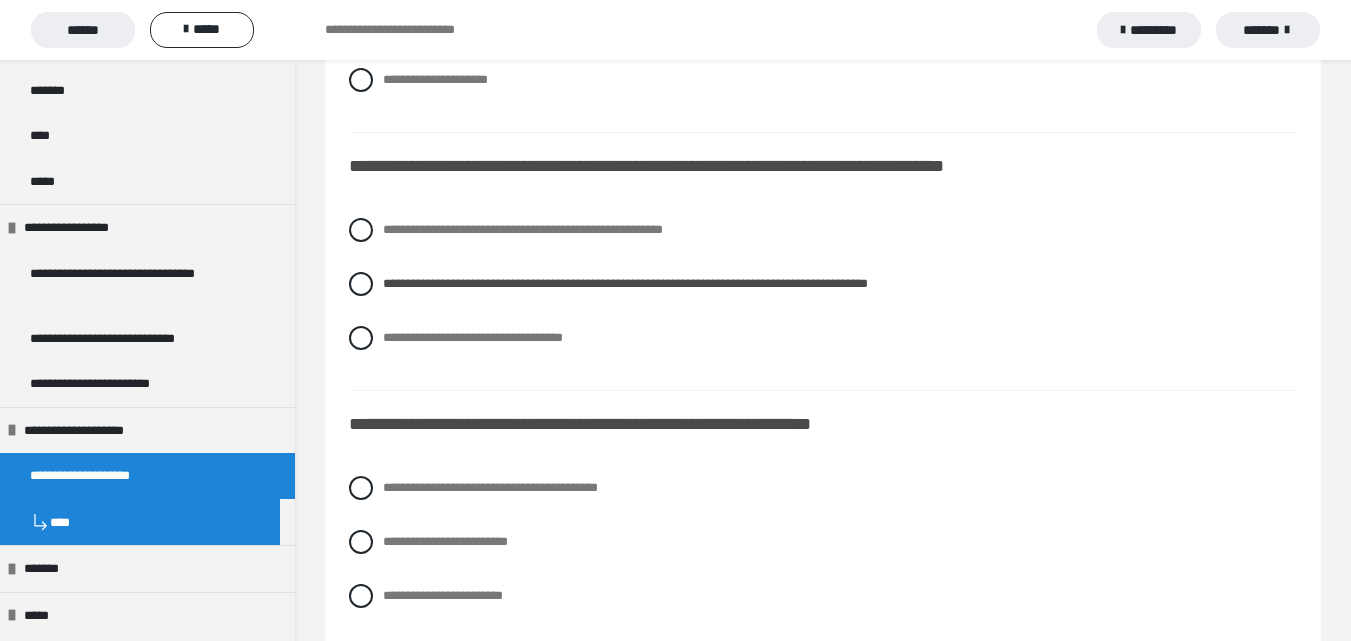 scroll, scrollTop: 5400, scrollLeft: 0, axis: vertical 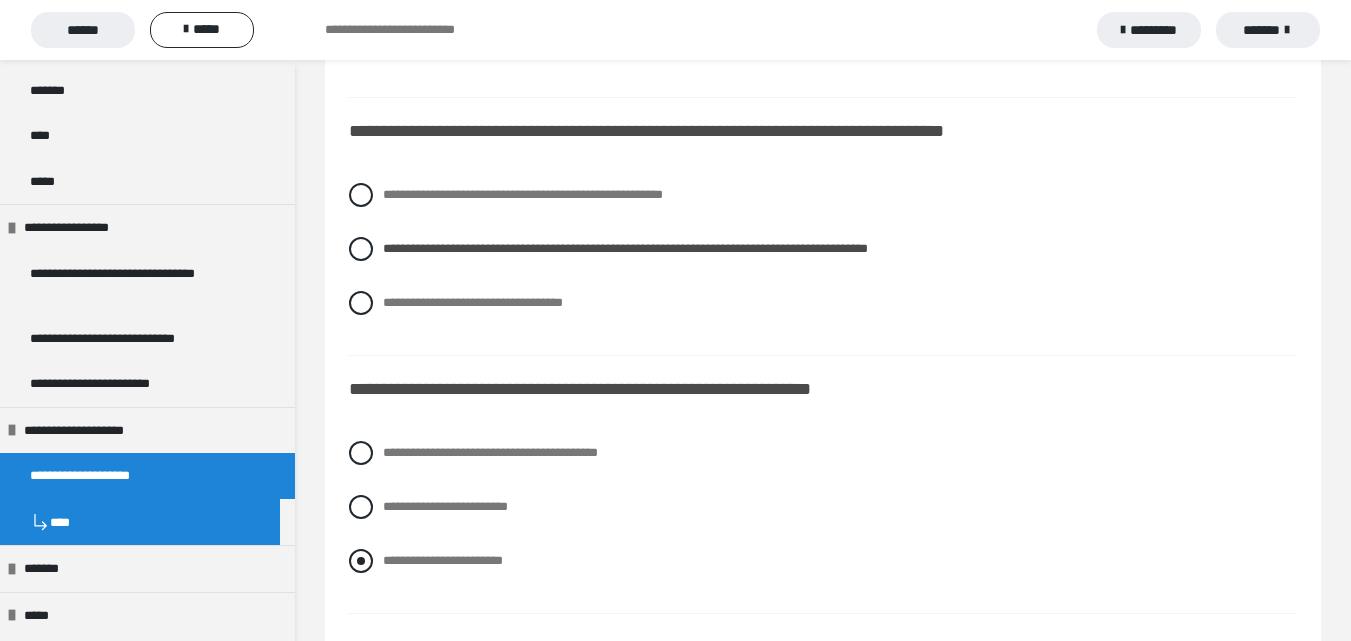 click at bounding box center (361, 561) 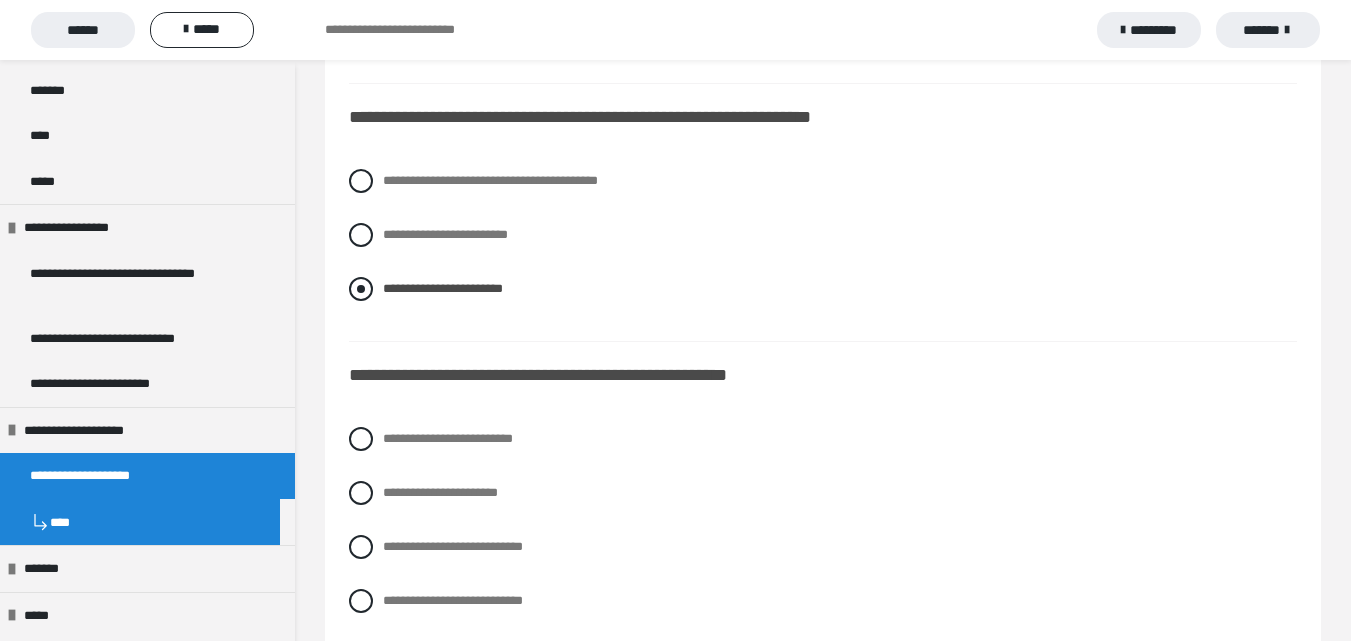 scroll, scrollTop: 5700, scrollLeft: 0, axis: vertical 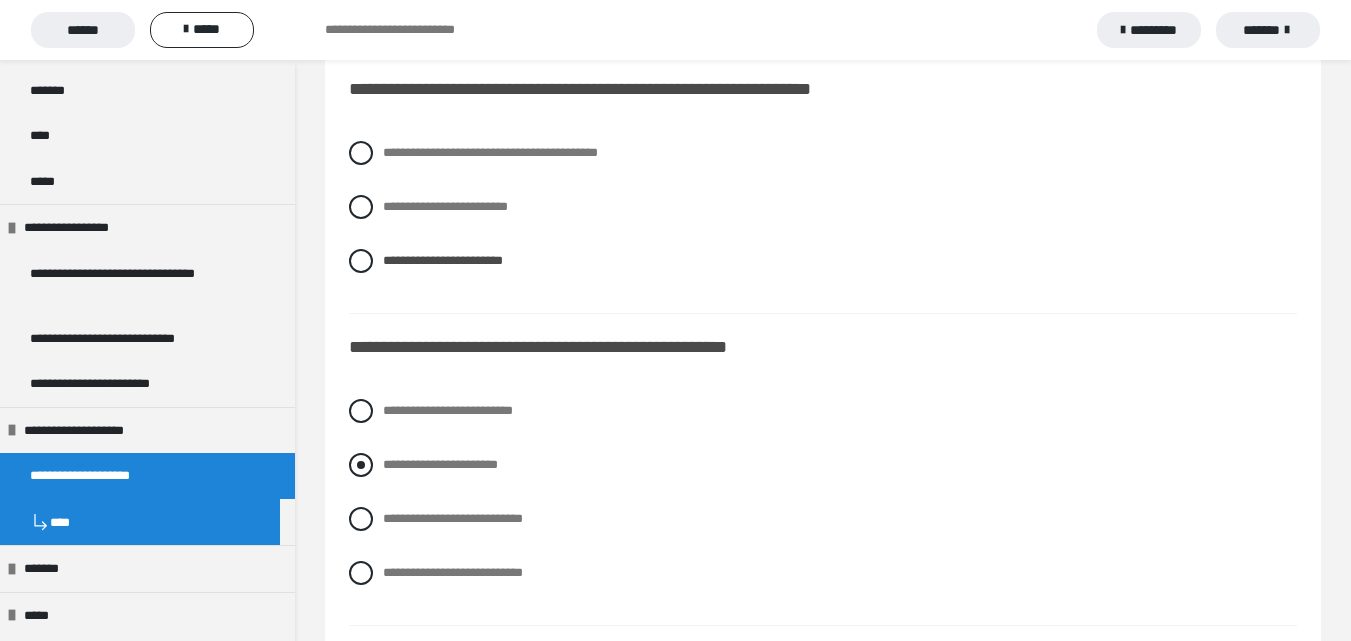 click at bounding box center (361, 465) 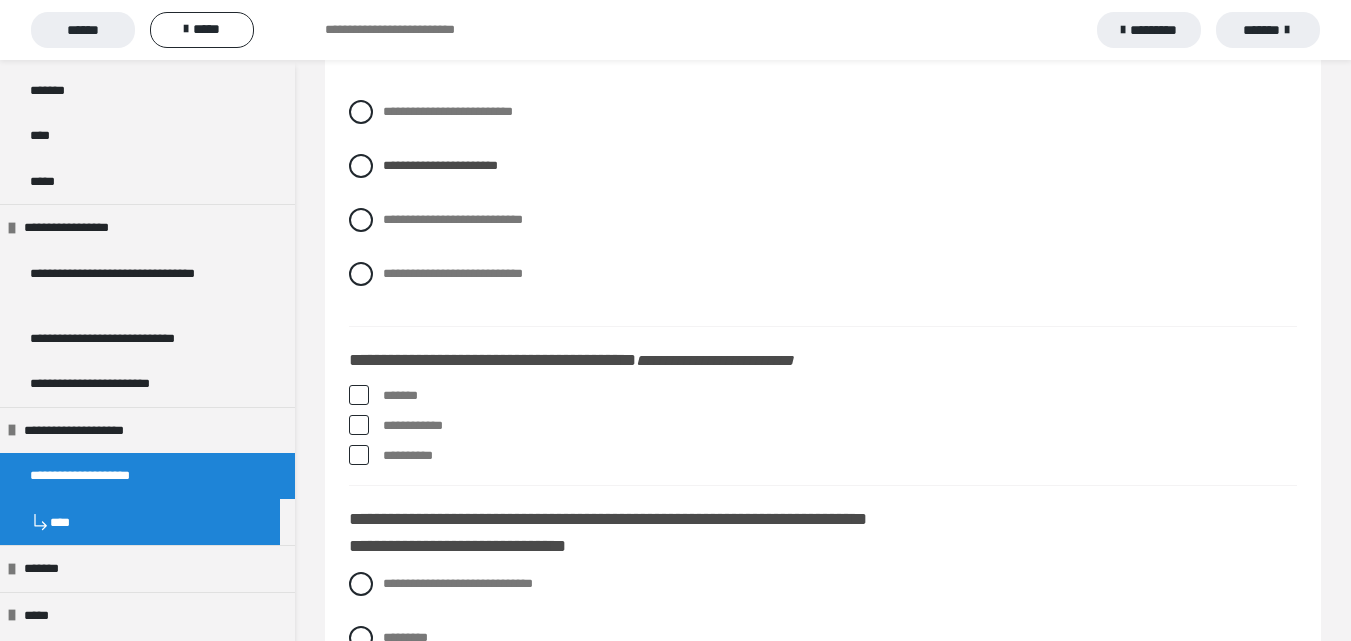 scroll, scrollTop: 6000, scrollLeft: 0, axis: vertical 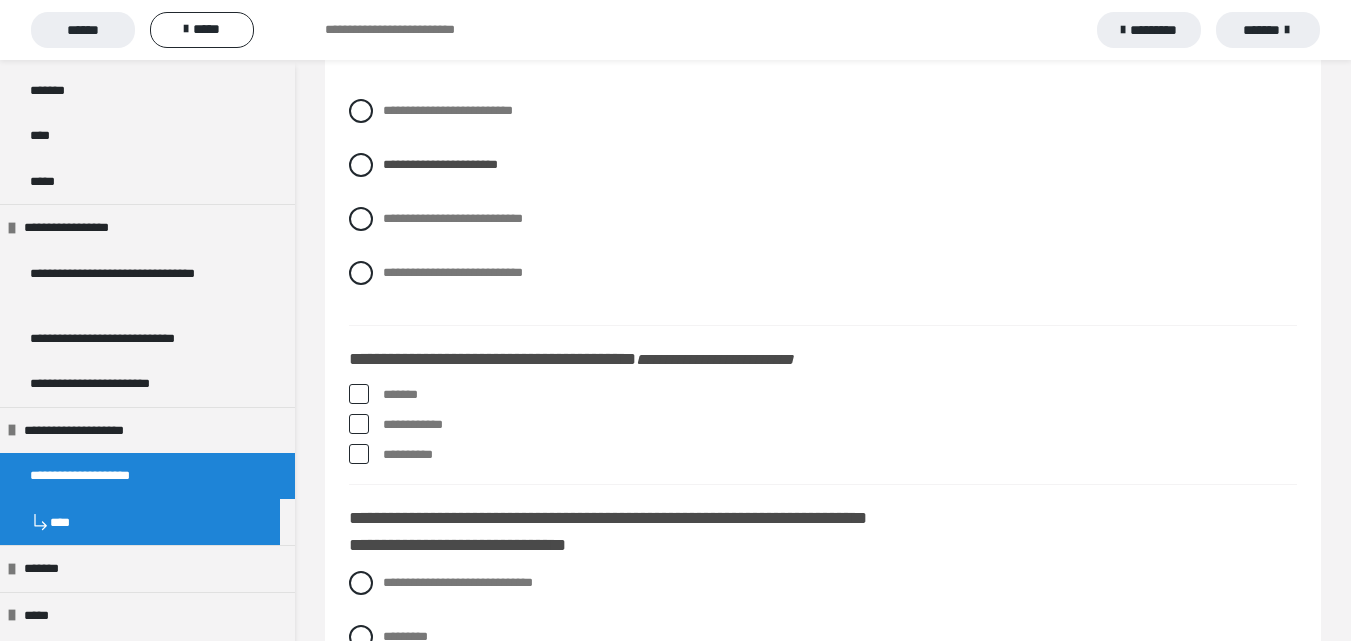 click at bounding box center (359, 394) 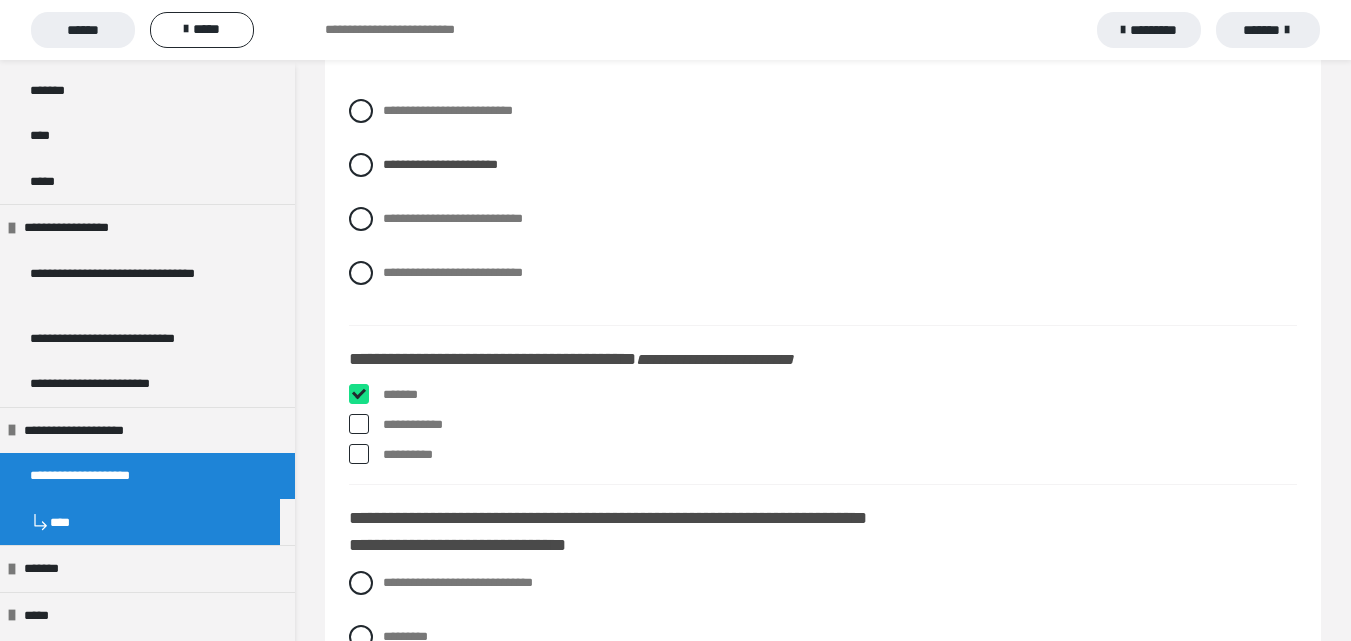 checkbox on "****" 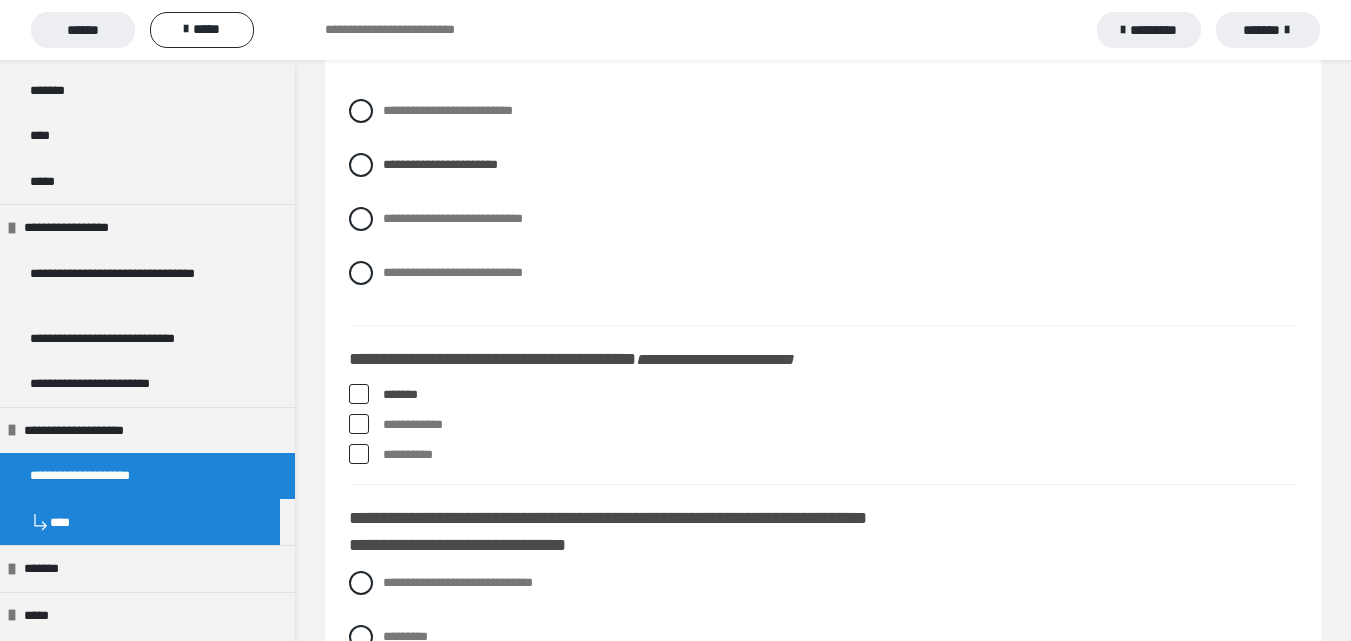 click at bounding box center [359, 454] 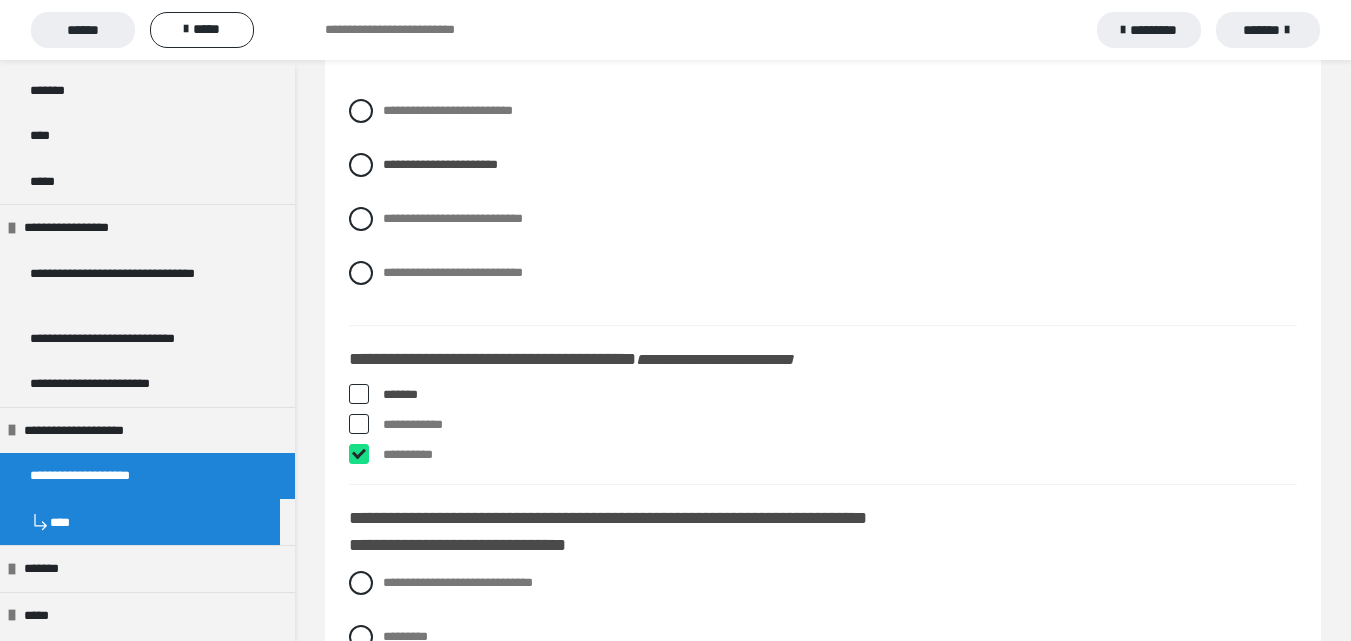 checkbox on "****" 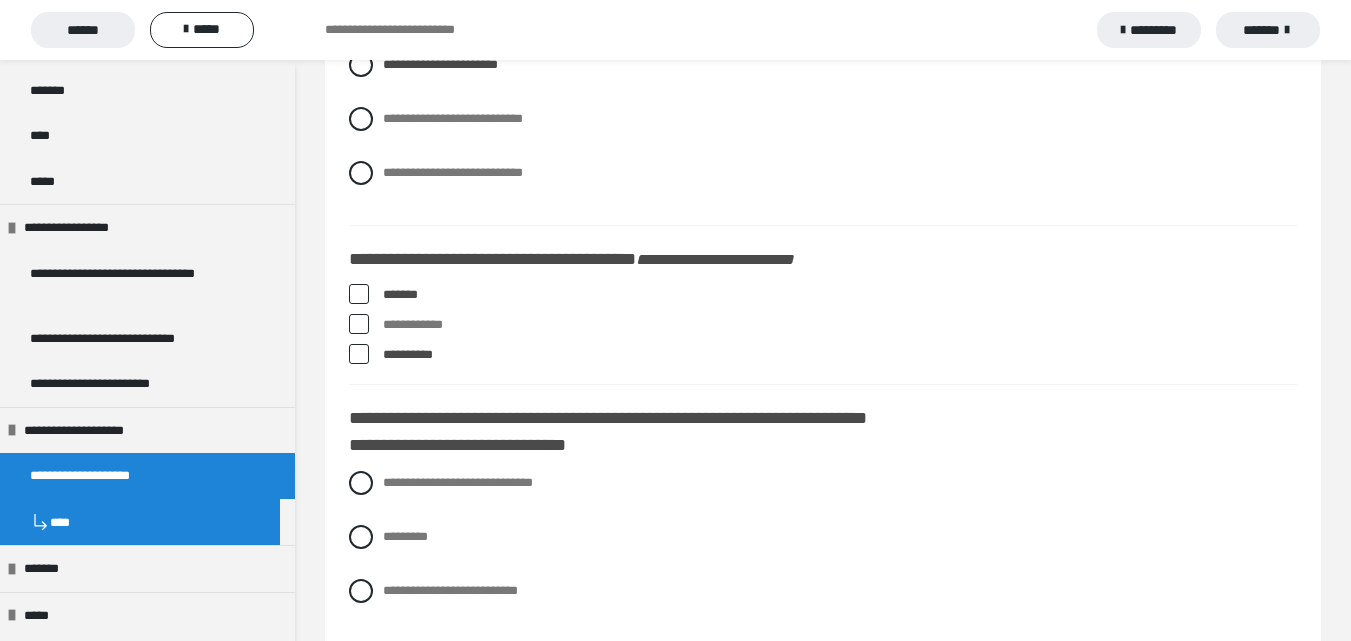 scroll, scrollTop: 6200, scrollLeft: 0, axis: vertical 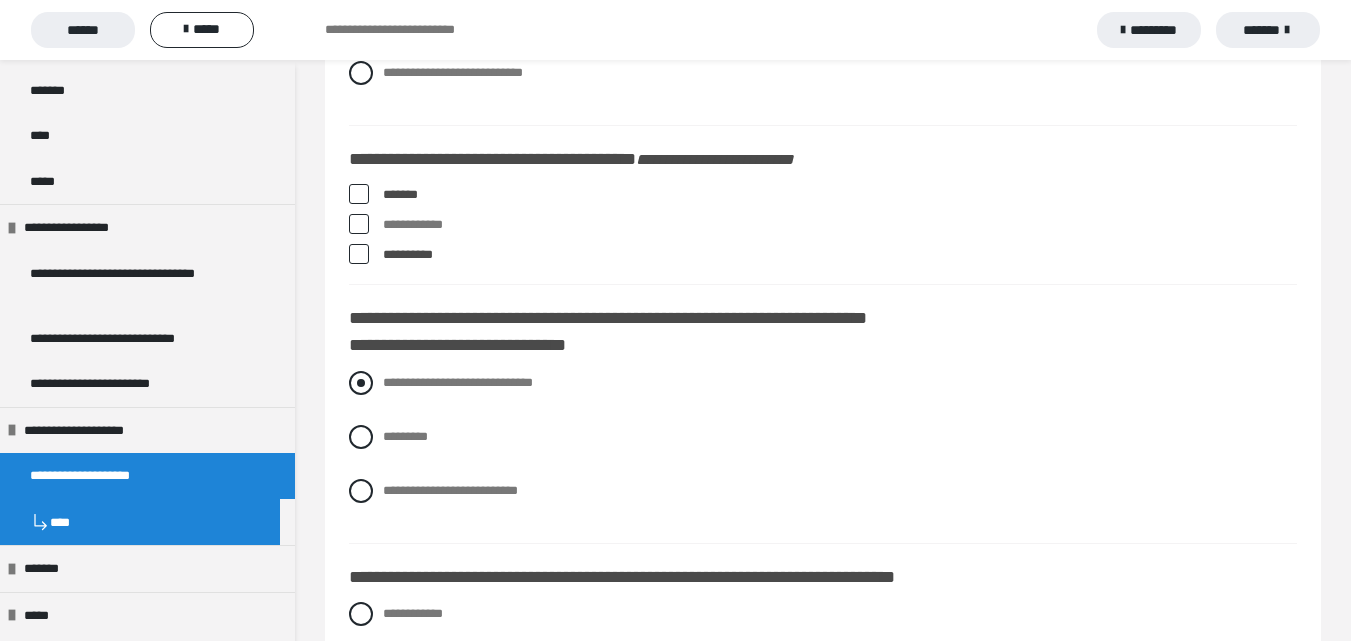 click at bounding box center (361, 383) 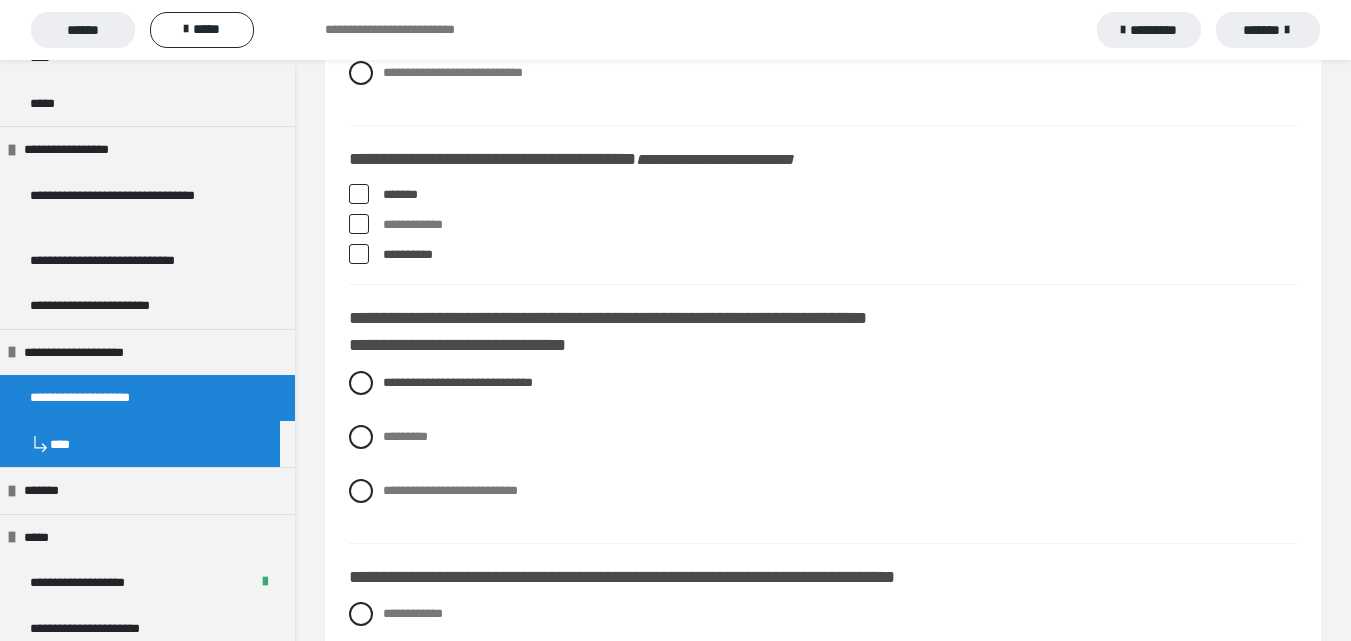 scroll, scrollTop: 1937, scrollLeft: 0, axis: vertical 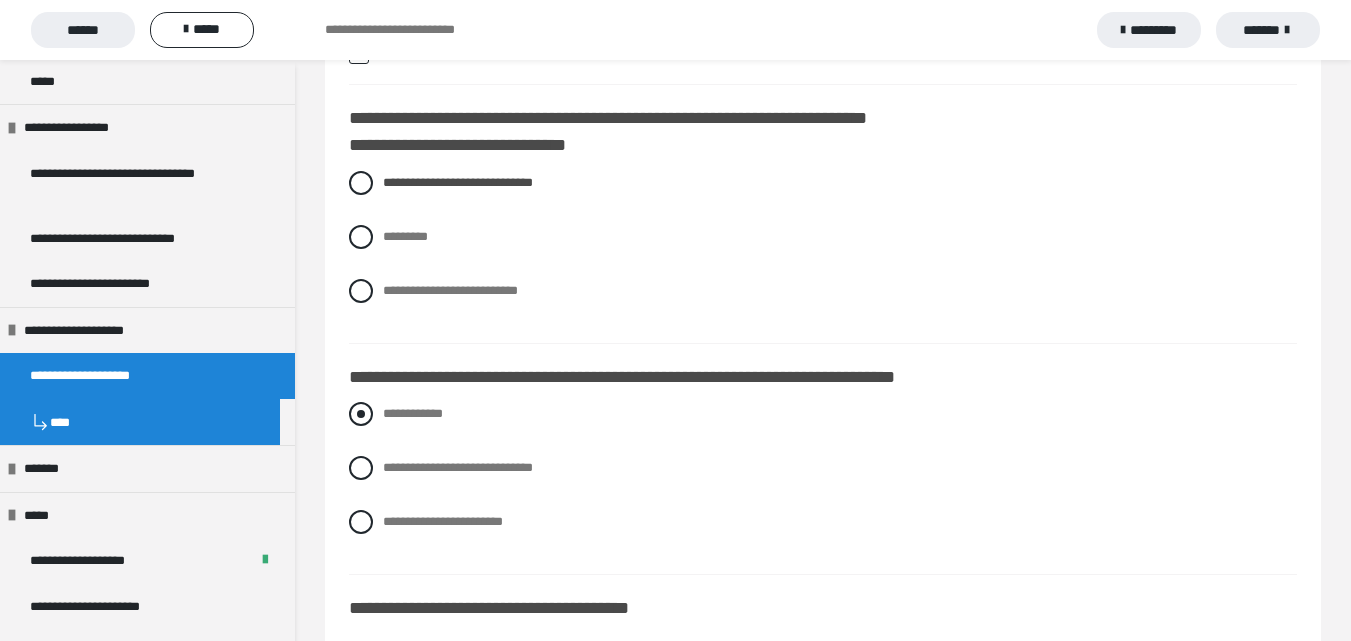 click at bounding box center [361, 414] 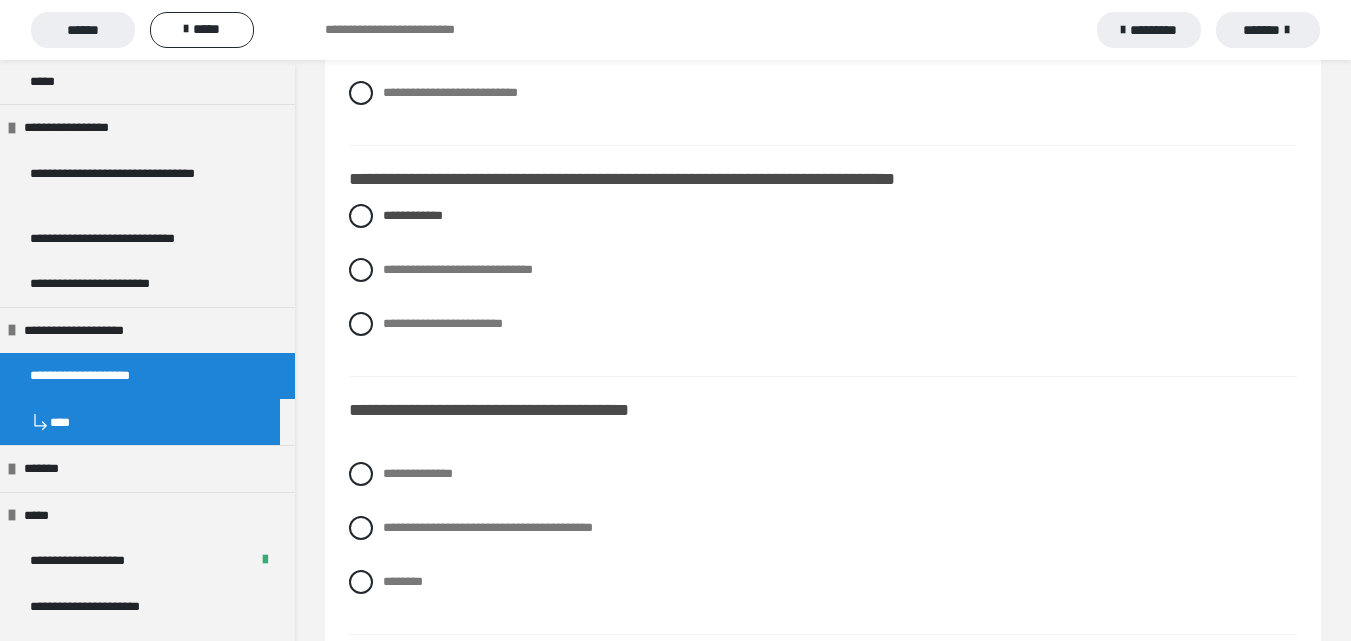 scroll, scrollTop: 6600, scrollLeft: 0, axis: vertical 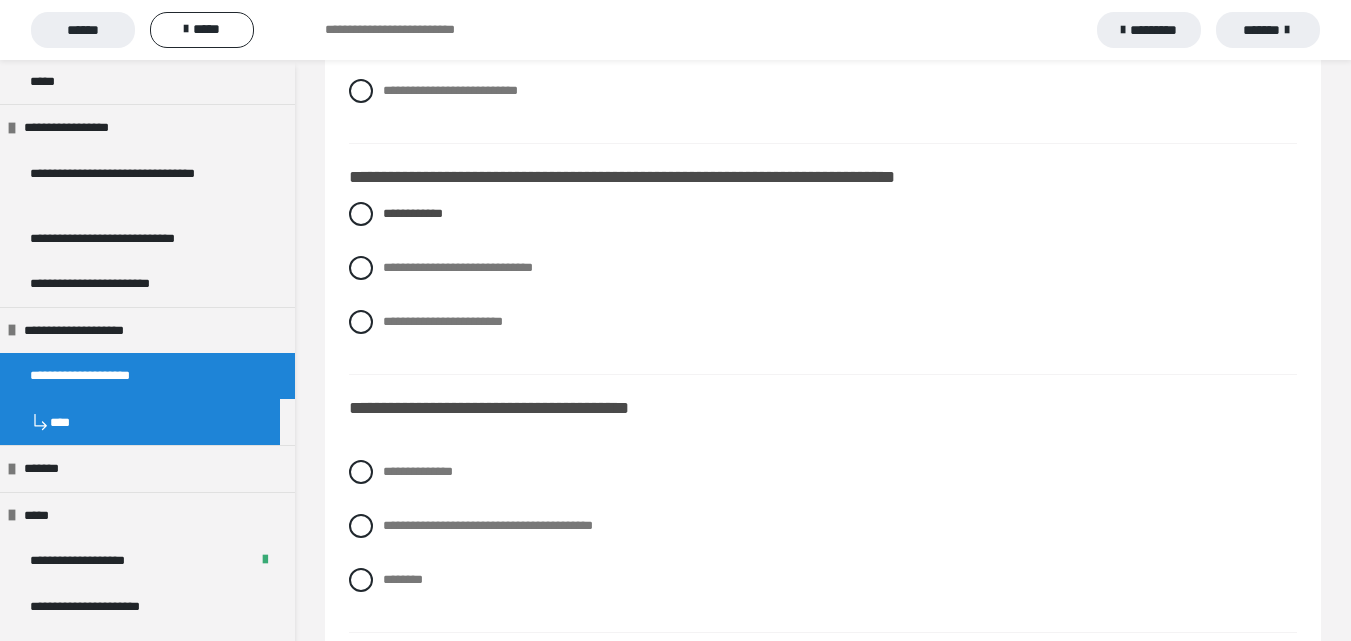 drag, startPoint x: 369, startPoint y: 476, endPoint x: 579, endPoint y: 489, distance: 210.402 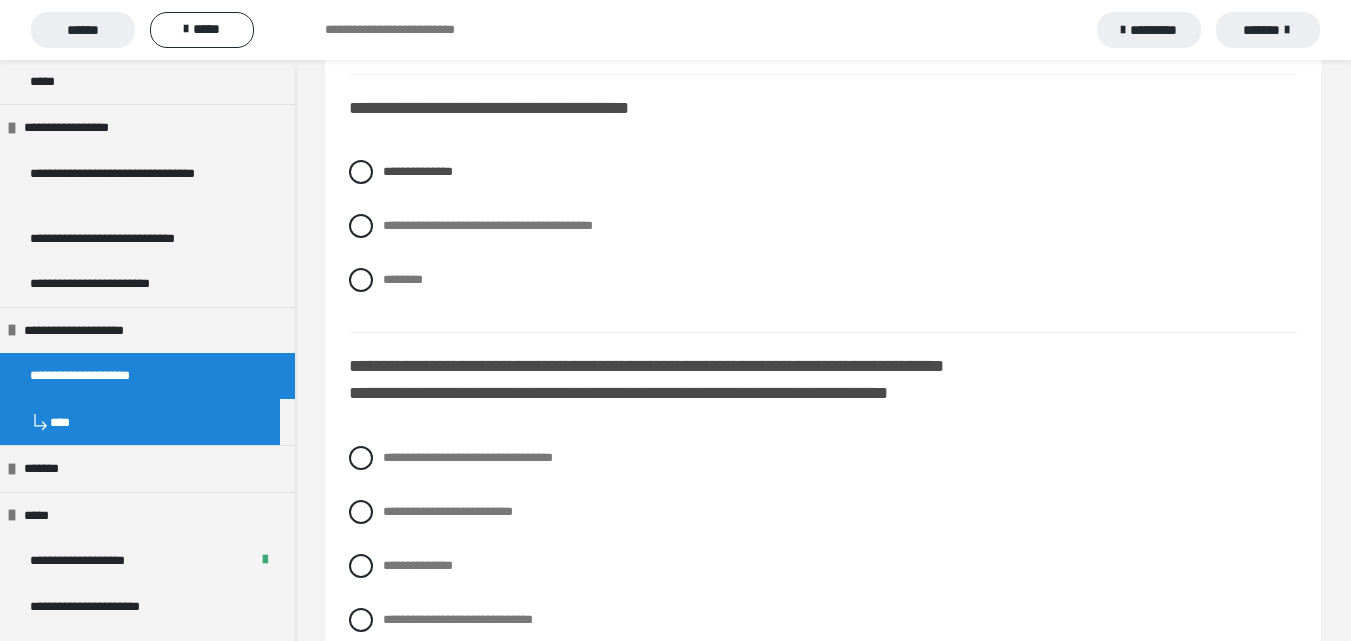 scroll, scrollTop: 7000, scrollLeft: 0, axis: vertical 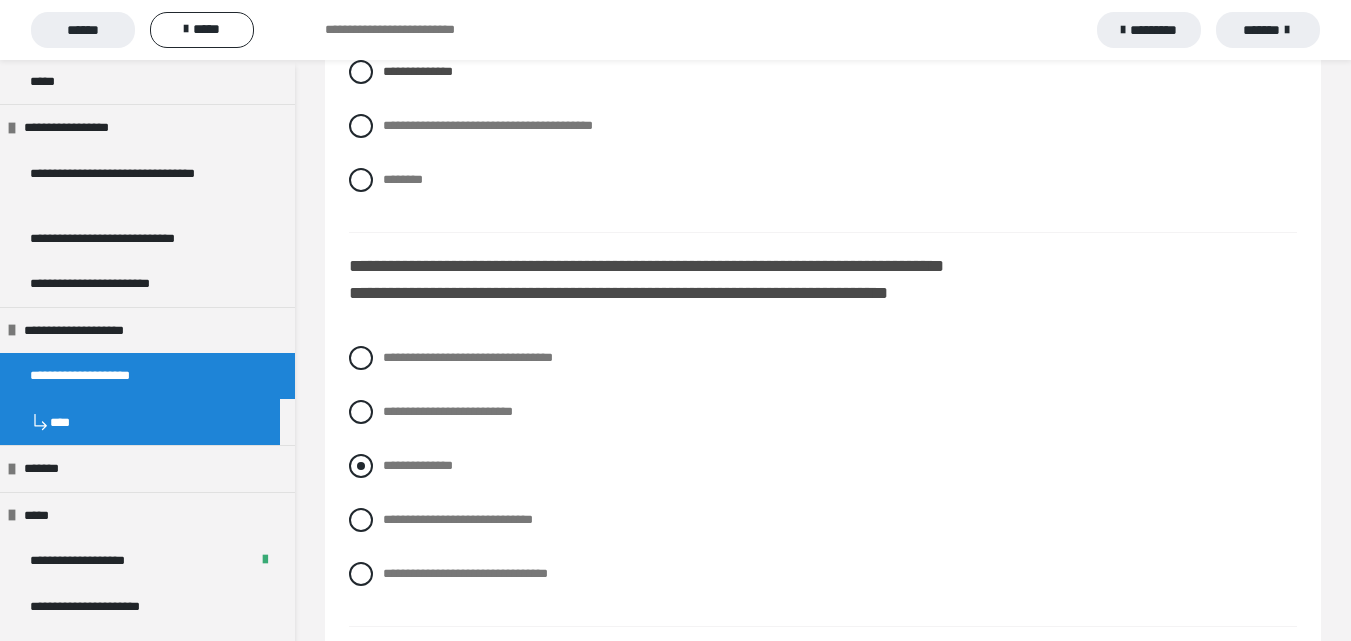 click at bounding box center (361, 466) 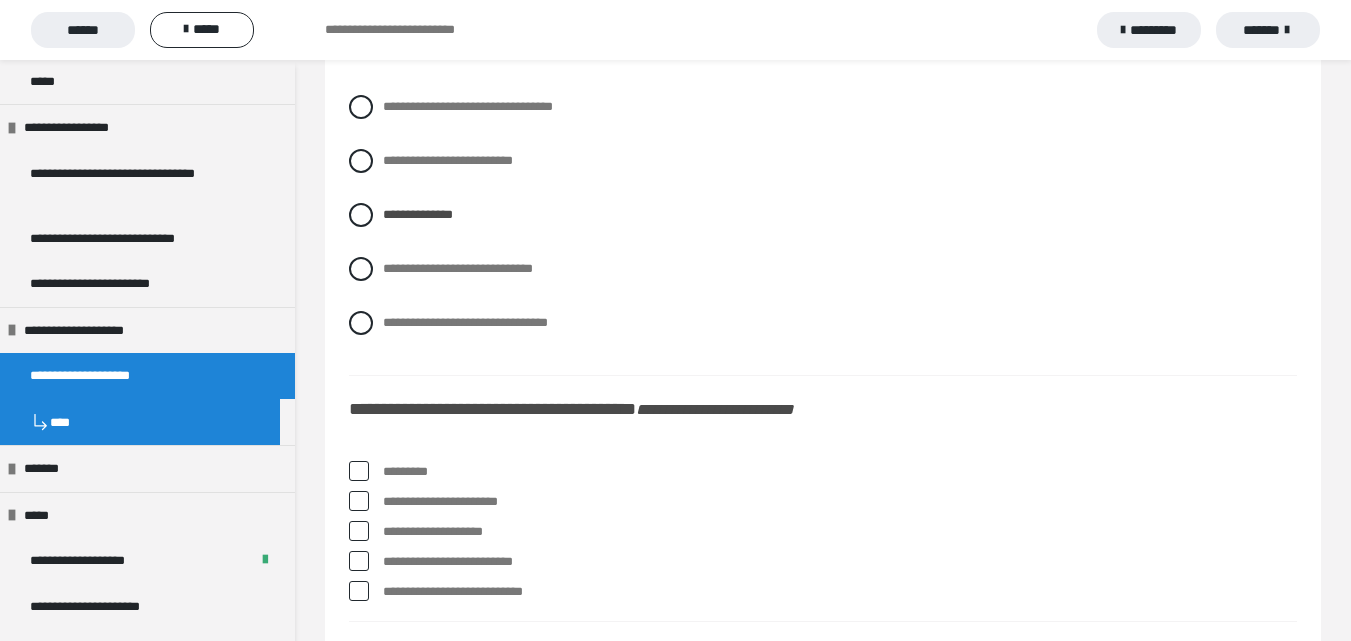 scroll, scrollTop: 7300, scrollLeft: 0, axis: vertical 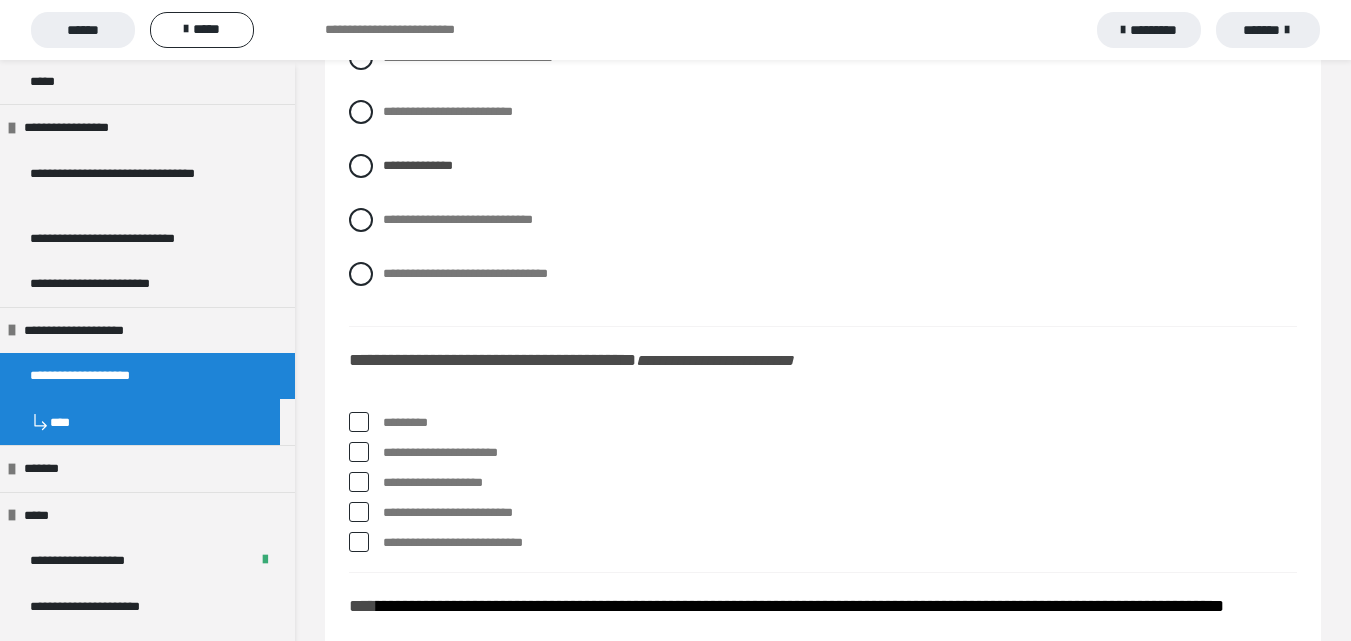 click at bounding box center [359, 422] 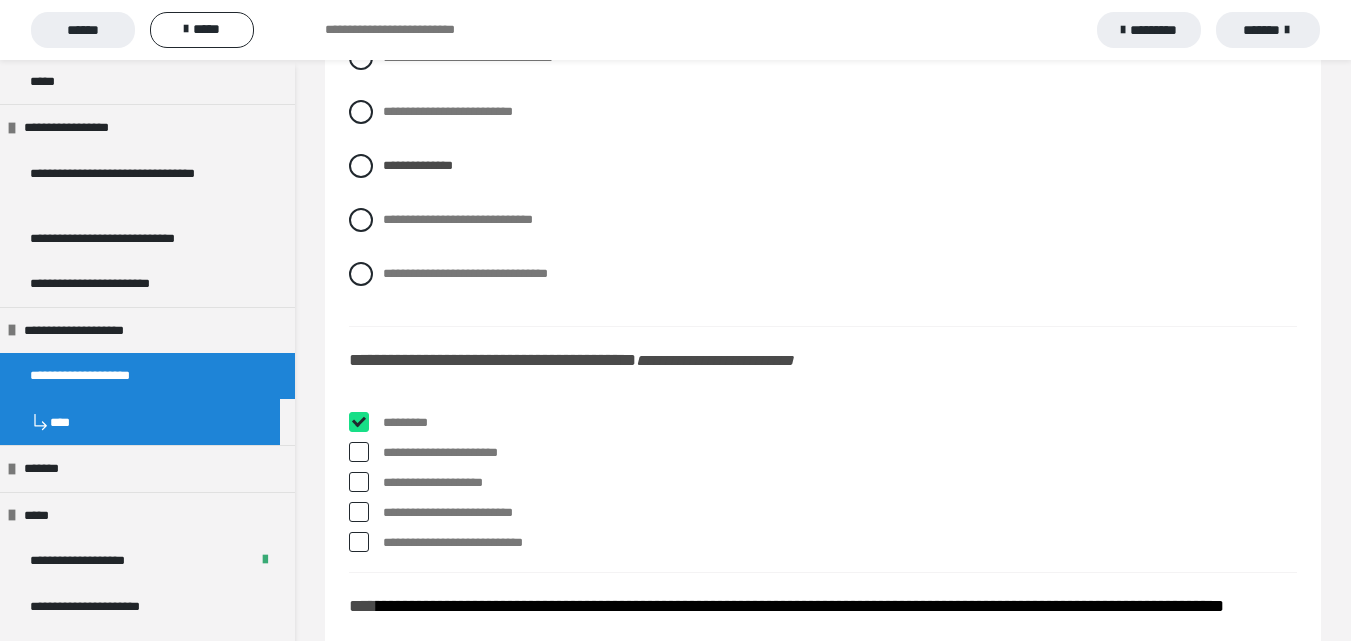 checkbox on "****" 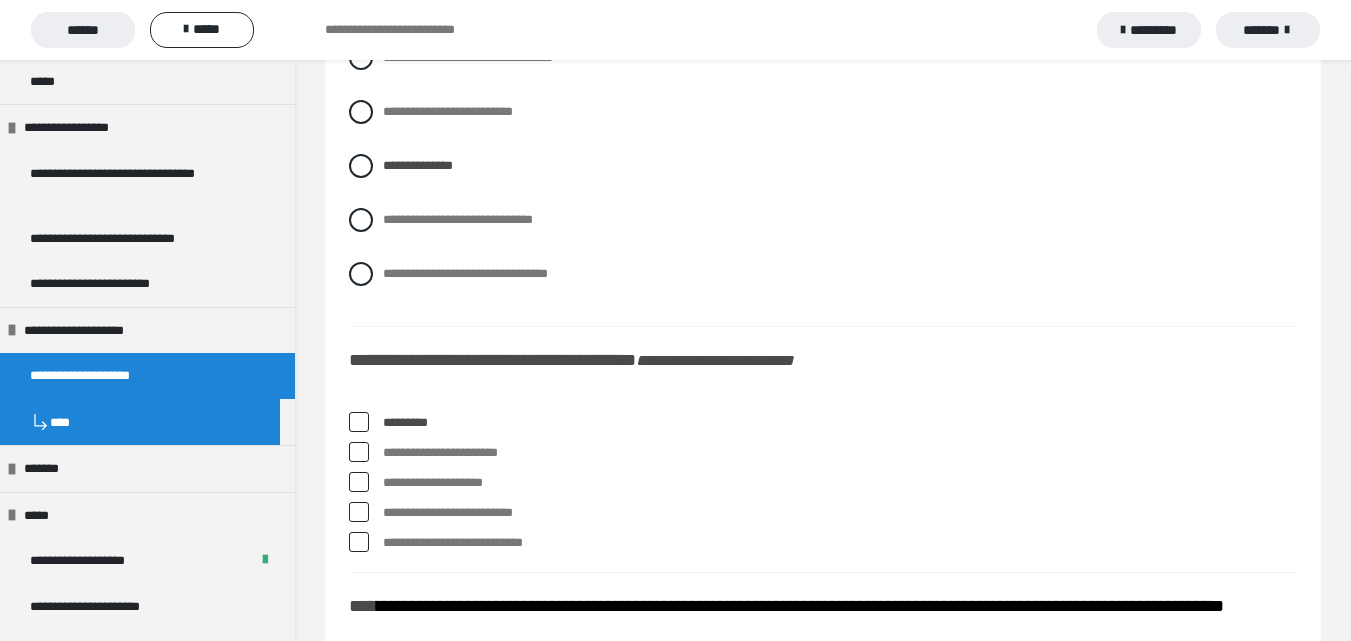 click at bounding box center [359, 452] 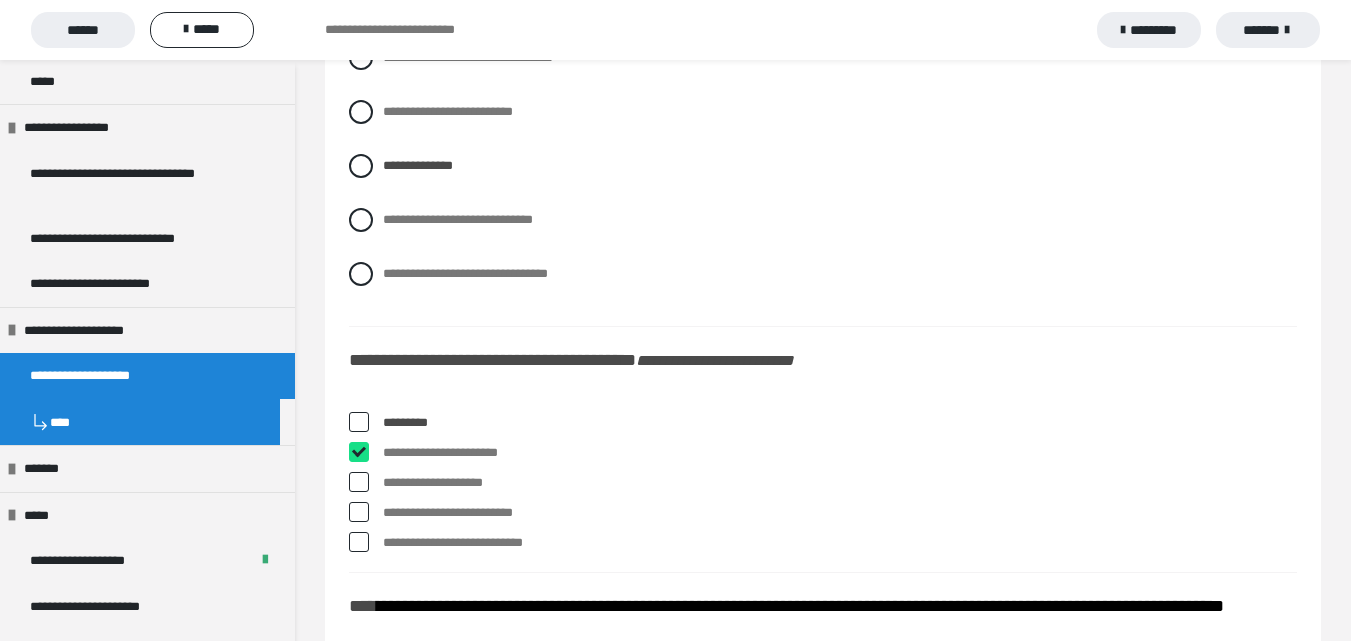 checkbox on "****" 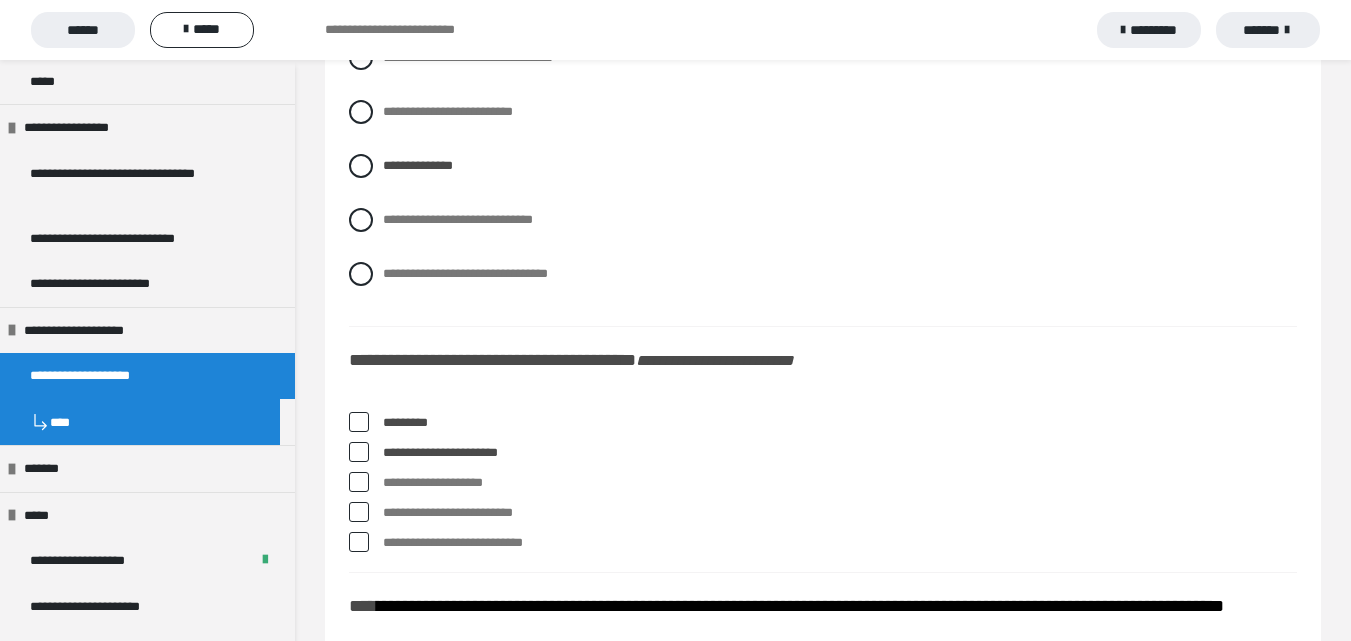 click at bounding box center [359, 512] 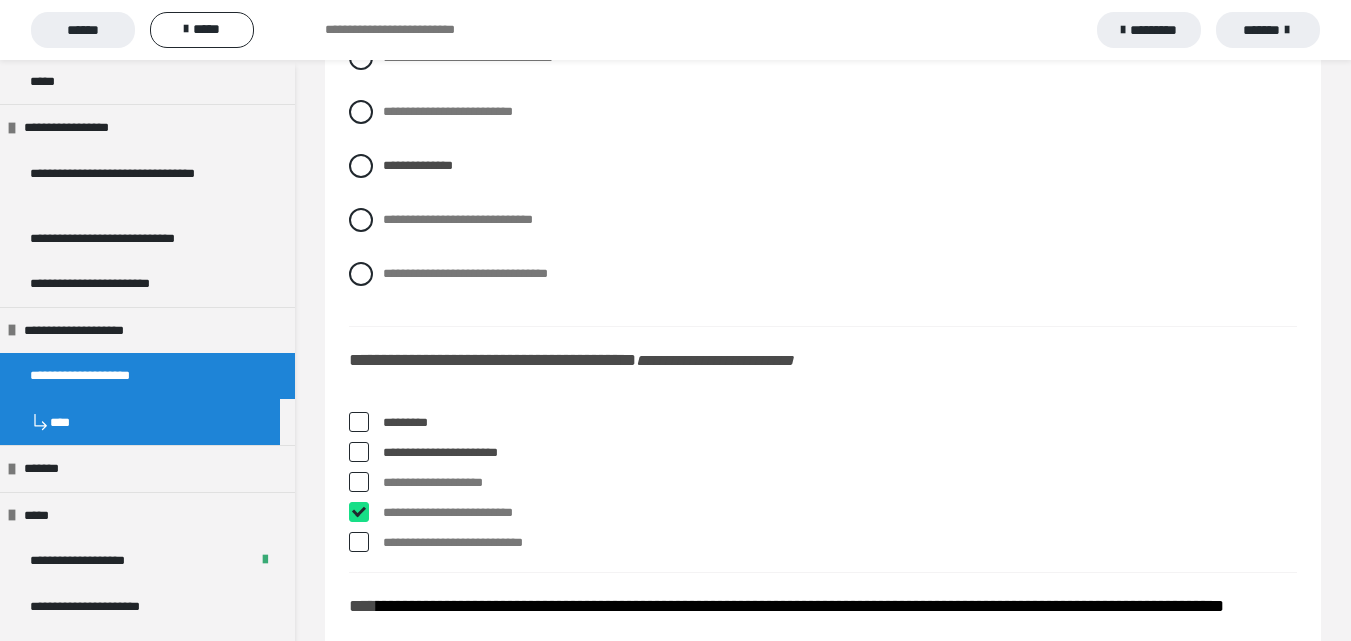 checkbox on "****" 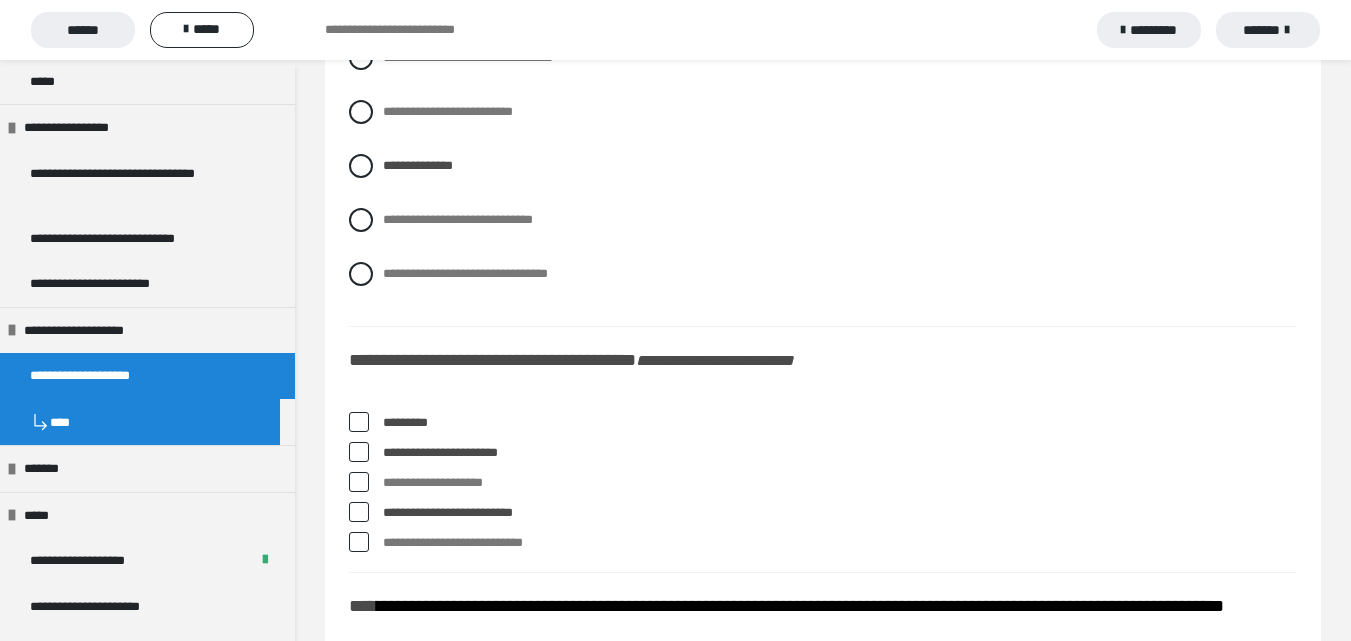 click at bounding box center (359, 542) 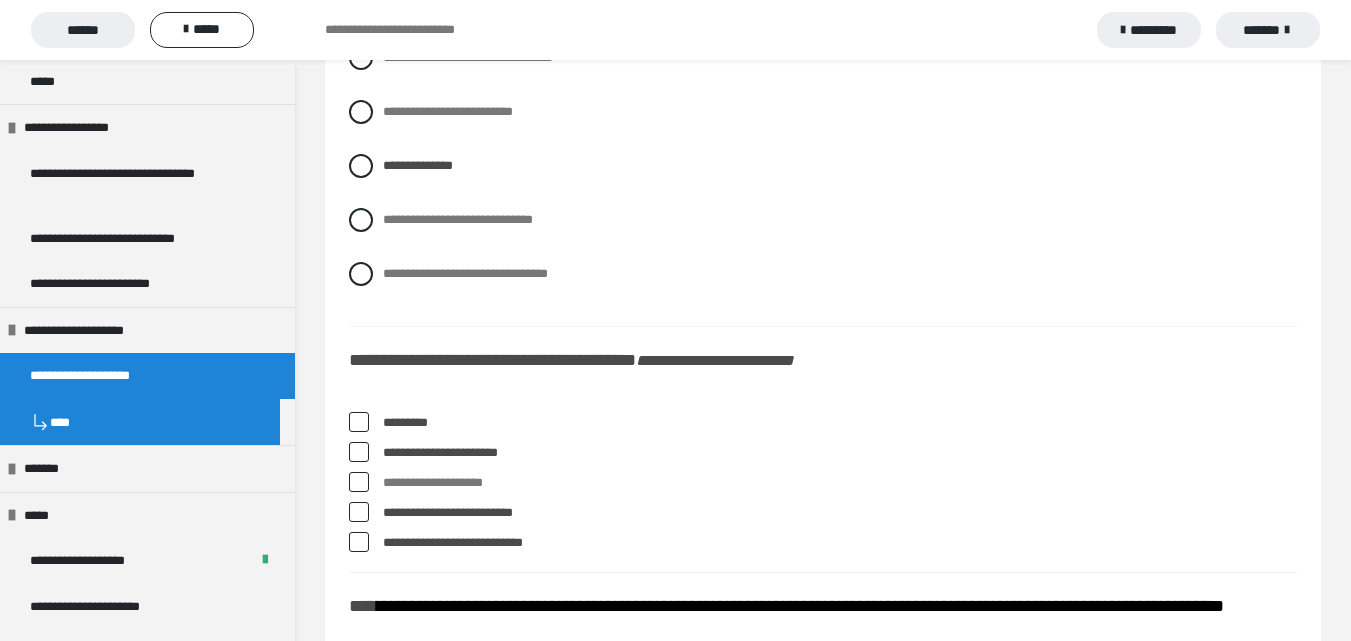 click at bounding box center [359, 542] 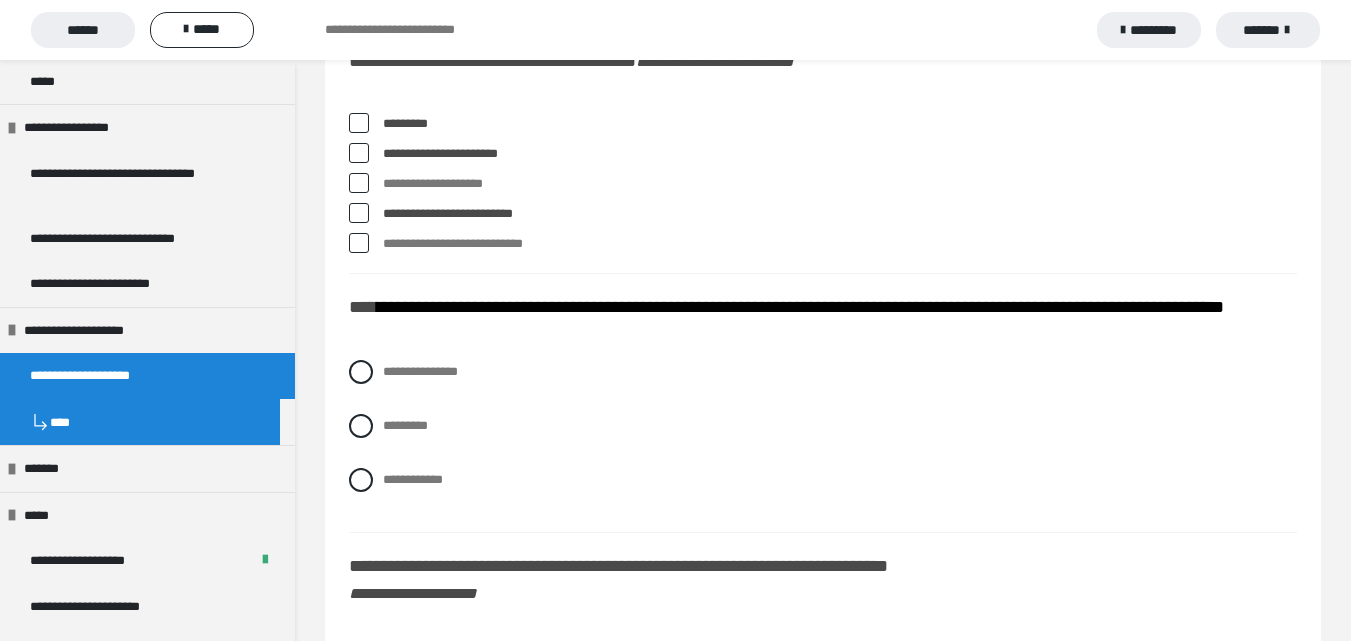 scroll, scrollTop: 7600, scrollLeft: 0, axis: vertical 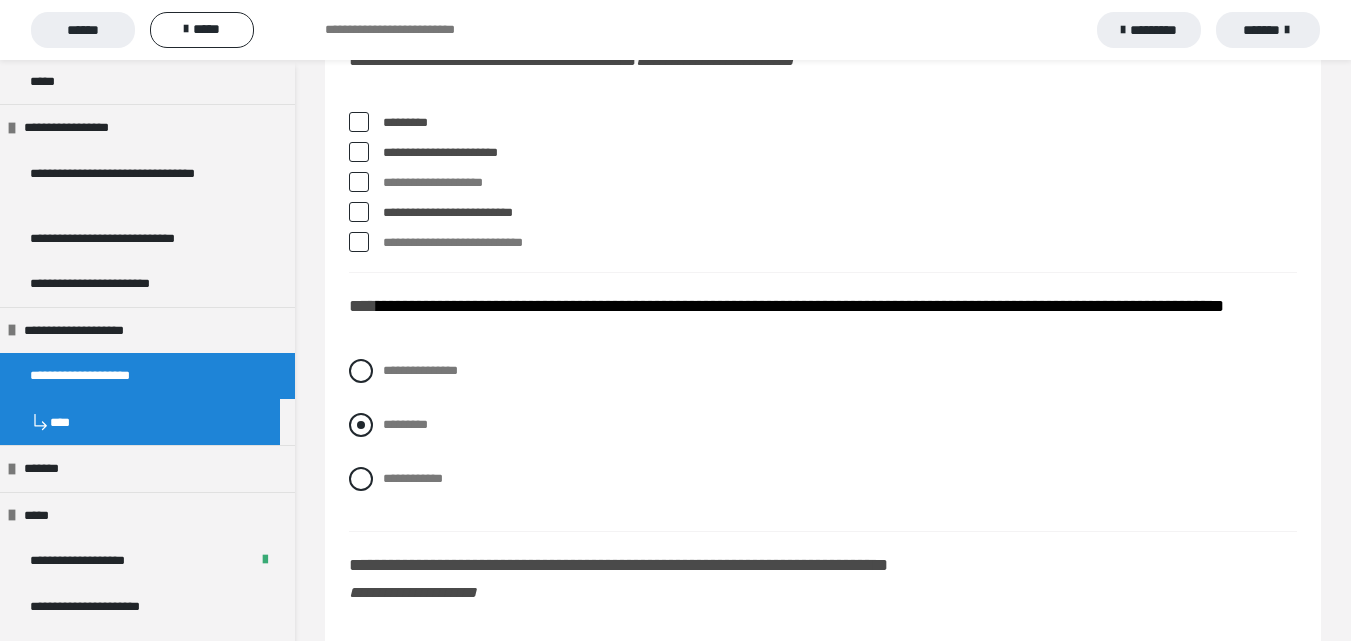 click at bounding box center [361, 425] 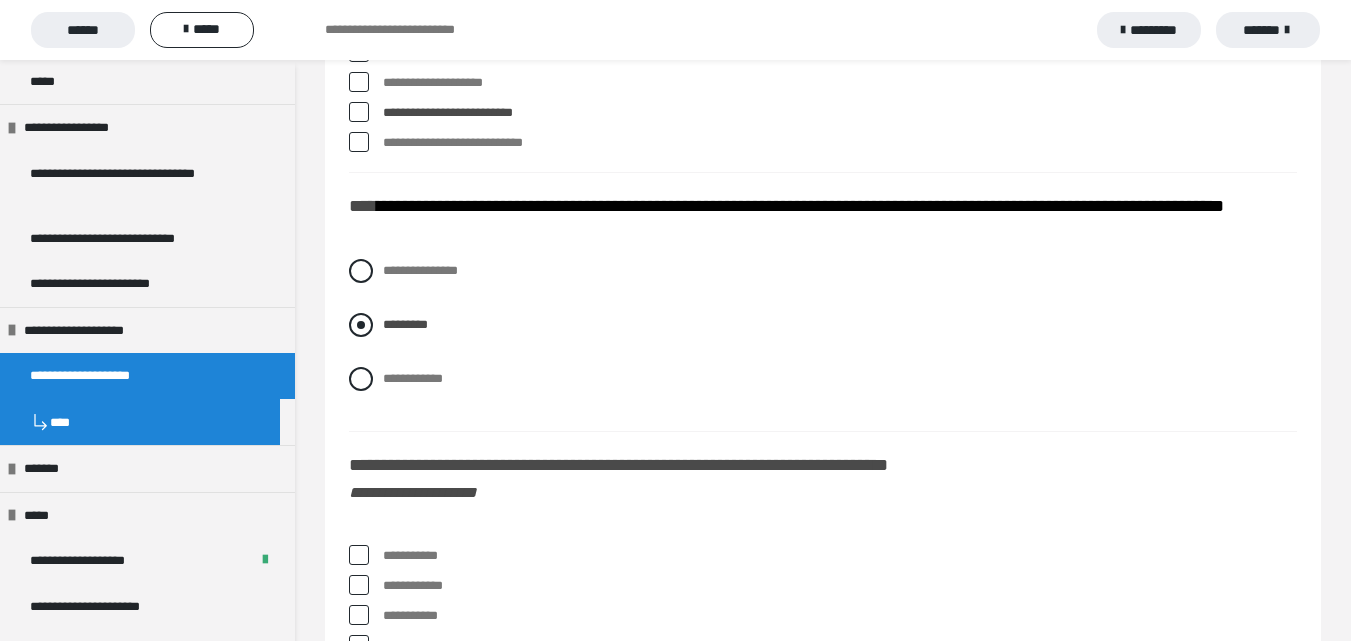 scroll, scrollTop: 7800, scrollLeft: 0, axis: vertical 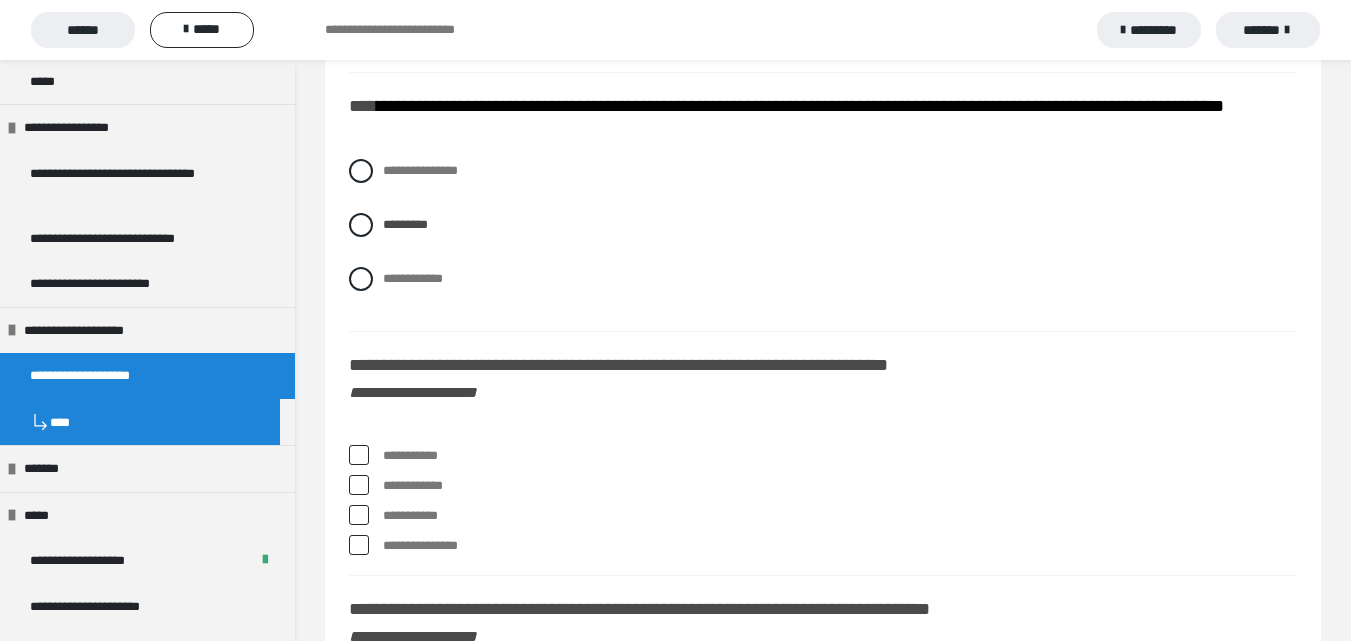 click at bounding box center (359, 455) 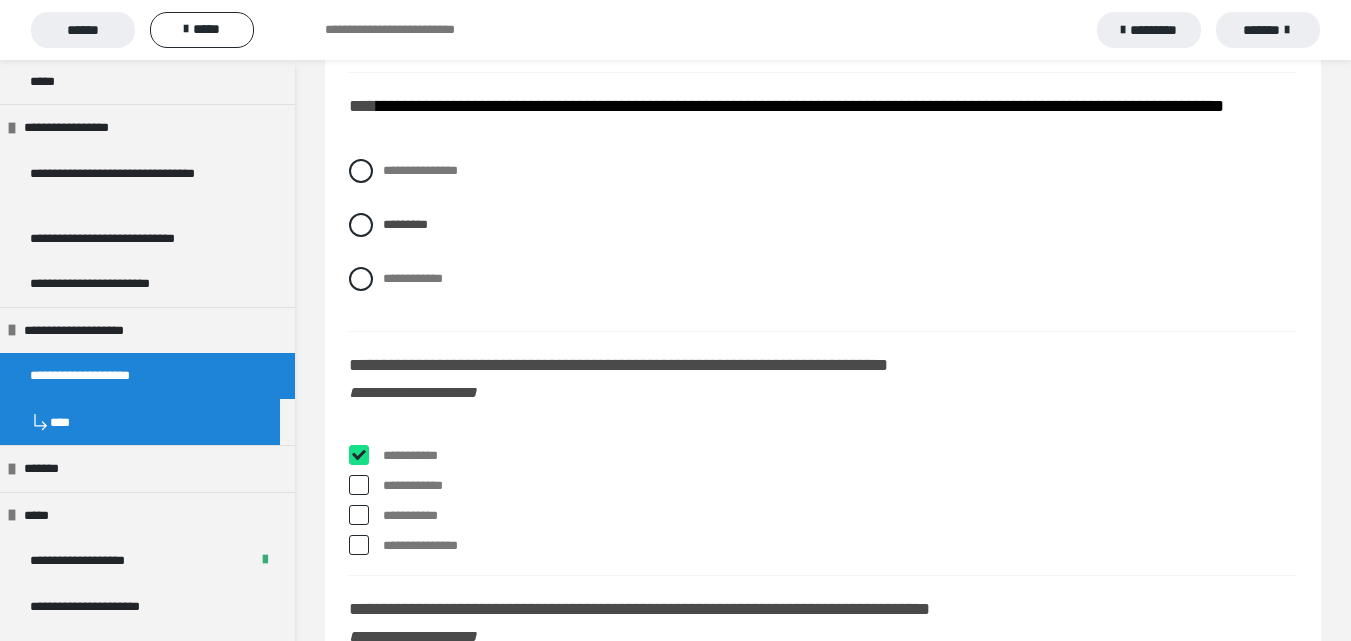 checkbox on "****" 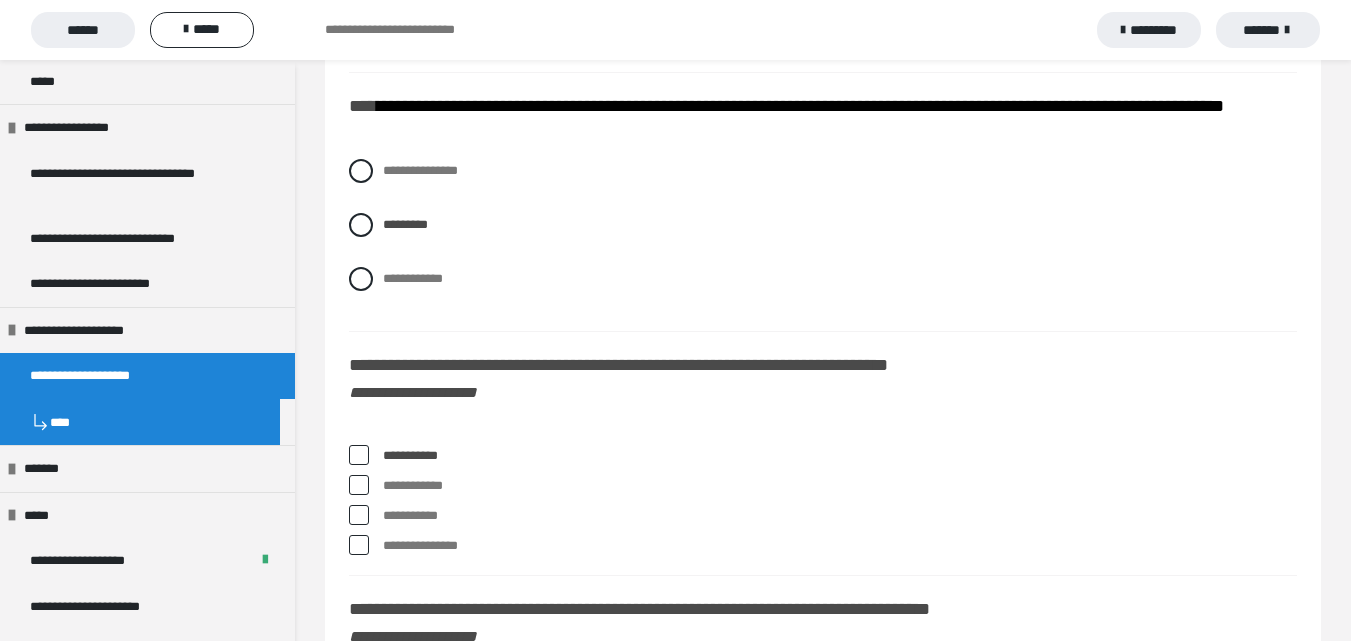 click at bounding box center (359, 515) 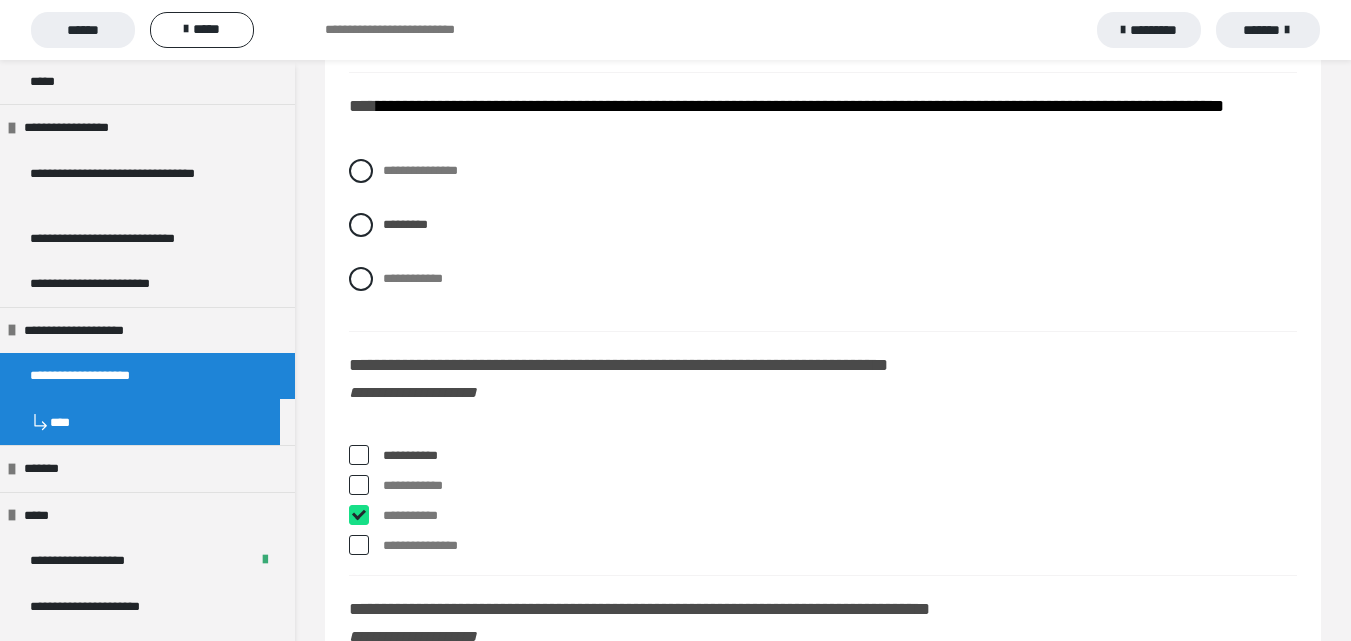checkbox on "****" 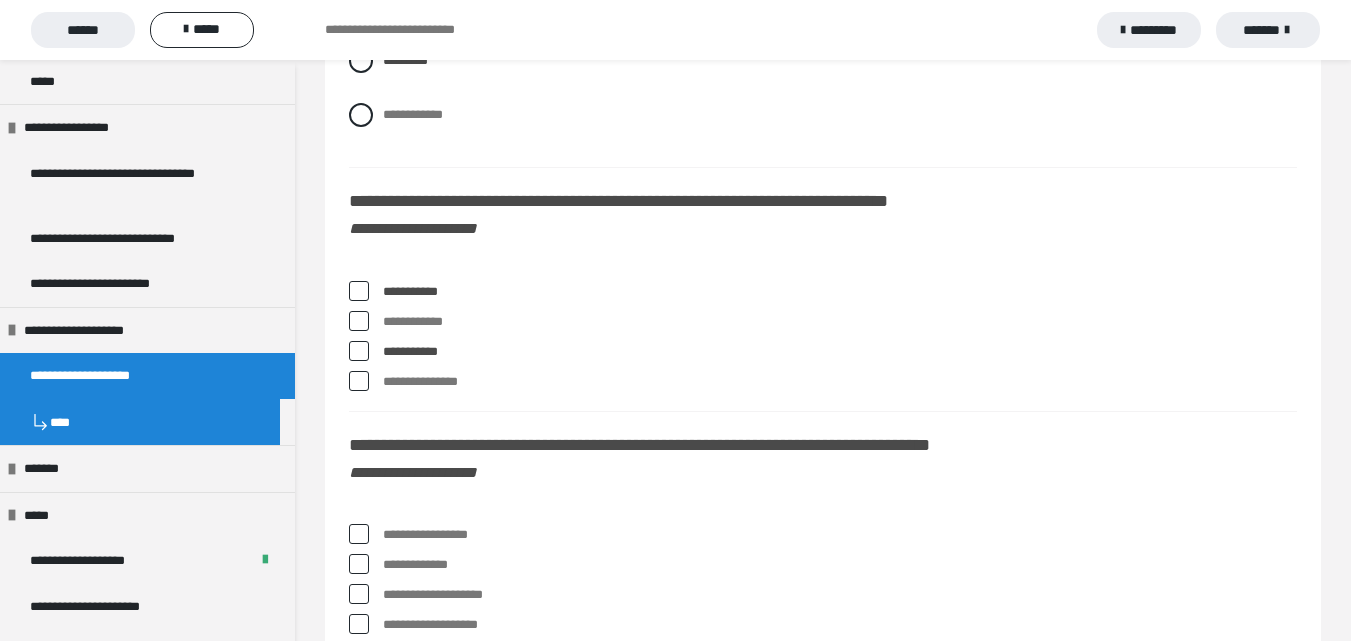 scroll, scrollTop: 8200, scrollLeft: 0, axis: vertical 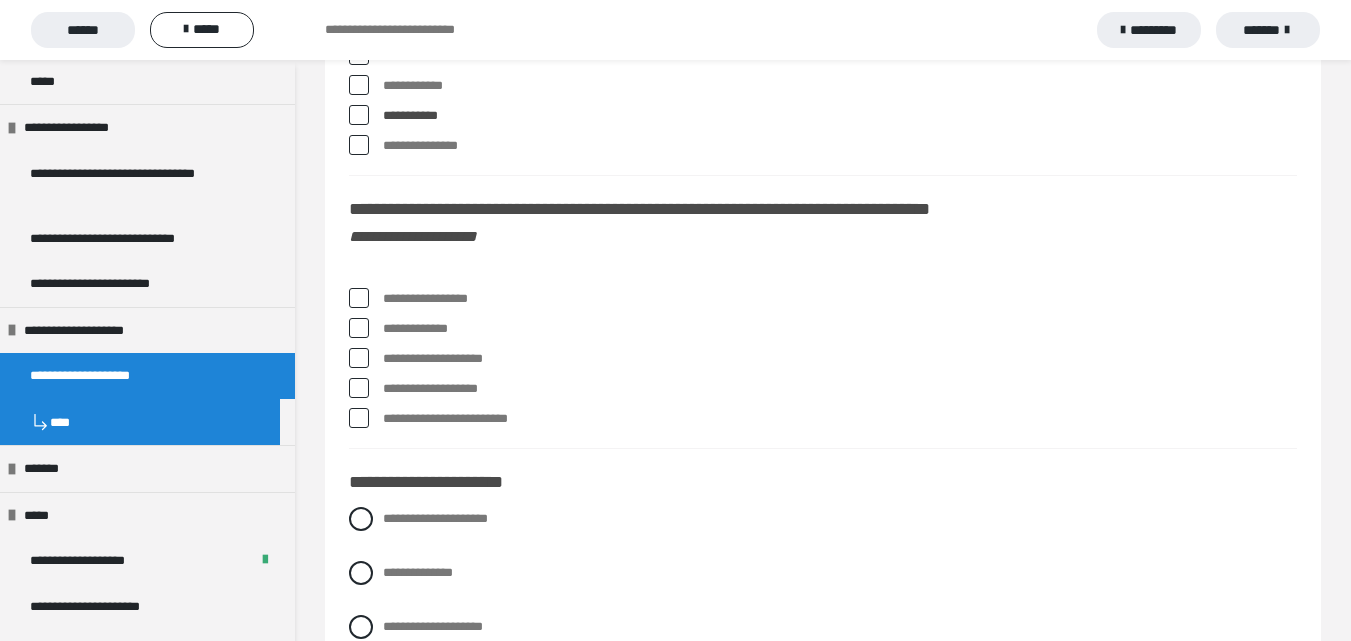 click at bounding box center [359, 298] 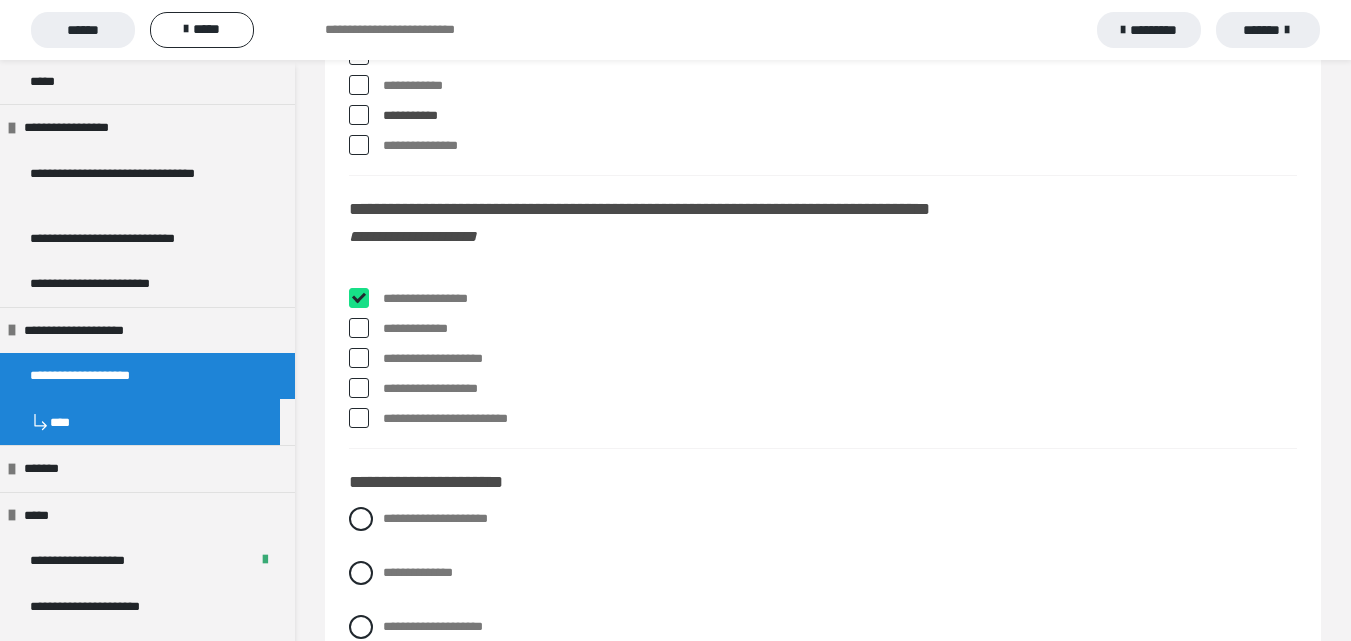 checkbox on "****" 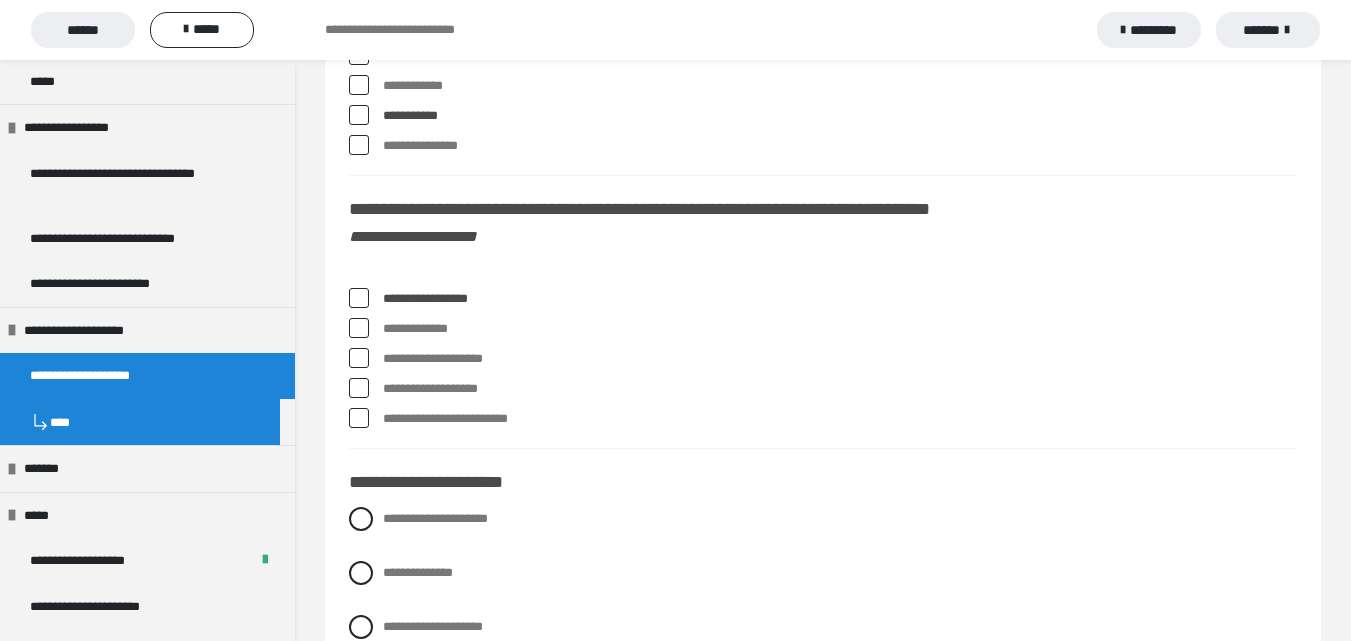 click at bounding box center [359, 358] 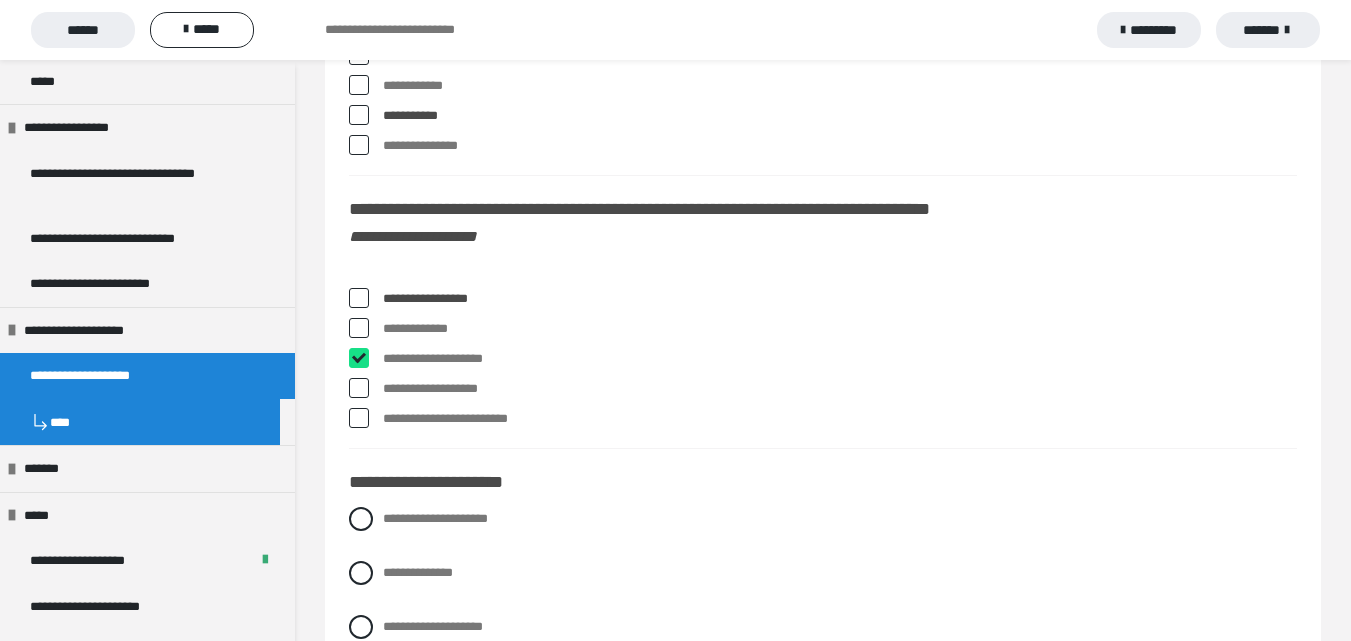 checkbox on "****" 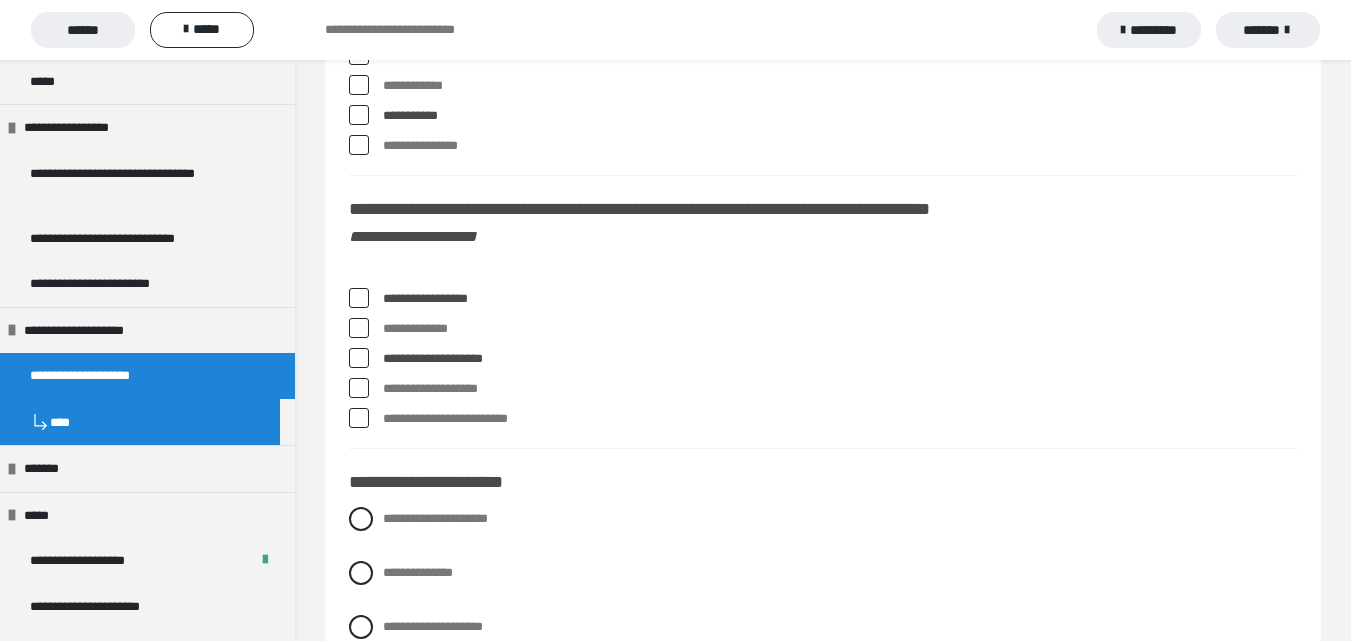 scroll, scrollTop: 8300, scrollLeft: 0, axis: vertical 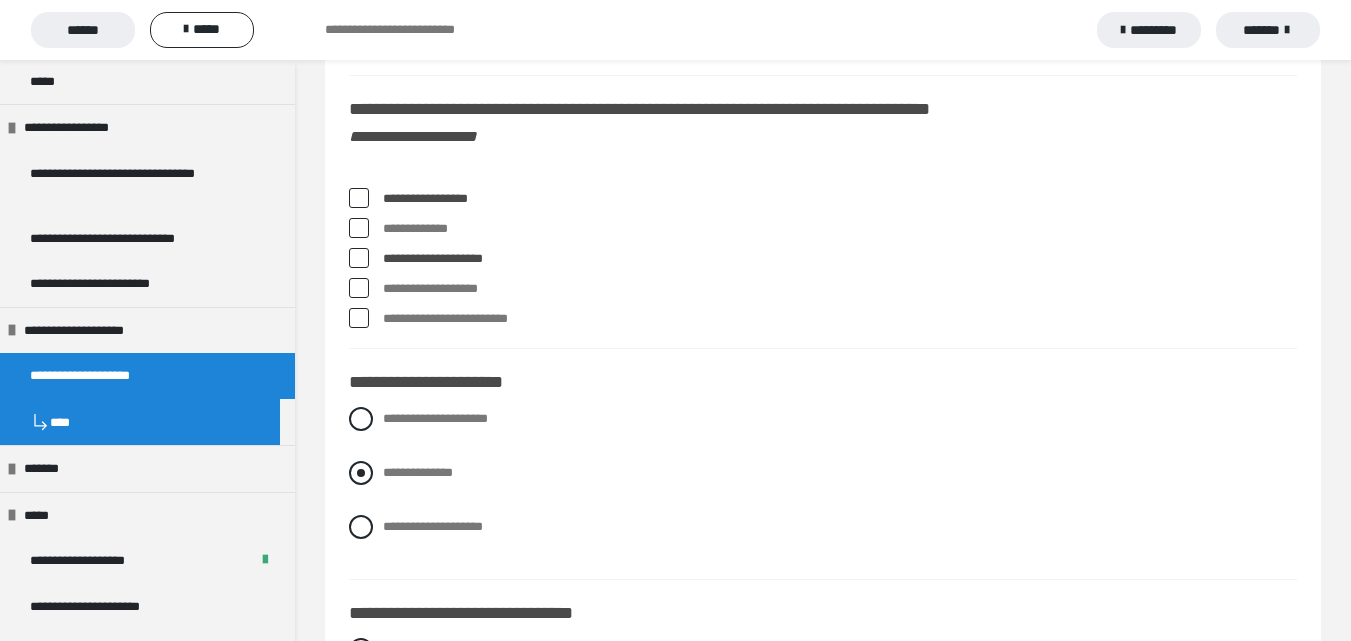 click at bounding box center [361, 473] 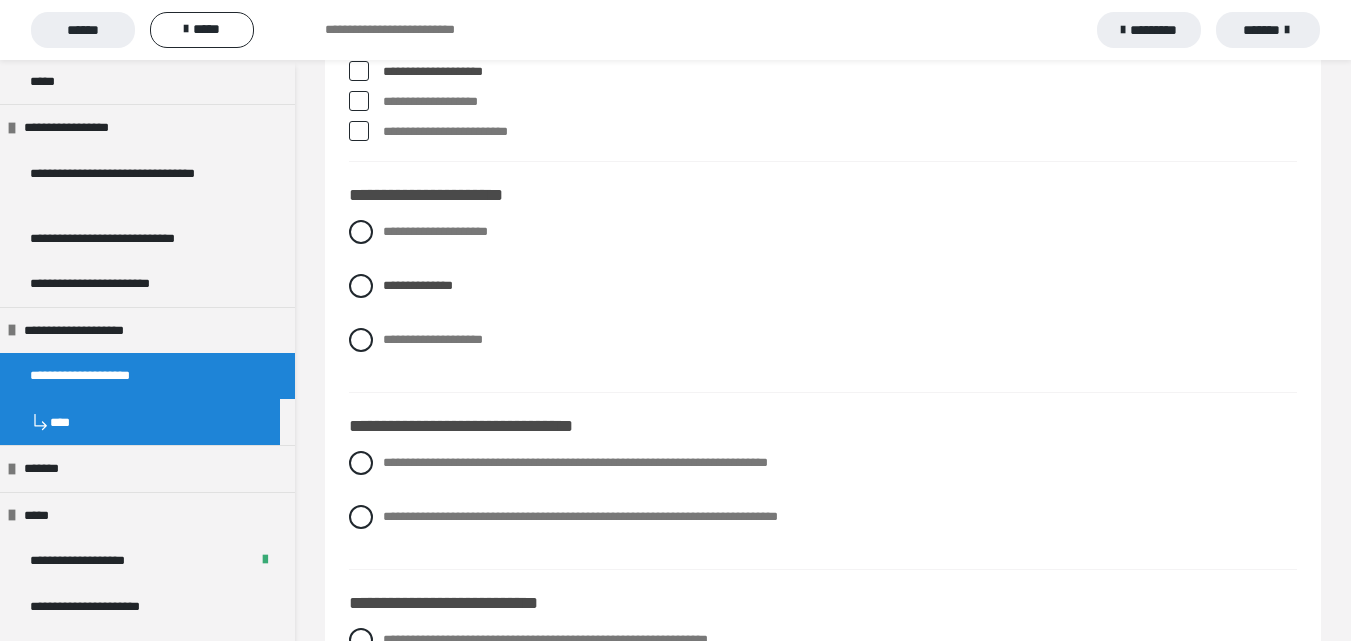 scroll, scrollTop: 8500, scrollLeft: 0, axis: vertical 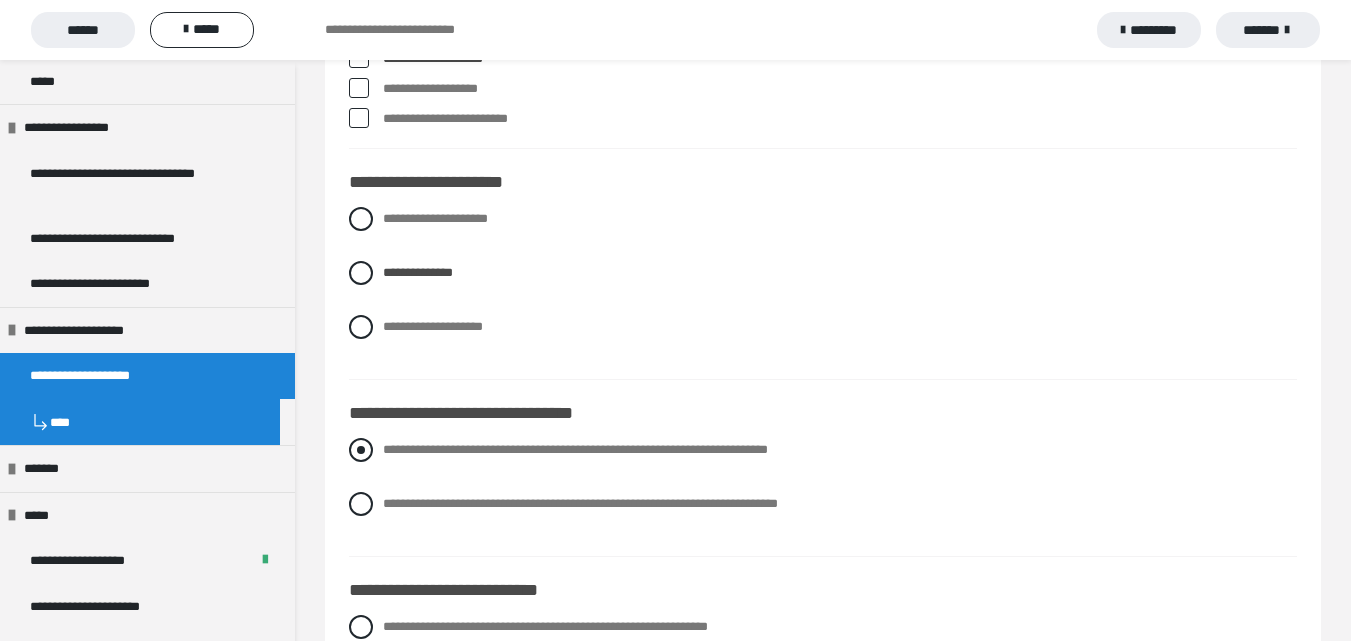 click at bounding box center (361, 450) 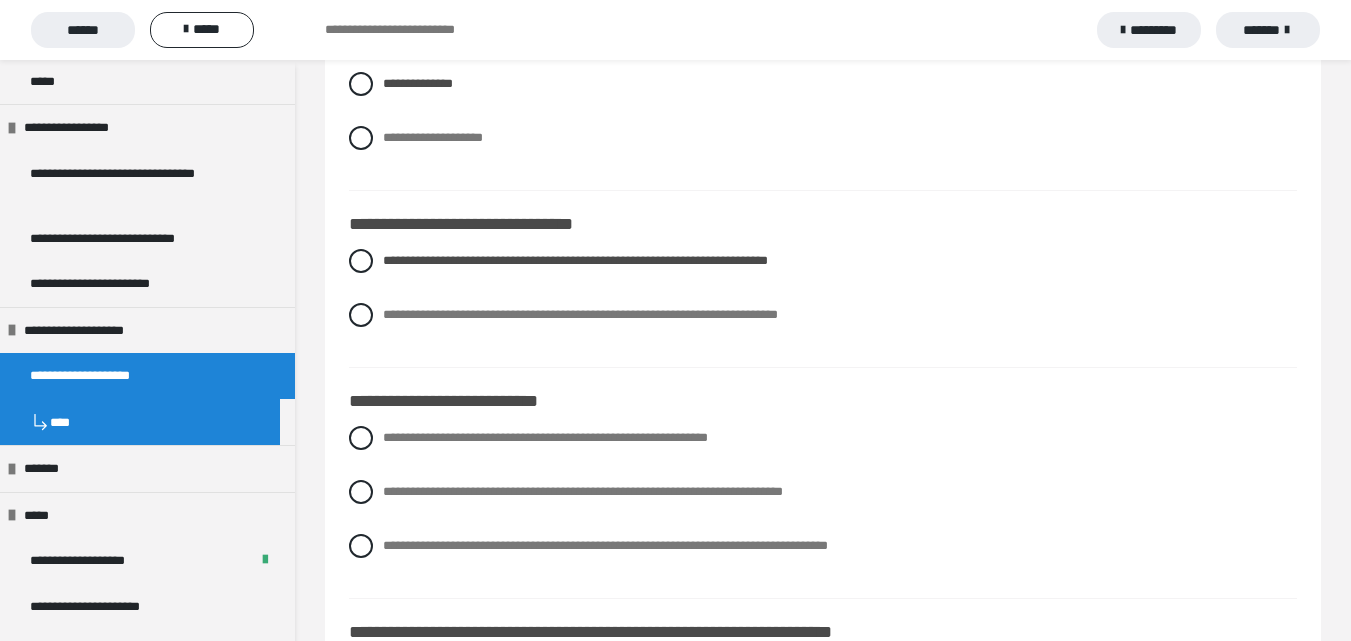 scroll, scrollTop: 8700, scrollLeft: 0, axis: vertical 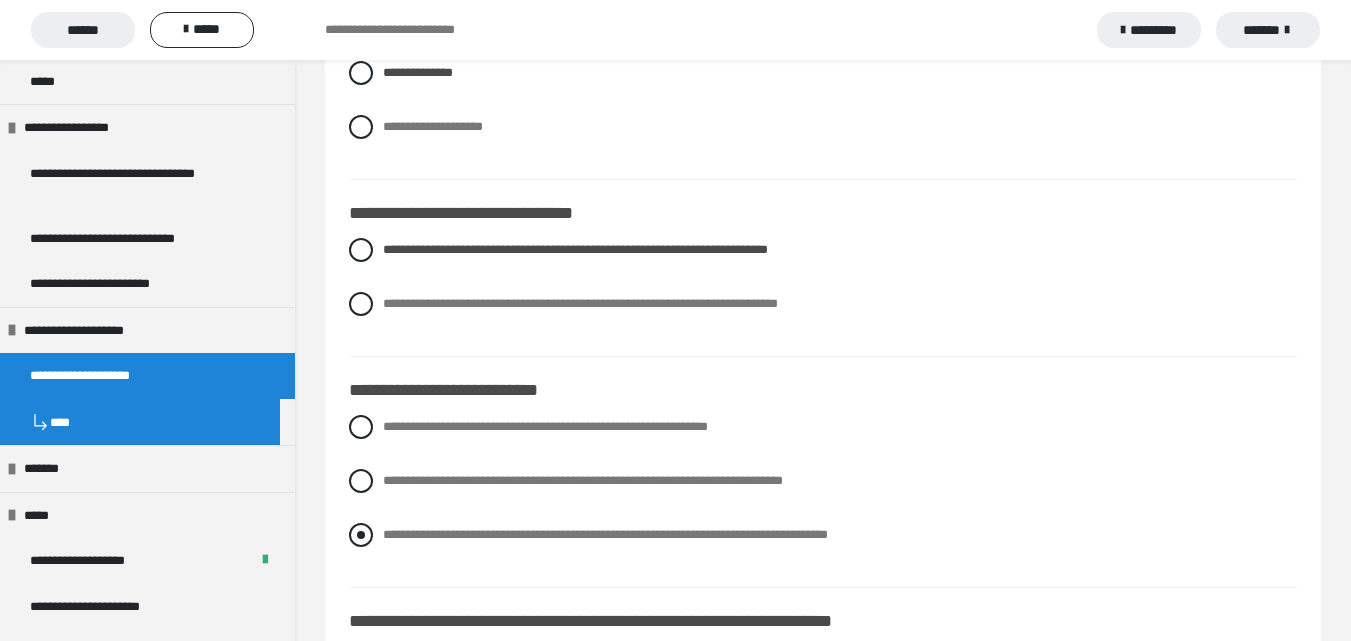 click at bounding box center [361, 535] 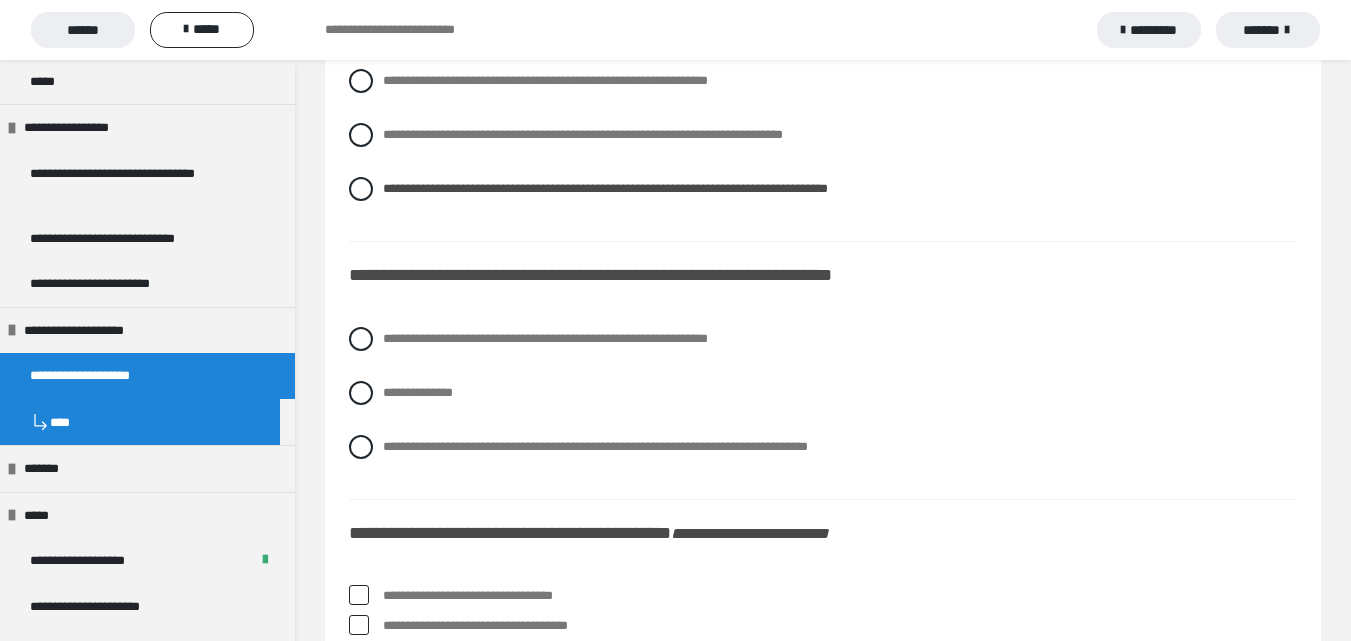 scroll, scrollTop: 9000, scrollLeft: 0, axis: vertical 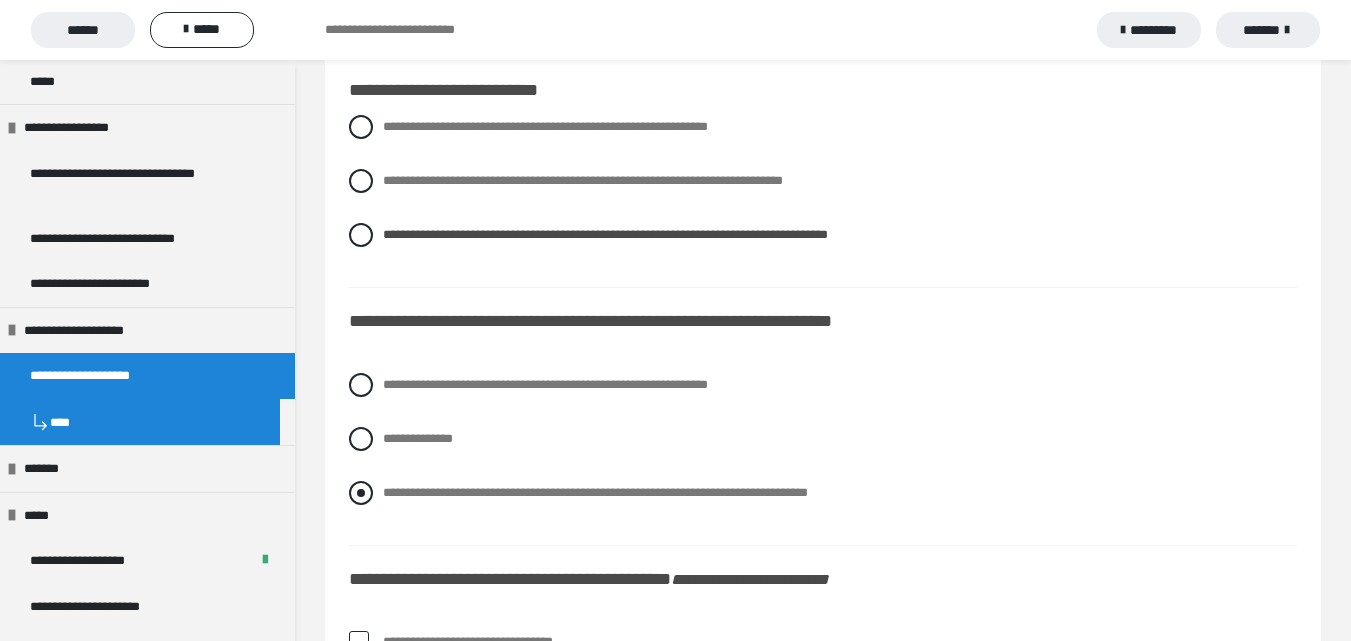 click at bounding box center [361, 493] 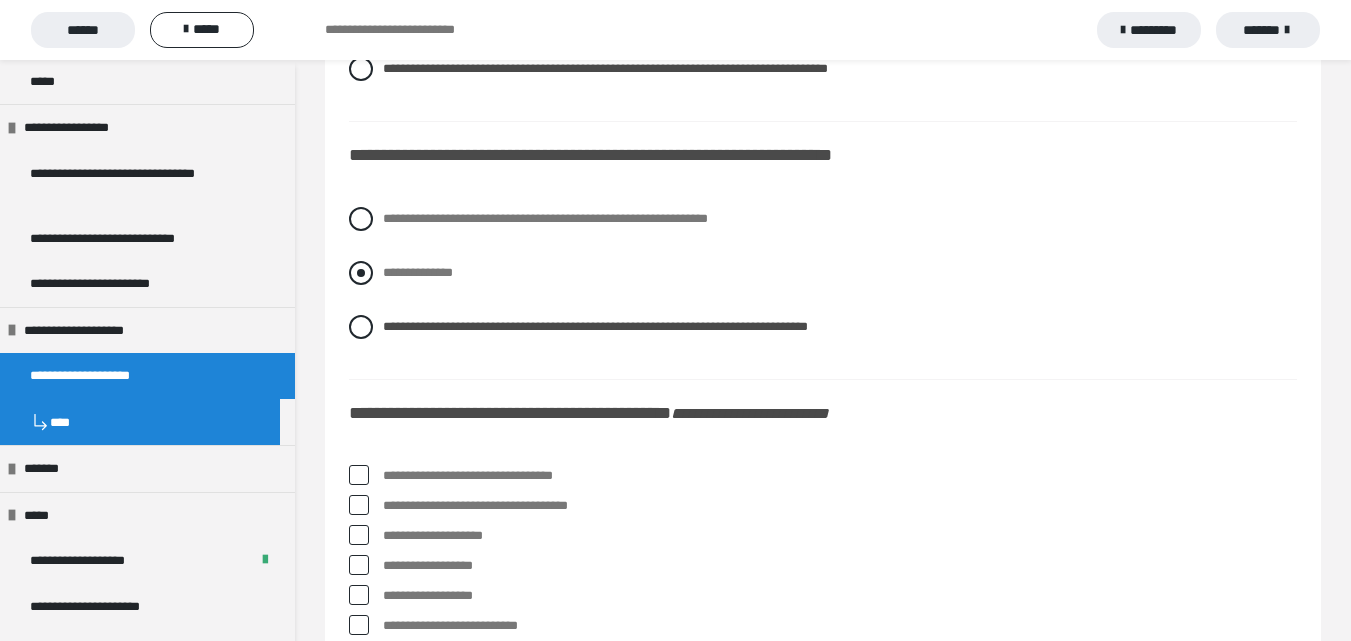 scroll, scrollTop: 9200, scrollLeft: 0, axis: vertical 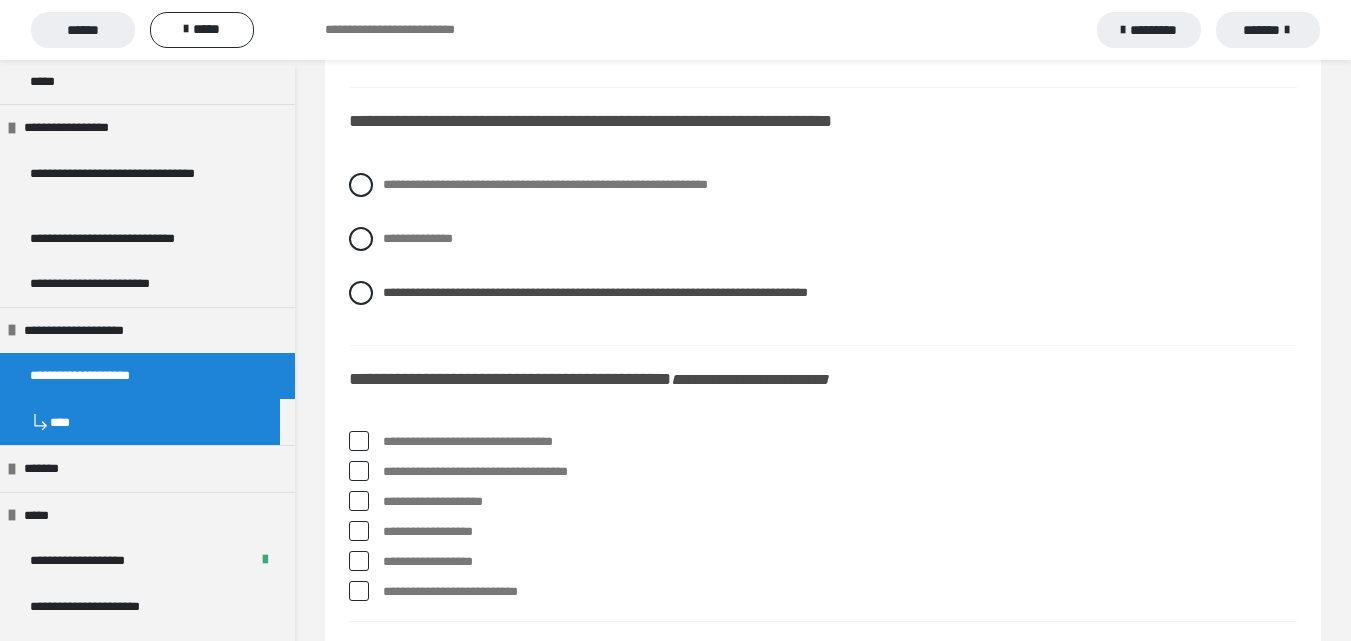 click at bounding box center (359, 441) 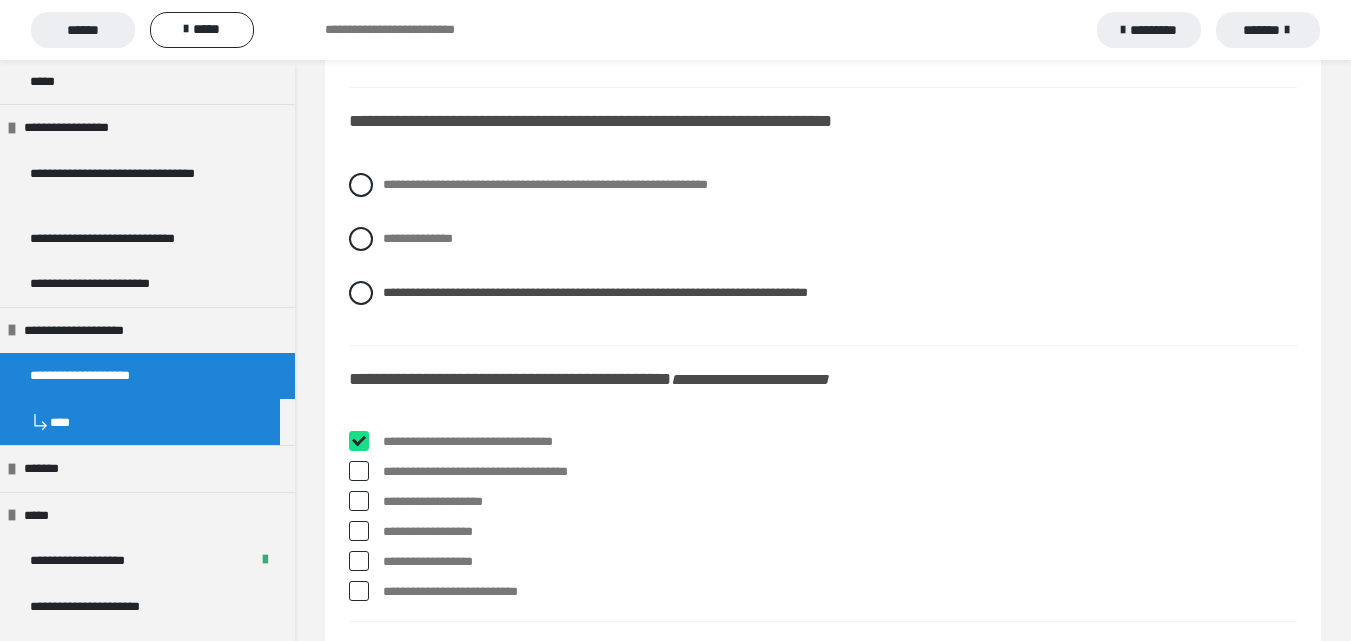 checkbox on "****" 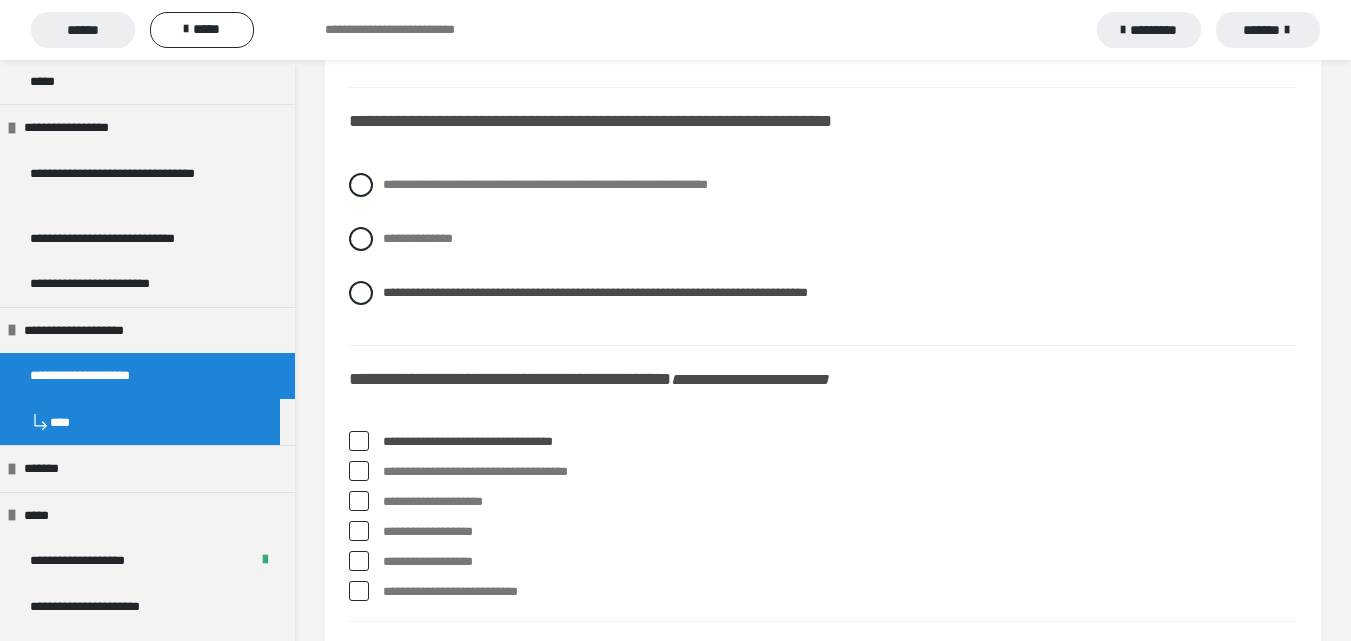 click at bounding box center [359, 471] 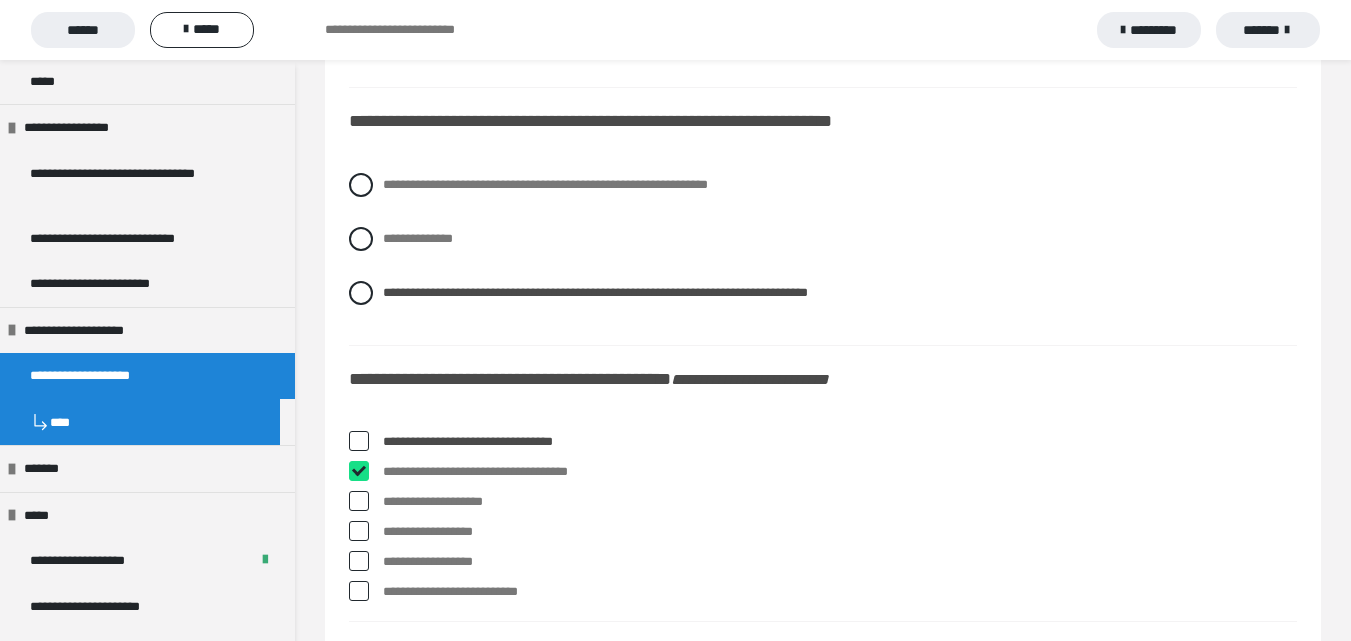 checkbox on "****" 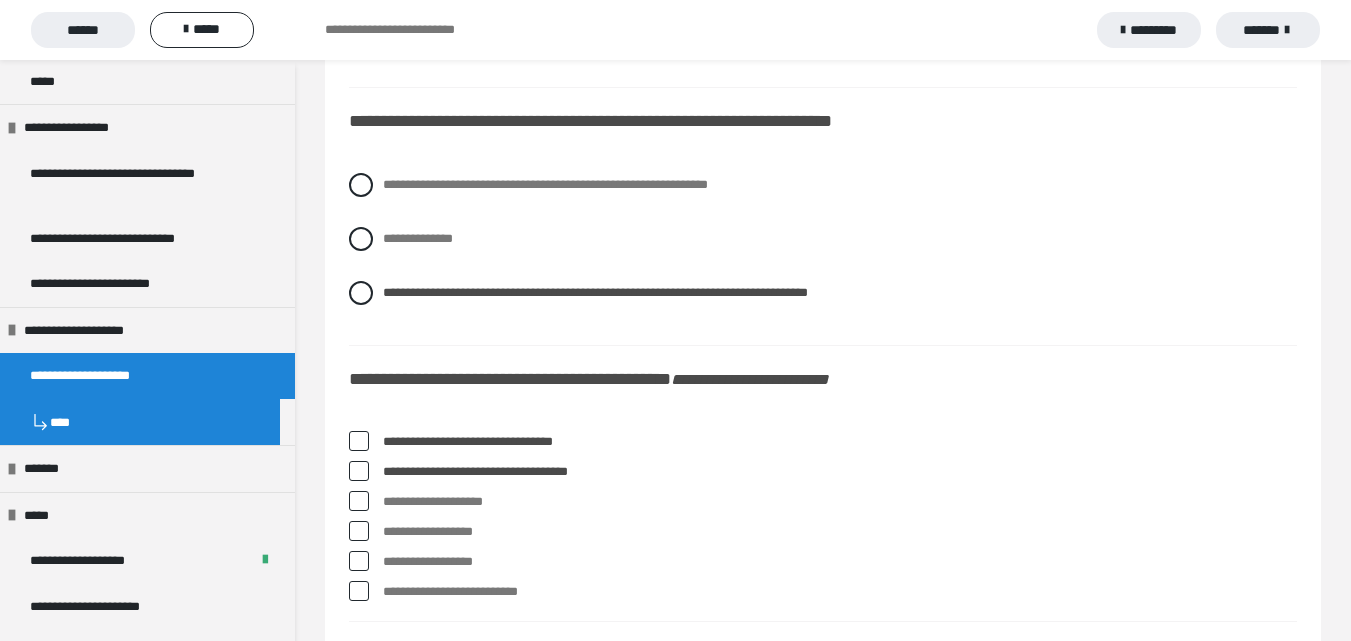 click at bounding box center [359, 561] 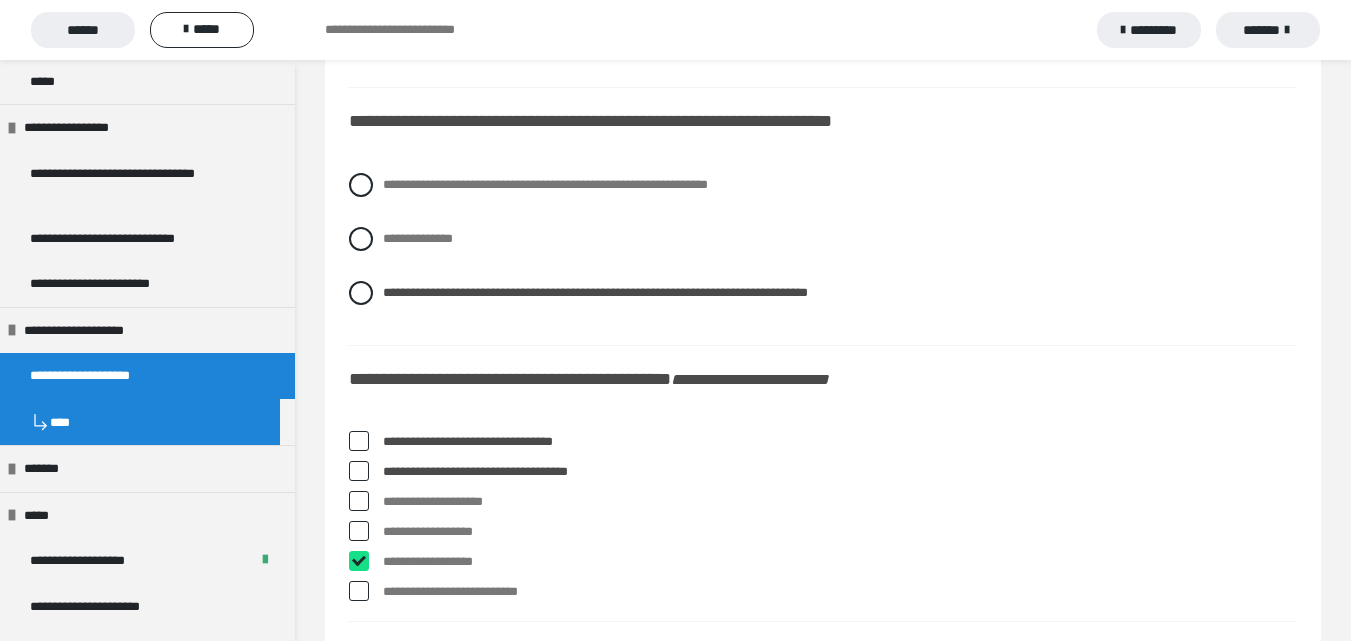 checkbox on "****" 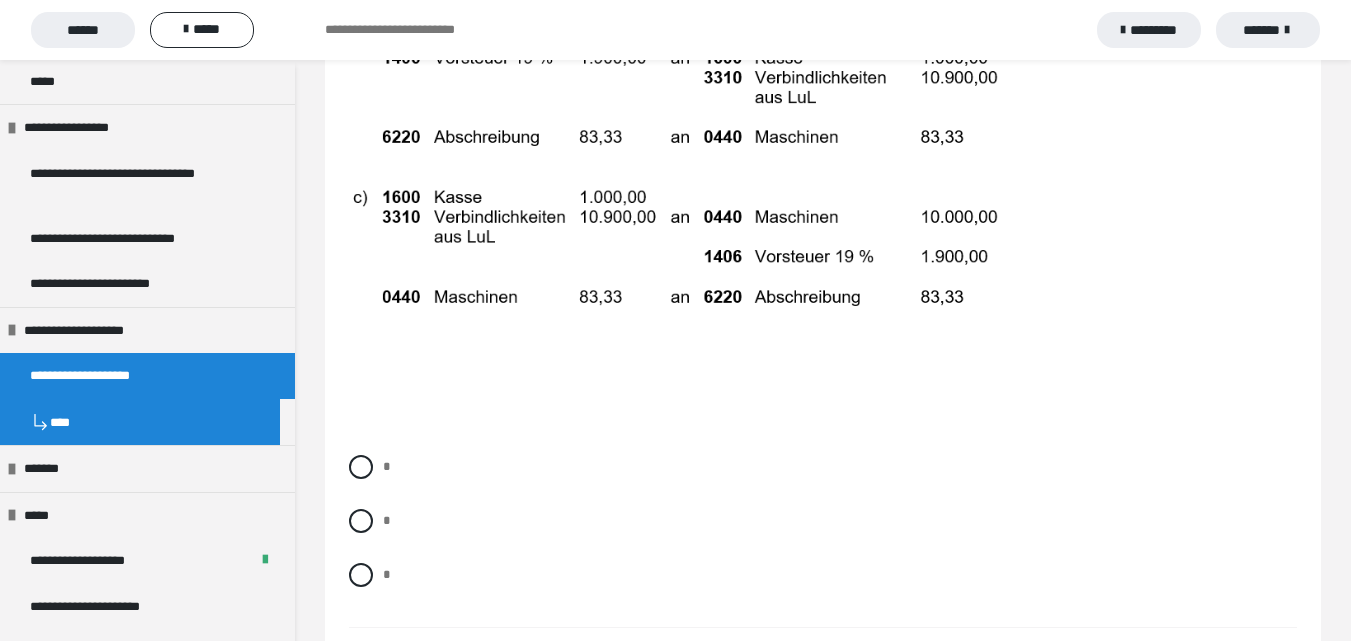 scroll, scrollTop: 10200, scrollLeft: 0, axis: vertical 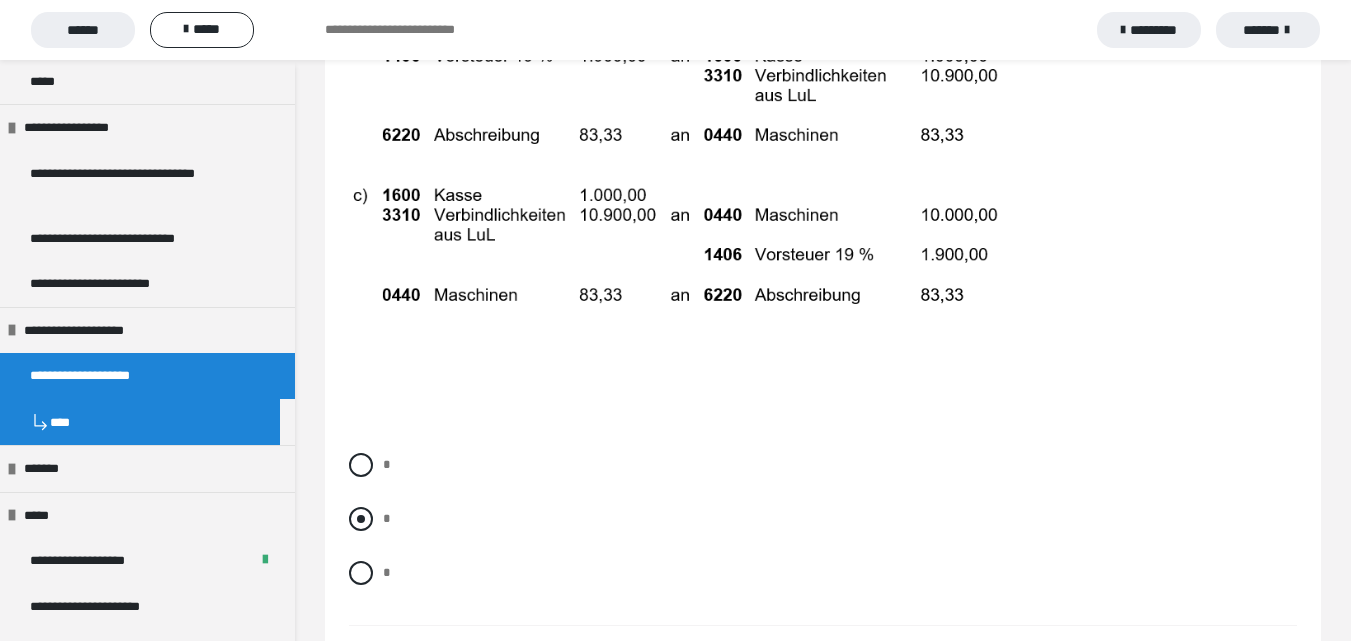 click at bounding box center [361, 519] 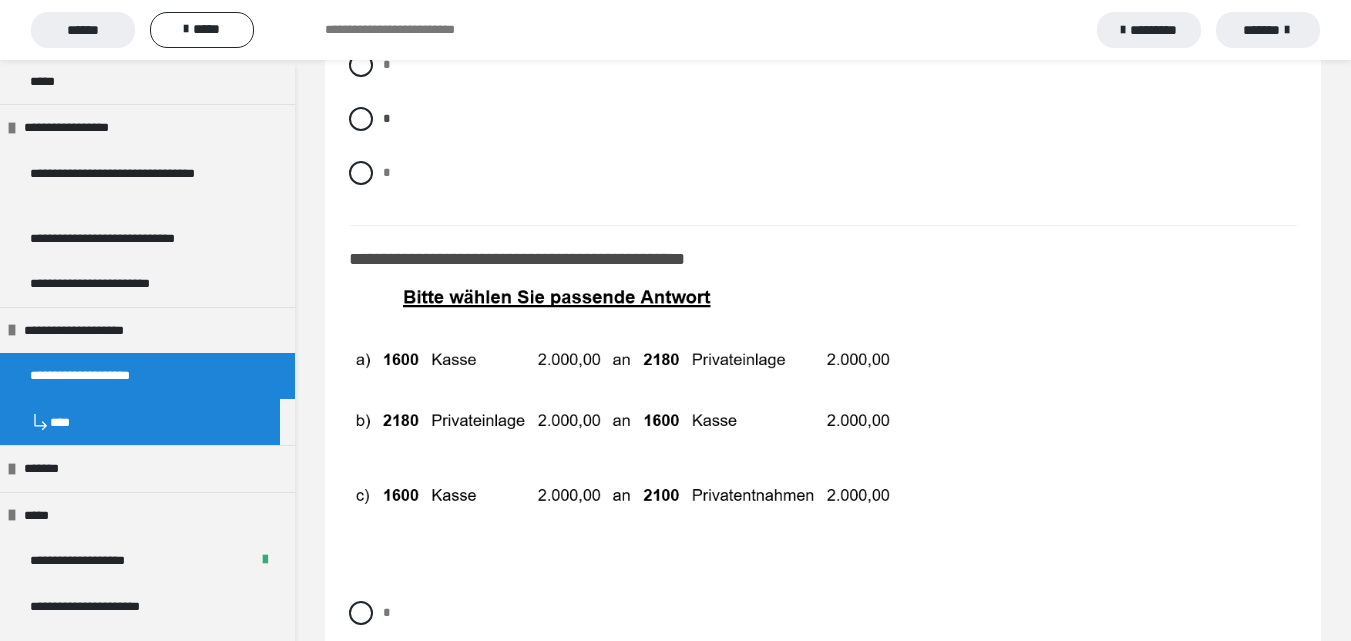 scroll, scrollTop: 10700, scrollLeft: 0, axis: vertical 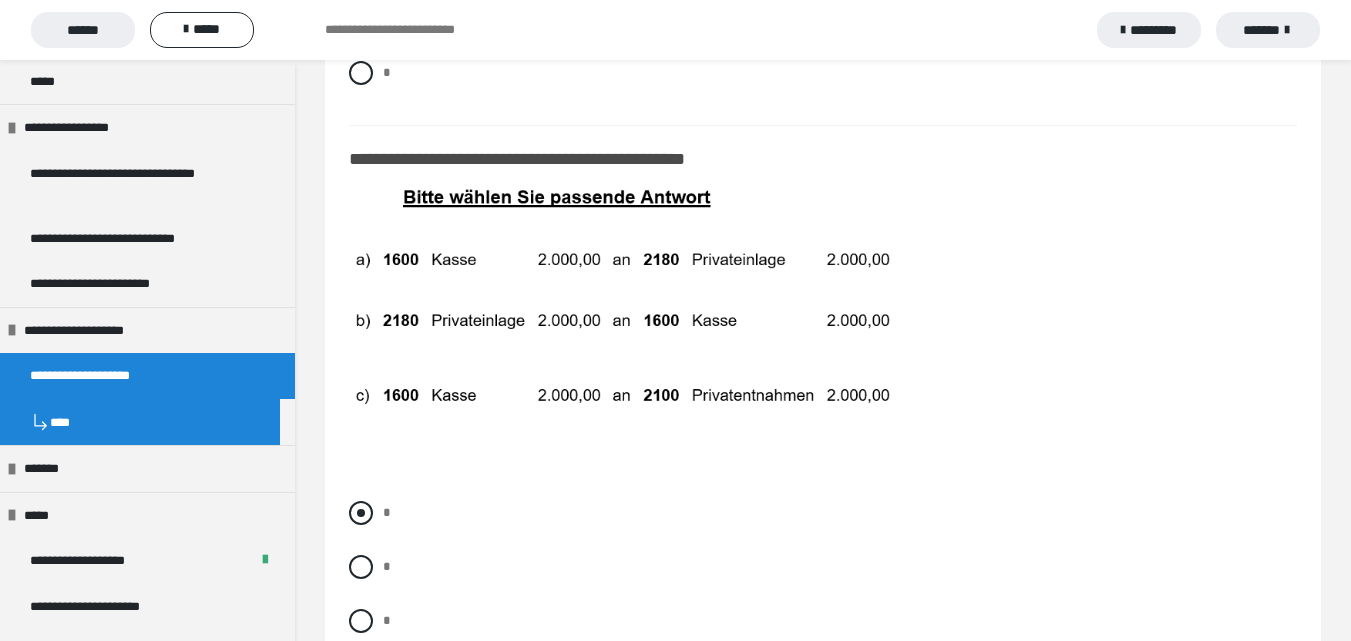 click at bounding box center (361, 513) 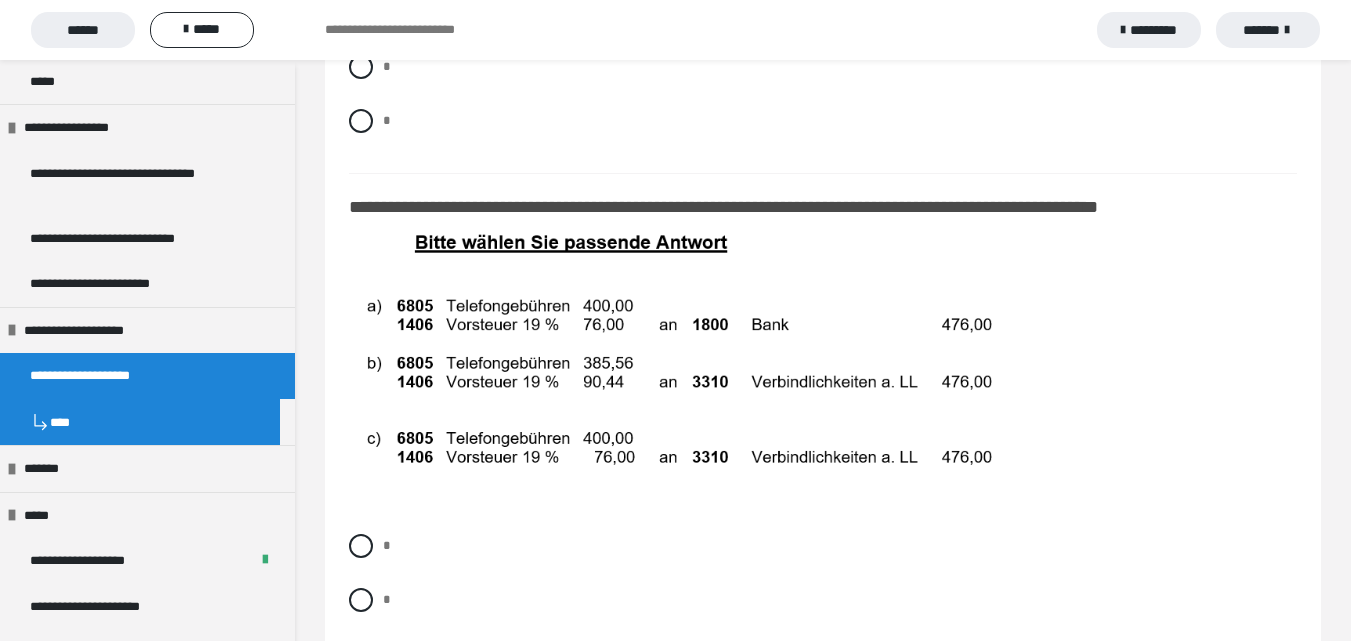scroll, scrollTop: 11300, scrollLeft: 0, axis: vertical 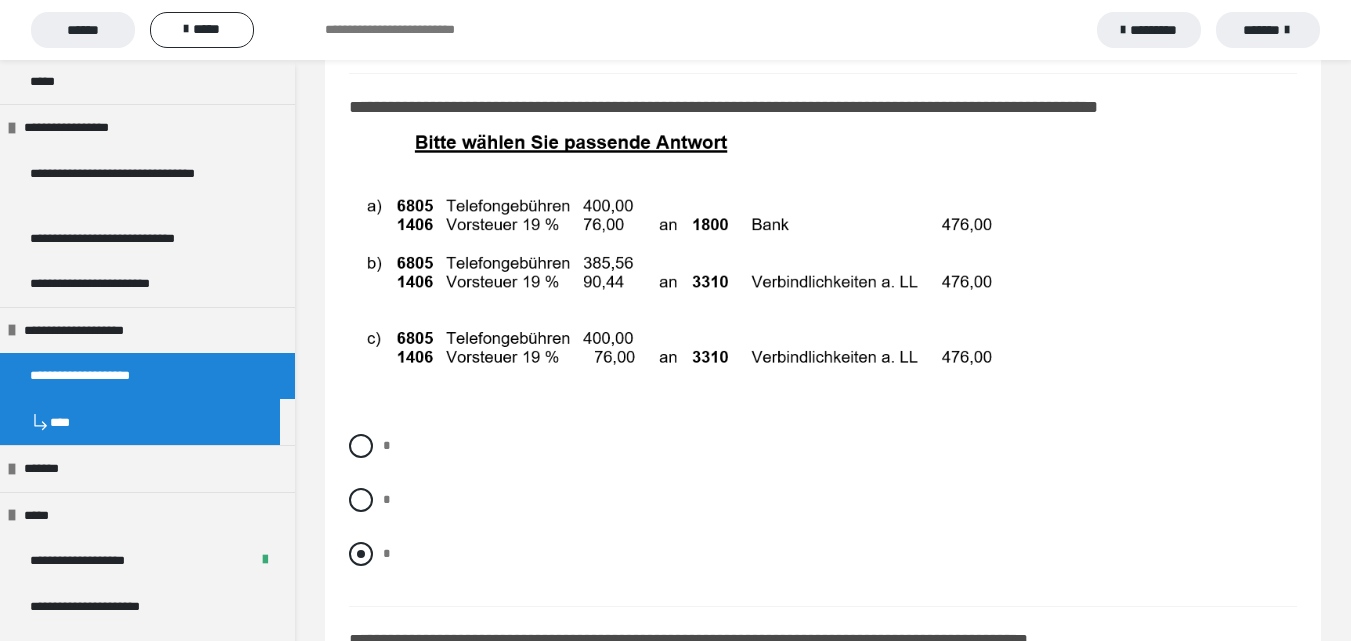 click at bounding box center [361, 554] 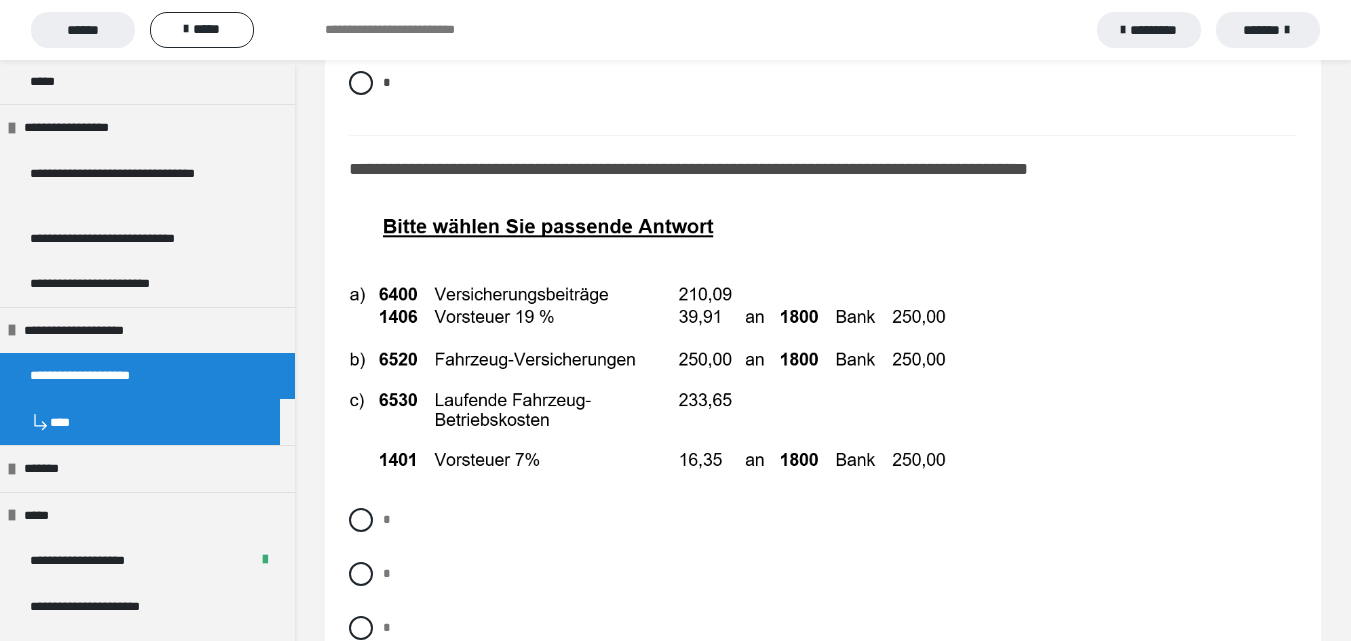 scroll, scrollTop: 11900, scrollLeft: 0, axis: vertical 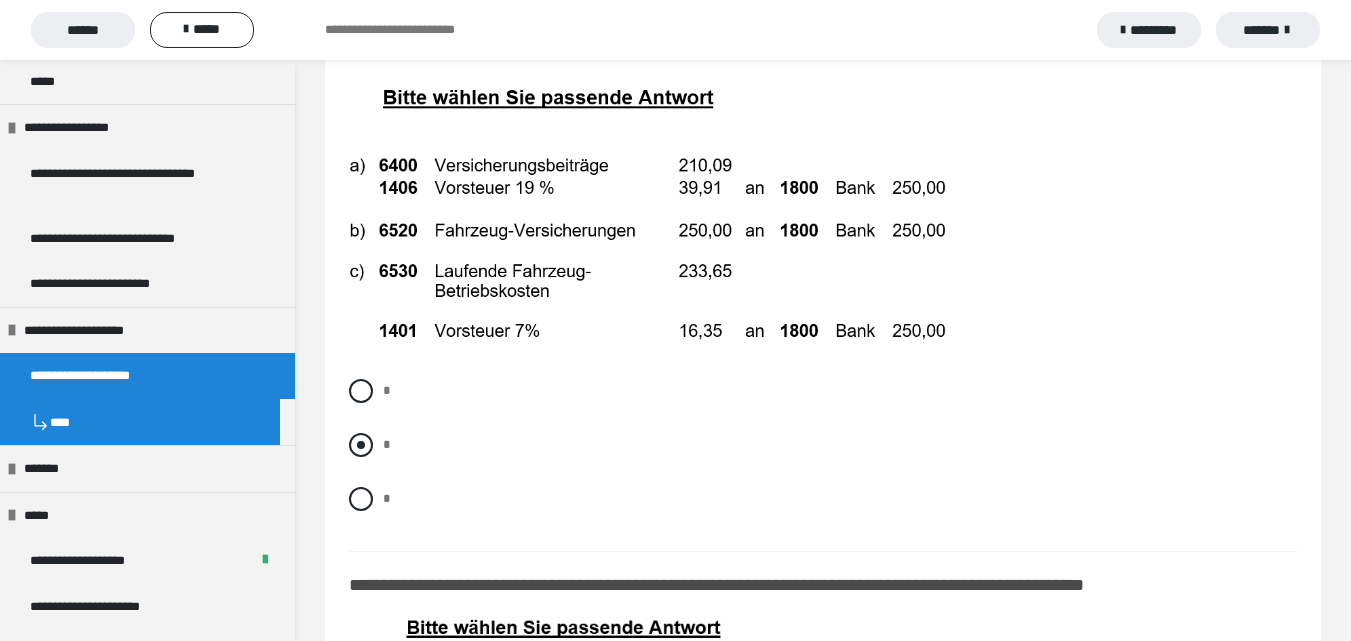 click at bounding box center [361, 445] 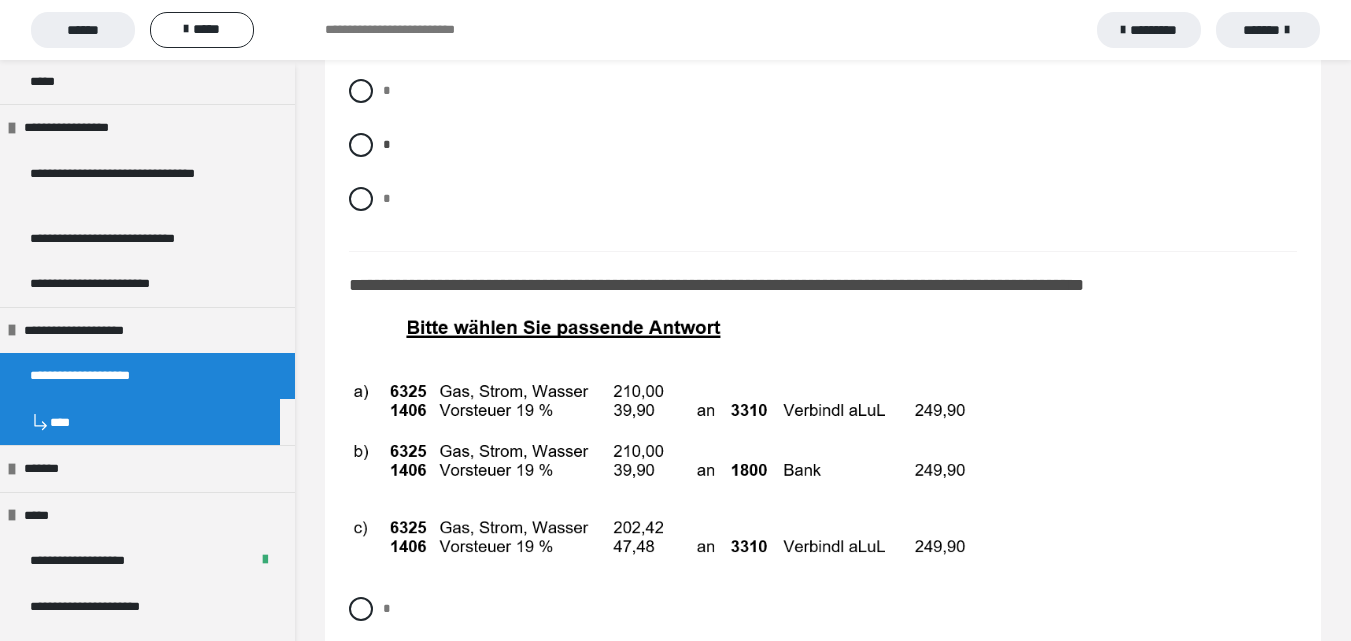 scroll, scrollTop: 12400, scrollLeft: 0, axis: vertical 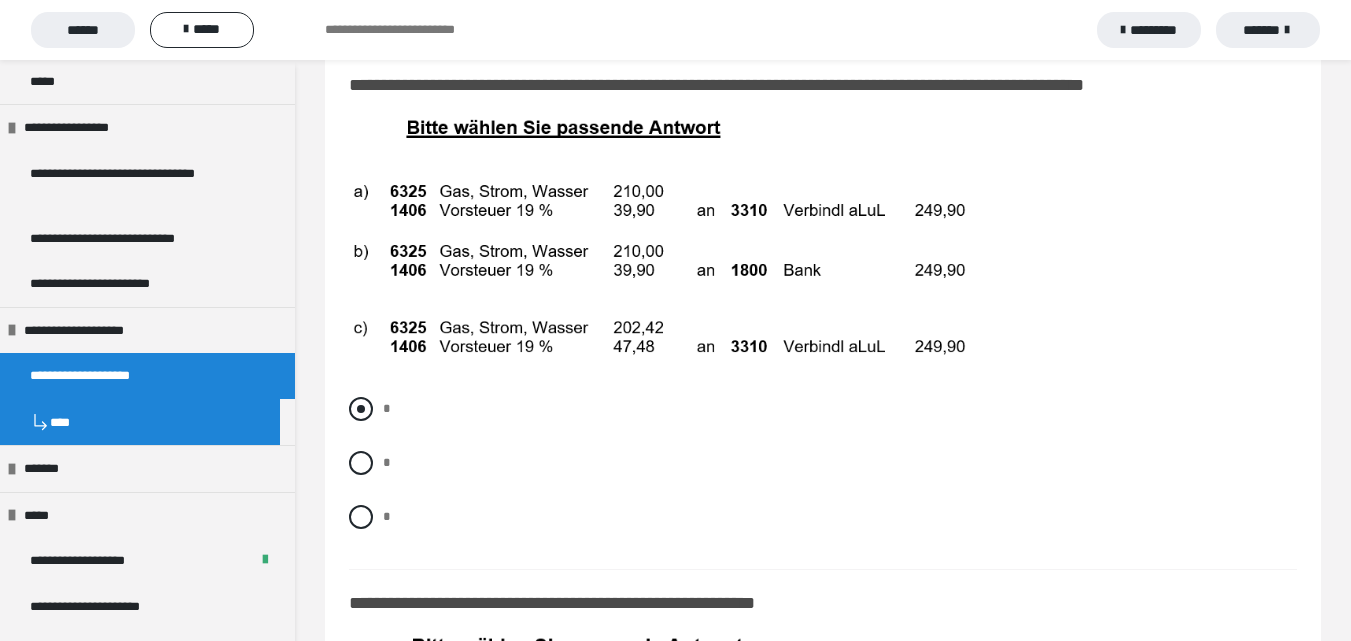 click at bounding box center [361, 409] 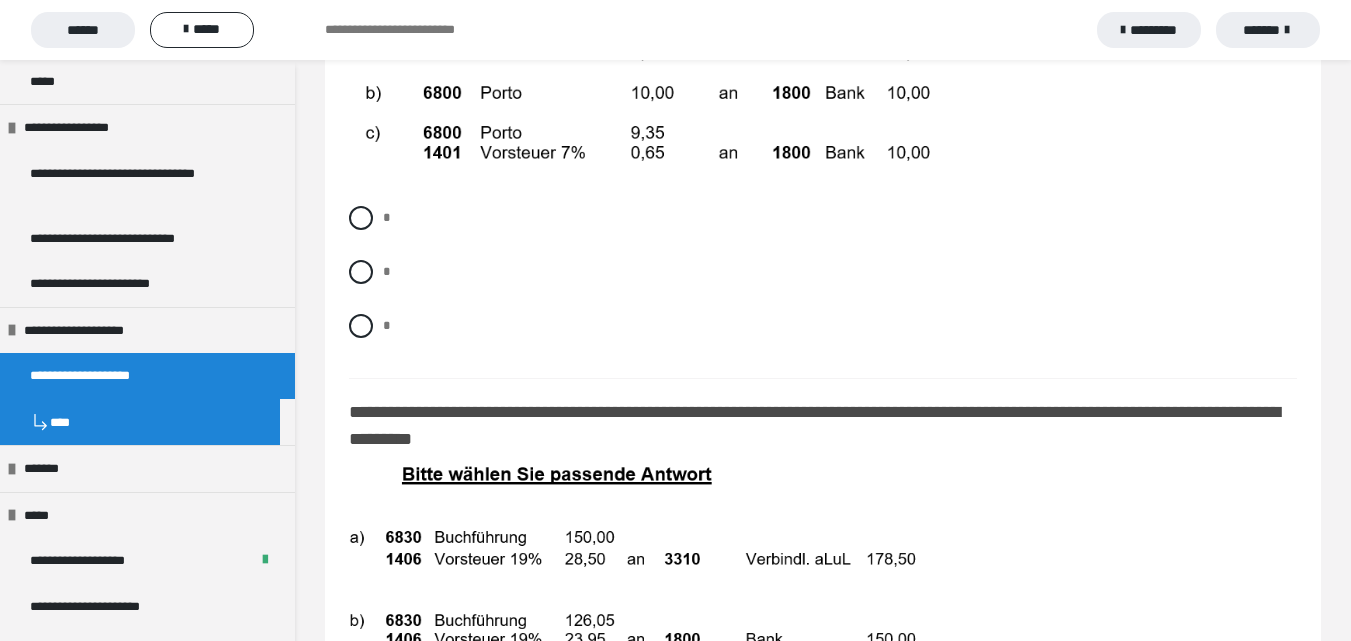 scroll, scrollTop: 13100, scrollLeft: 0, axis: vertical 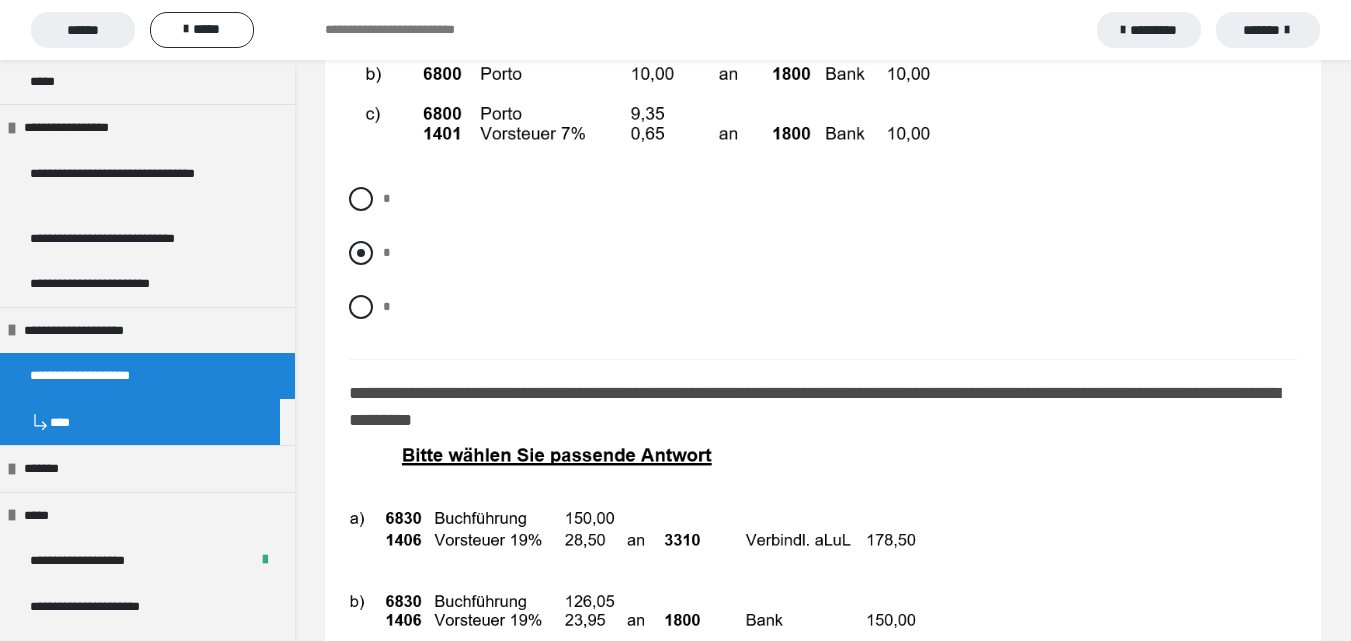 drag, startPoint x: 360, startPoint y: 275, endPoint x: 403, endPoint y: 282, distance: 43.56604 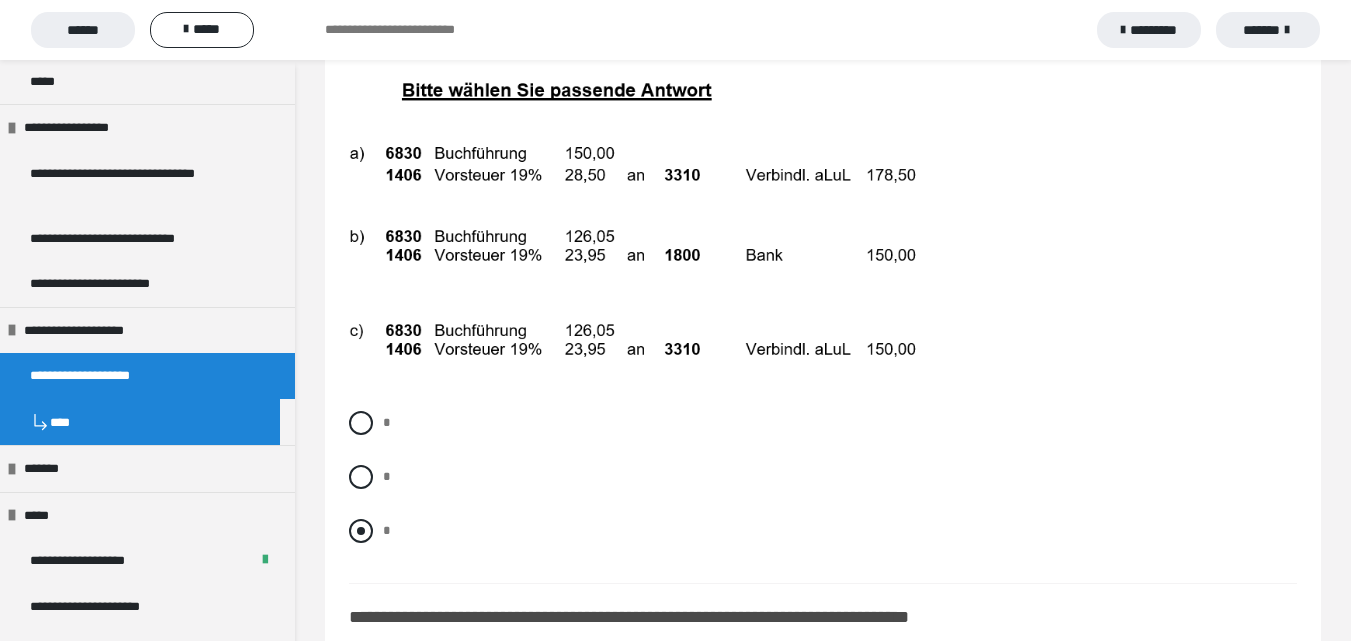 scroll, scrollTop: 13500, scrollLeft: 0, axis: vertical 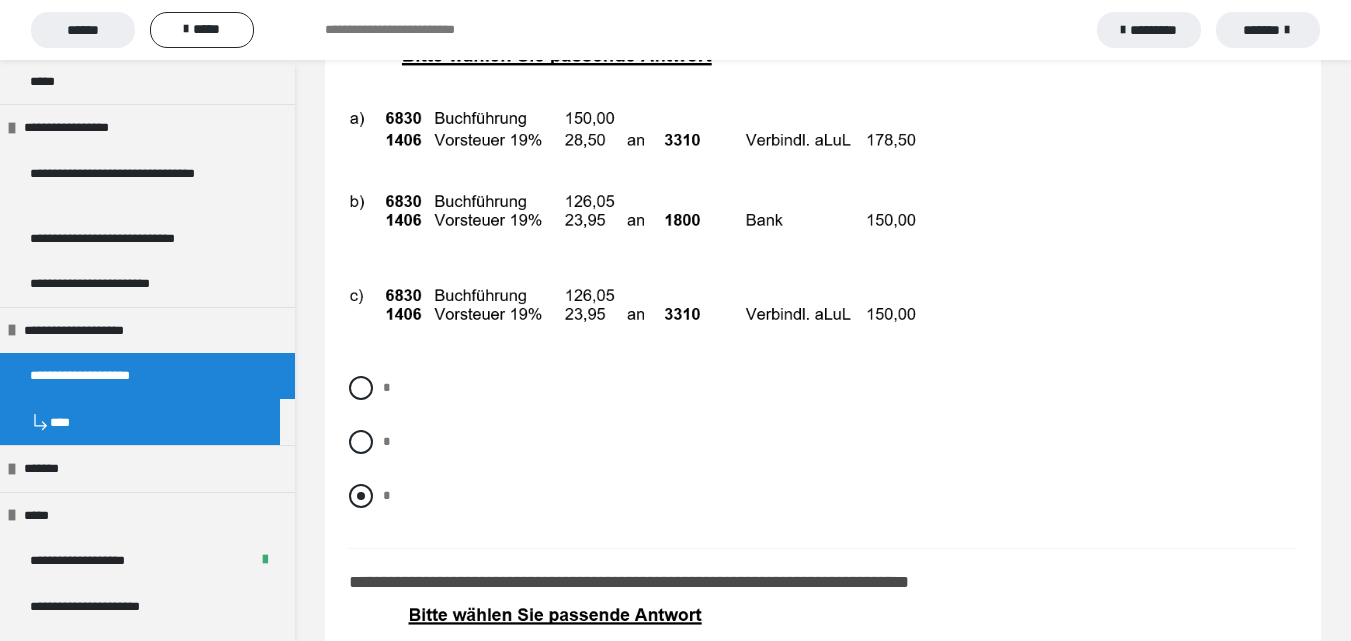 click at bounding box center (361, 496) 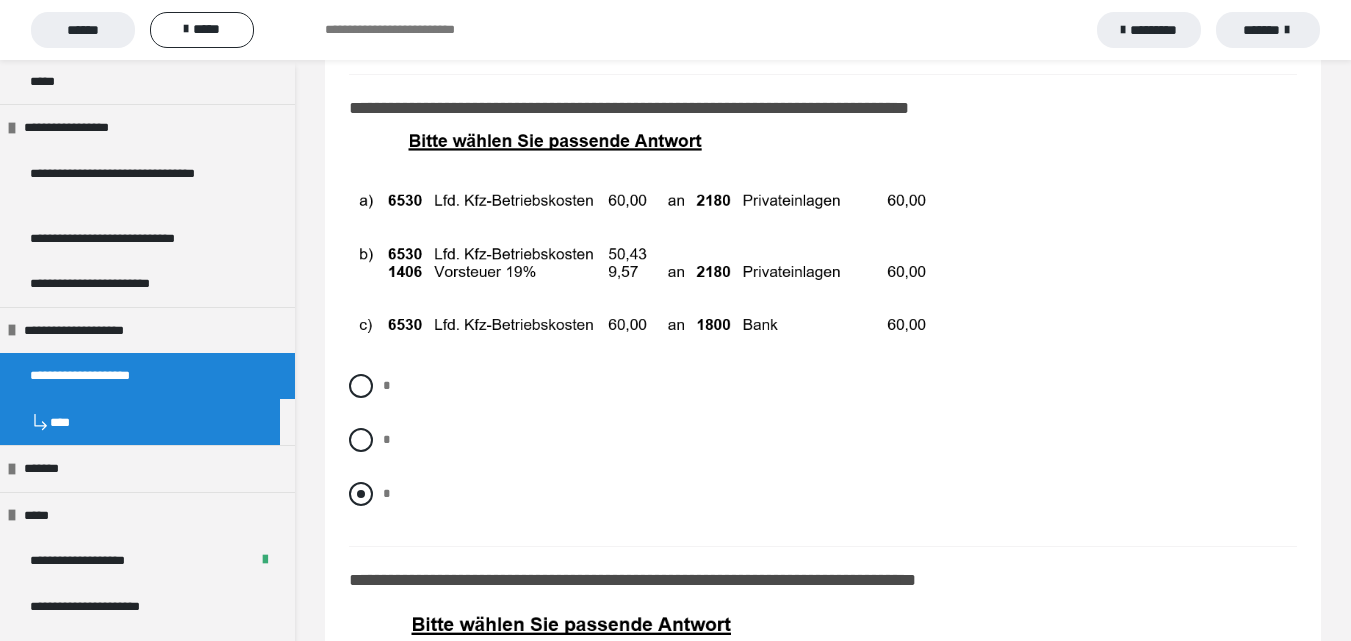 scroll, scrollTop: 14000, scrollLeft: 0, axis: vertical 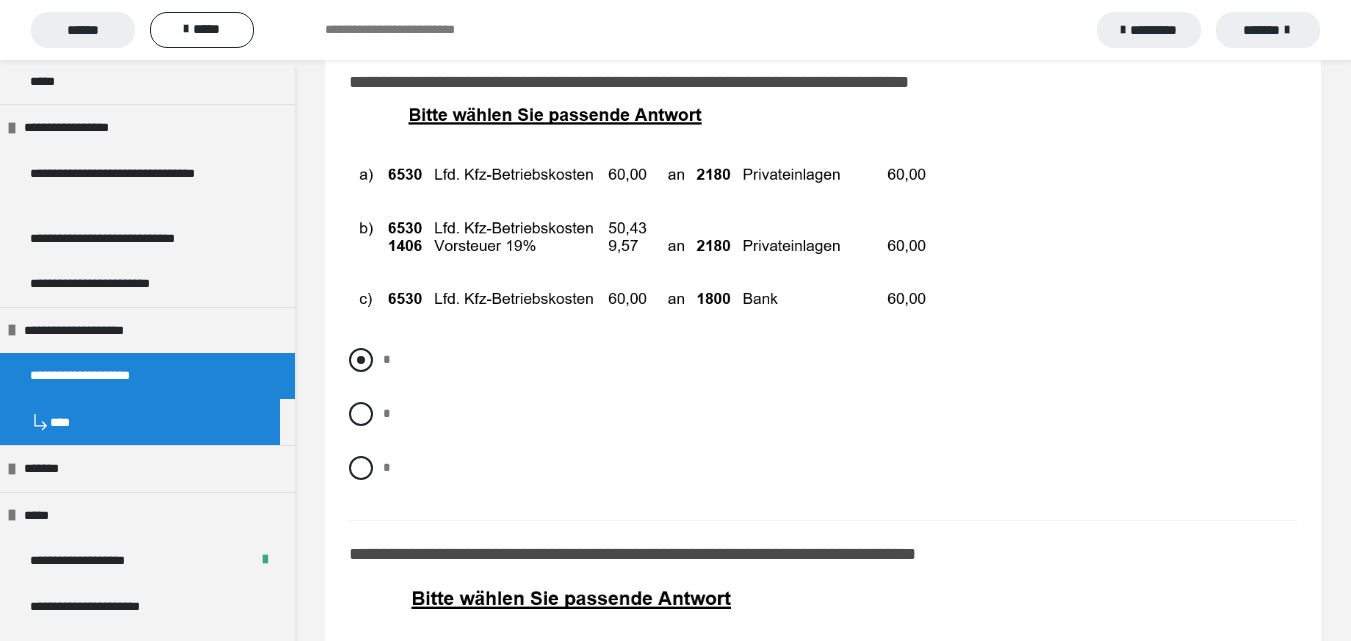 click at bounding box center (361, 360) 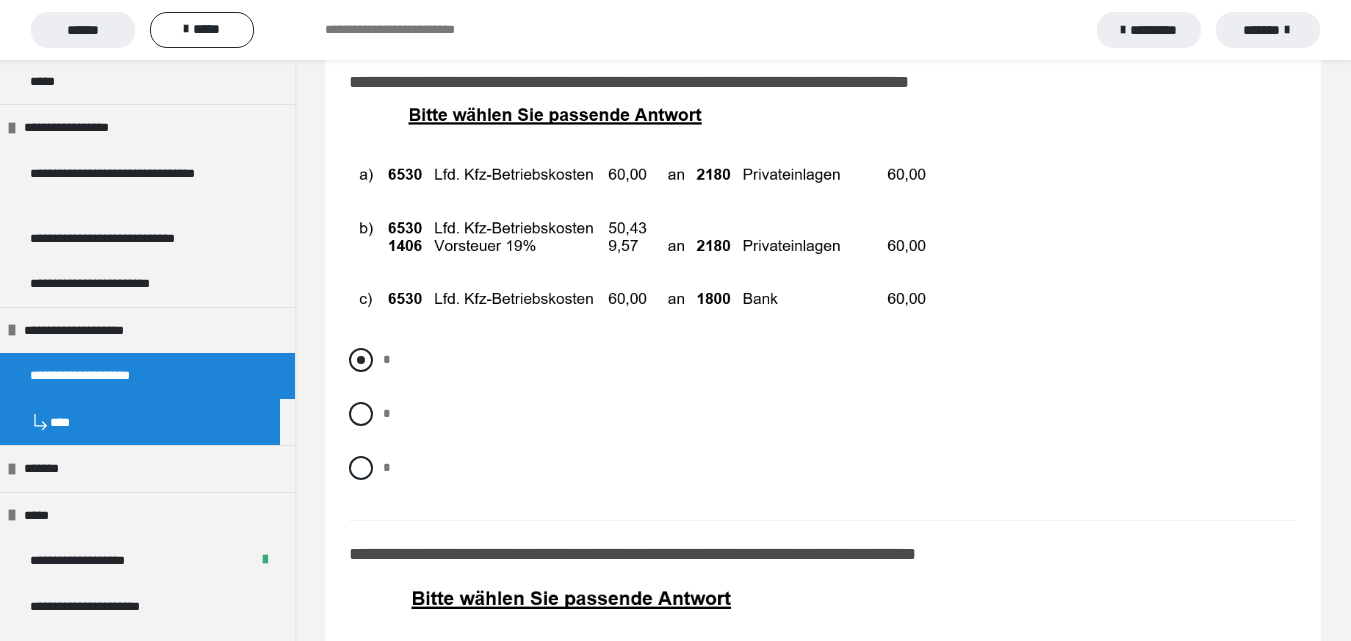 radio on "****" 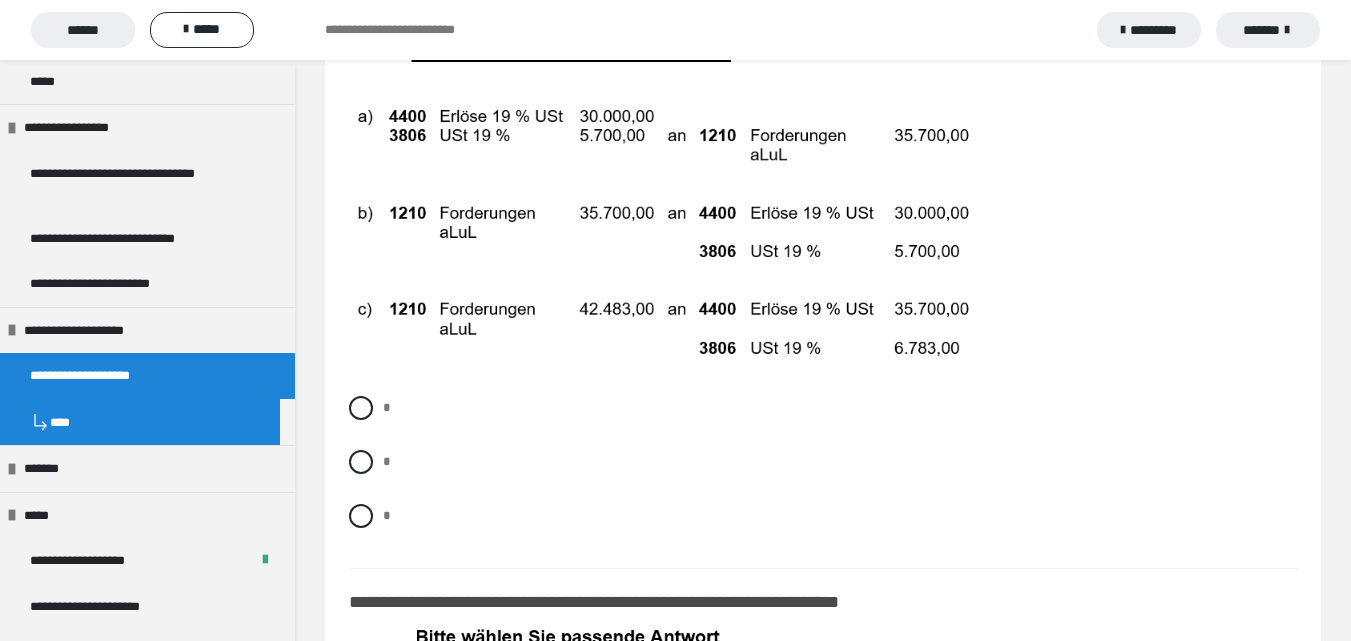 scroll, scrollTop: 14566, scrollLeft: 0, axis: vertical 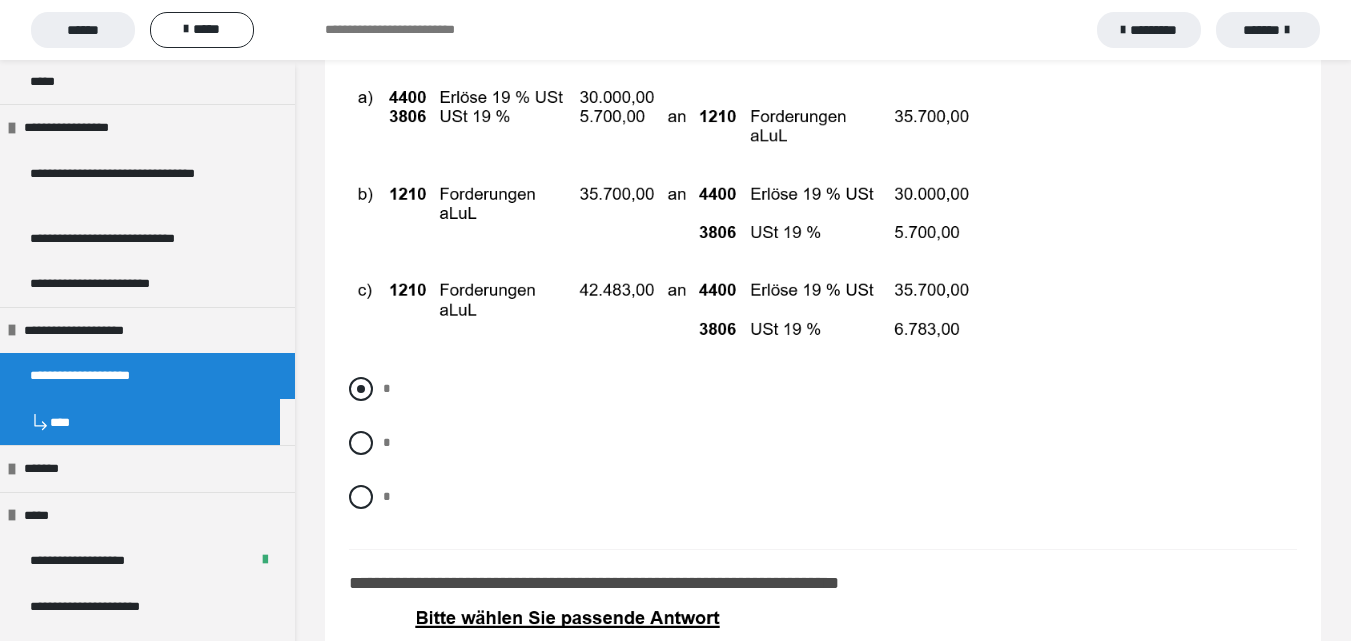click at bounding box center (361, 389) 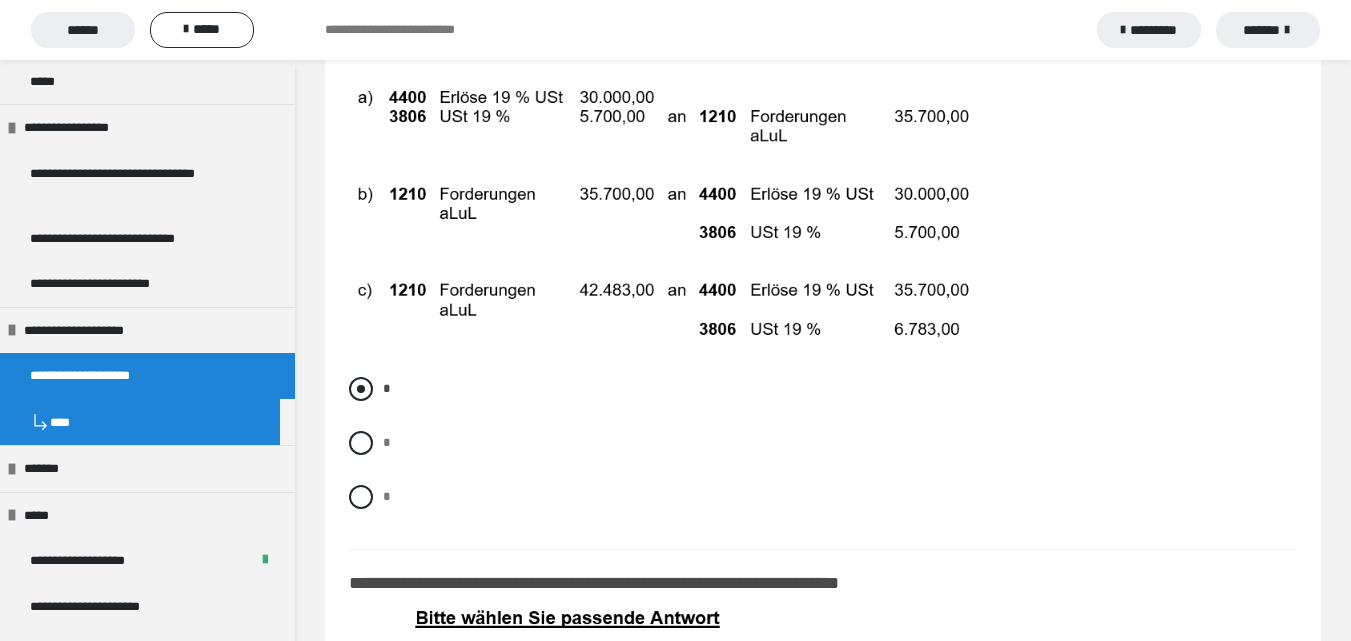 click at bounding box center [361, 389] 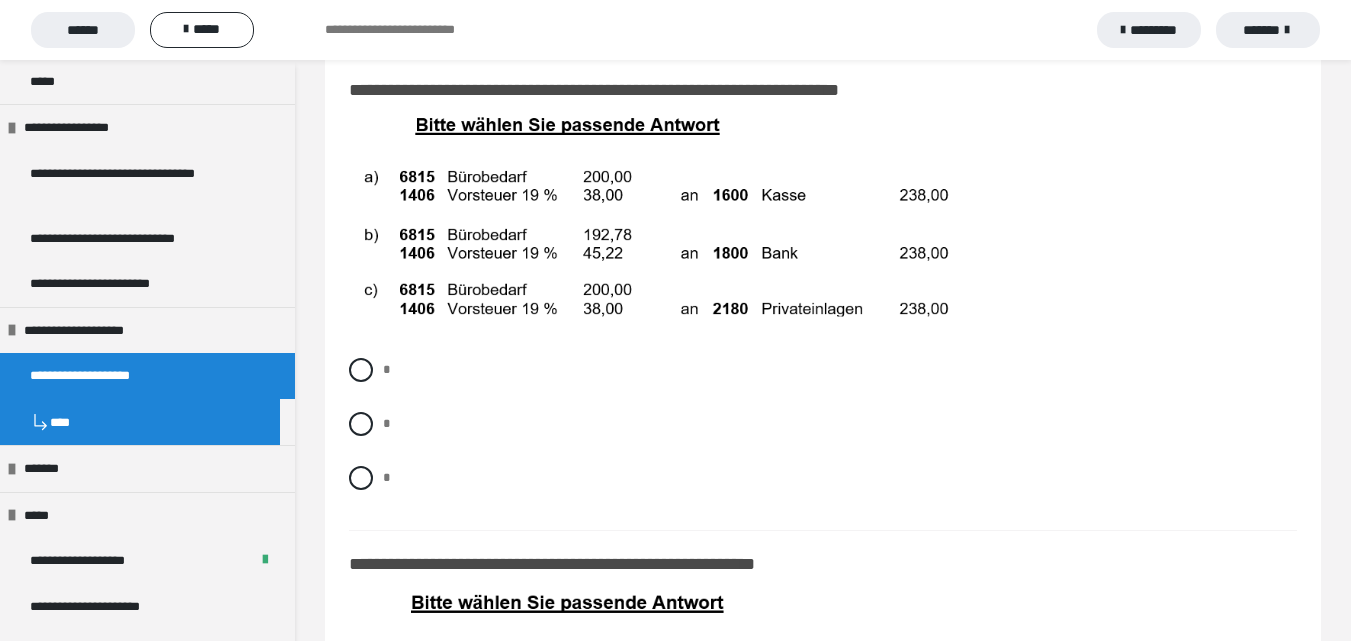 scroll, scrollTop: 15066, scrollLeft: 0, axis: vertical 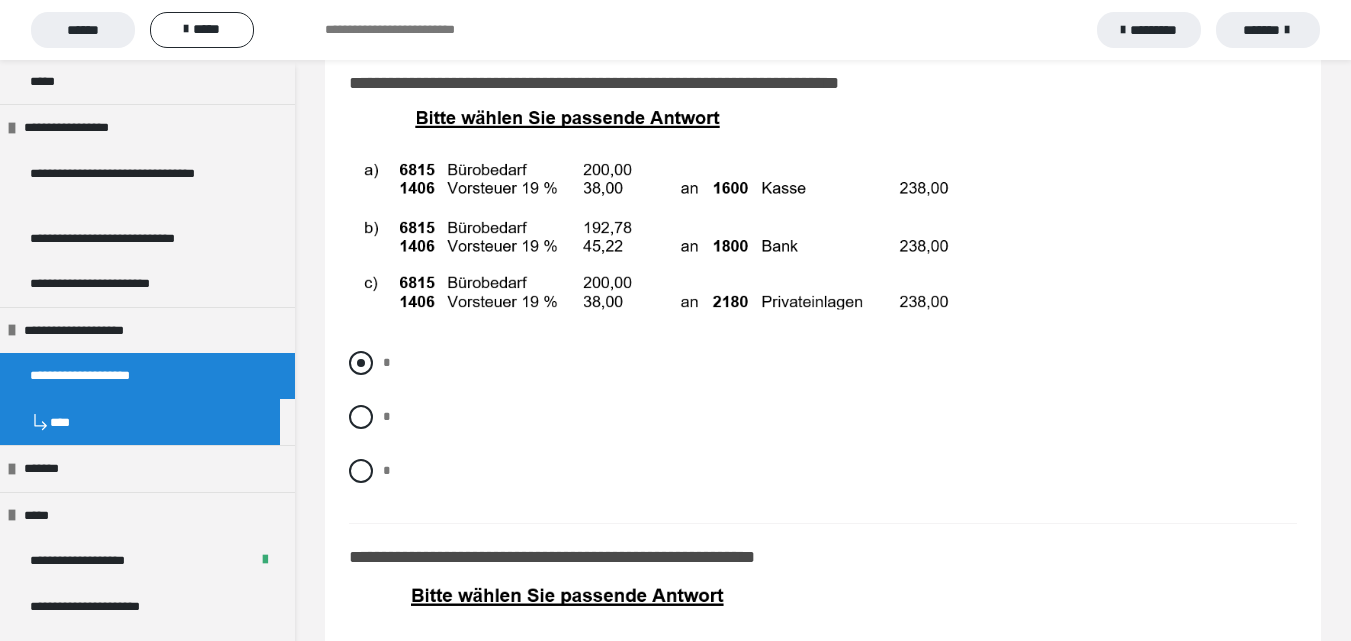 click at bounding box center (361, 363) 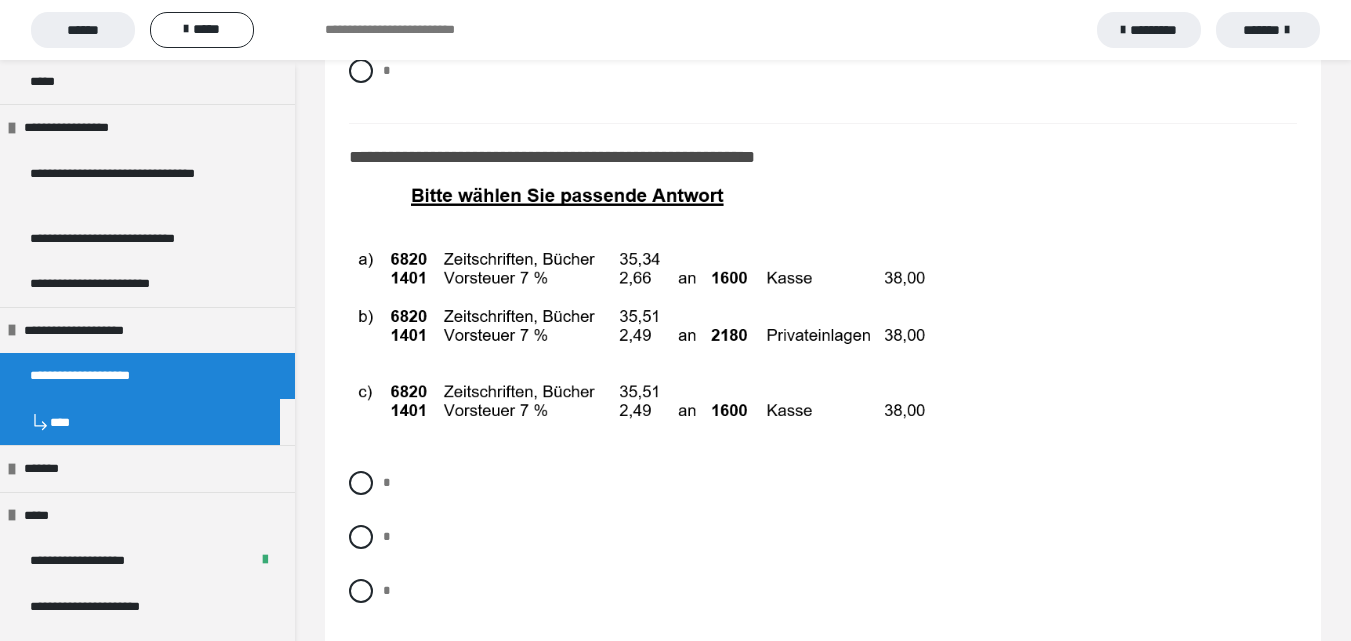scroll, scrollTop: 15666, scrollLeft: 0, axis: vertical 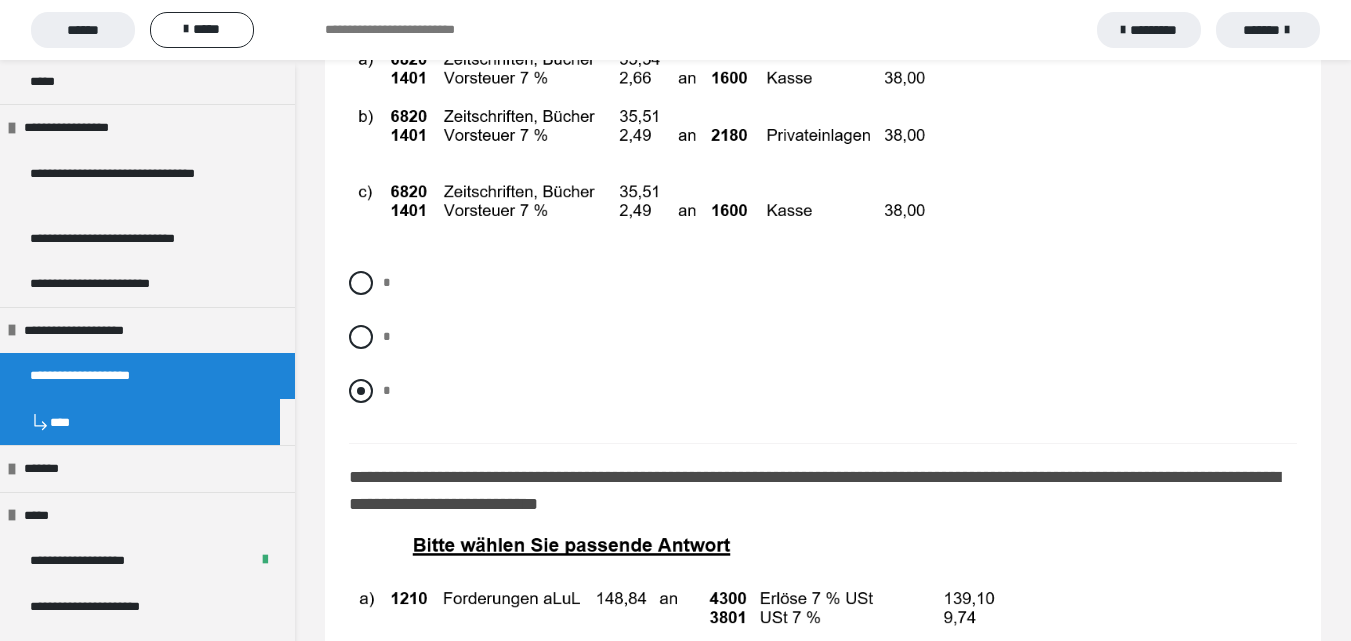 click at bounding box center (361, 391) 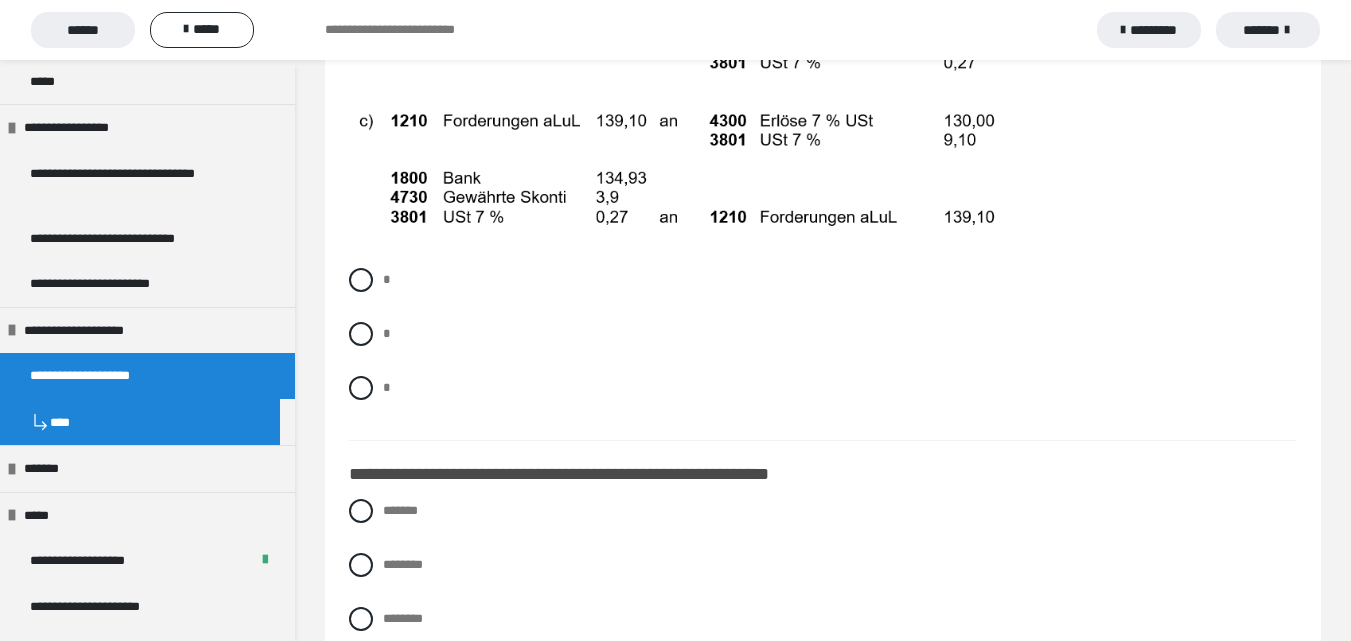 scroll, scrollTop: 16466, scrollLeft: 0, axis: vertical 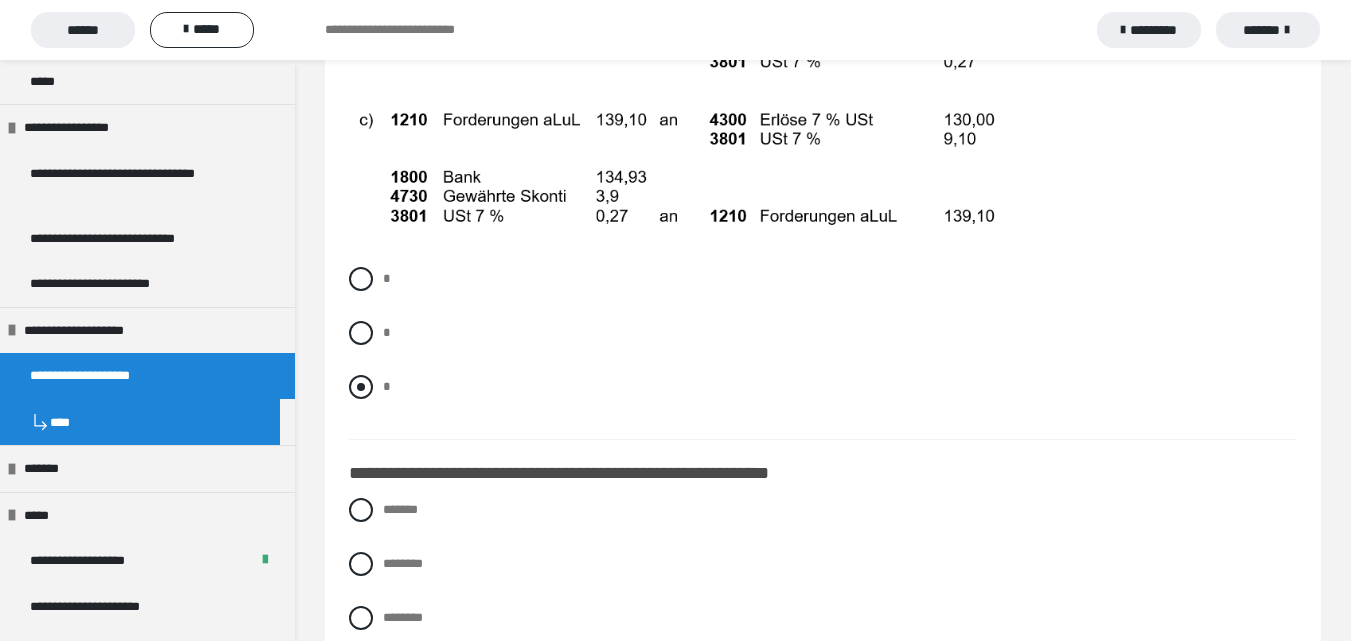 click at bounding box center [361, 387] 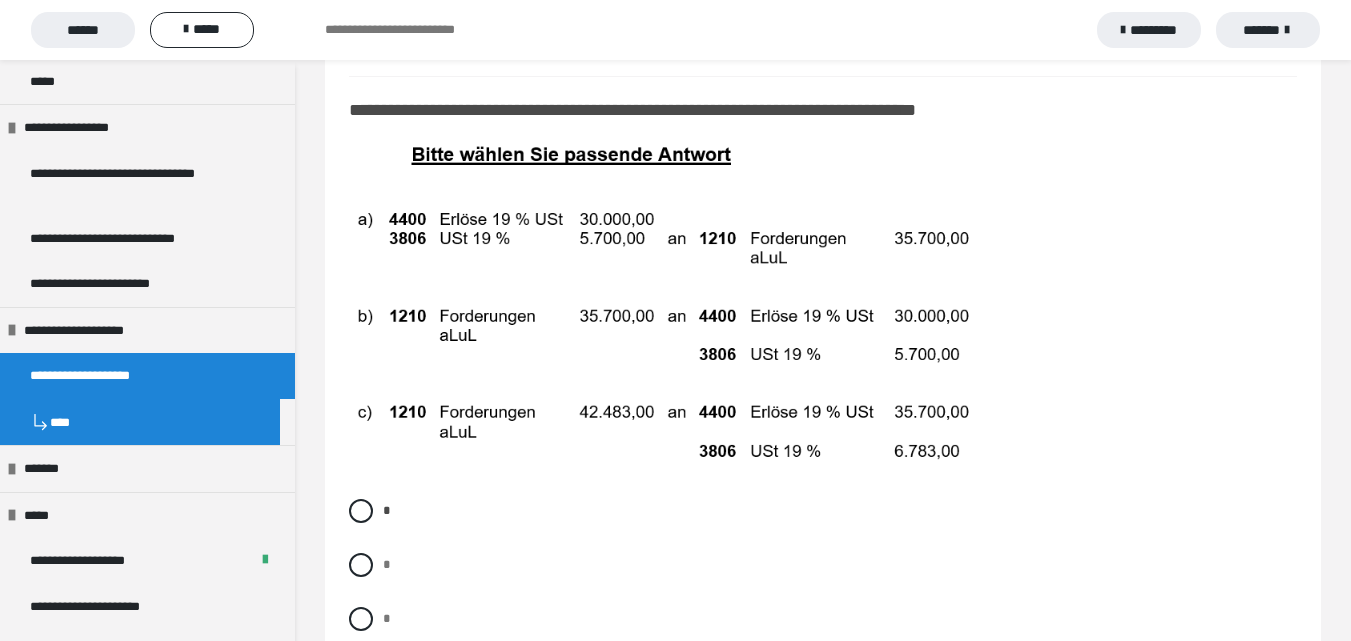 scroll, scrollTop: 14466, scrollLeft: 0, axis: vertical 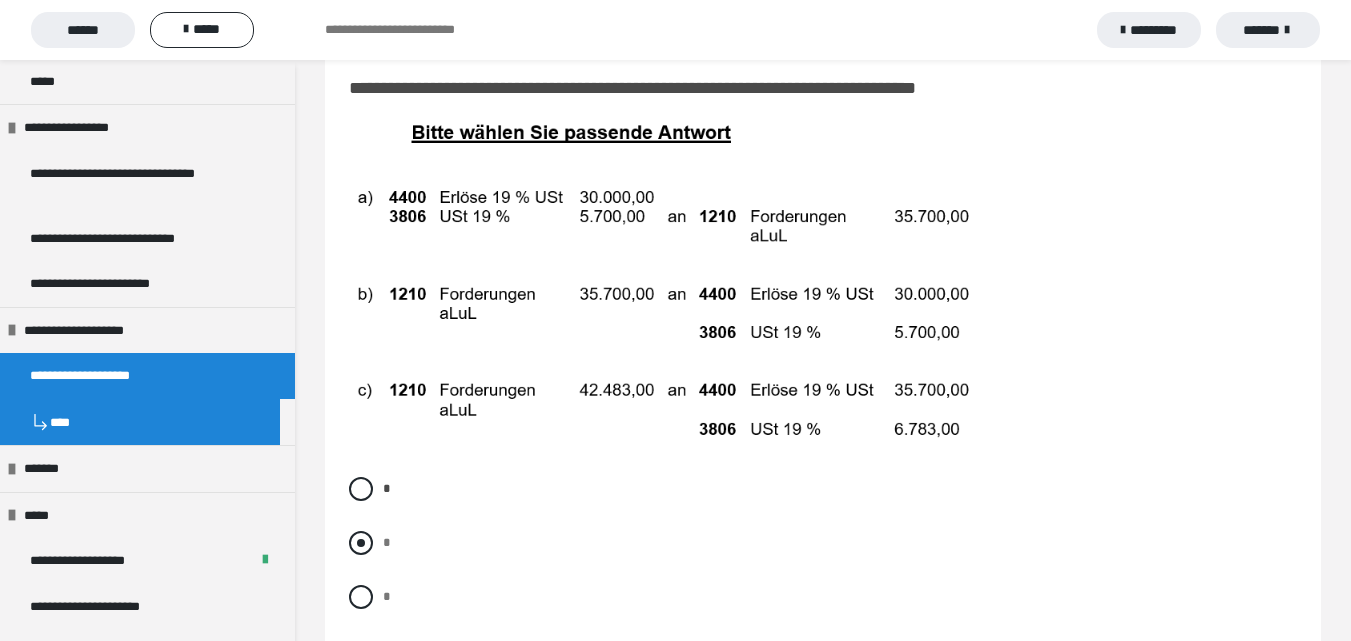 click at bounding box center [361, 543] 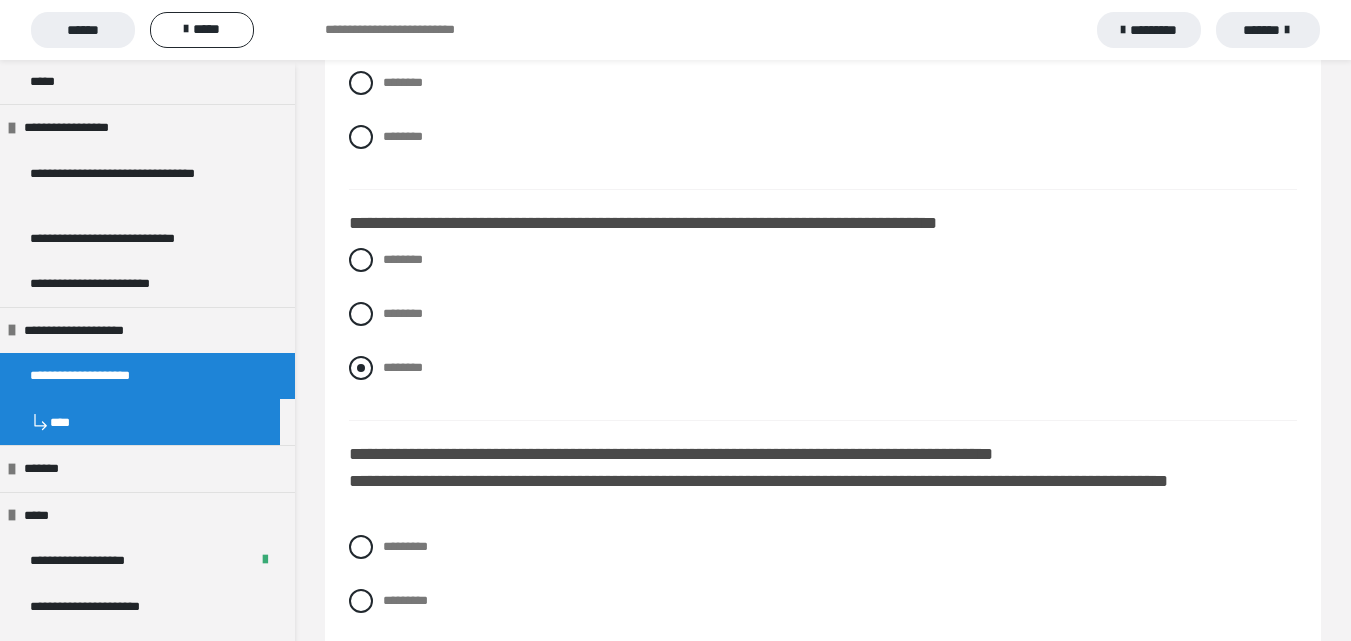 scroll, scrollTop: 17066, scrollLeft: 0, axis: vertical 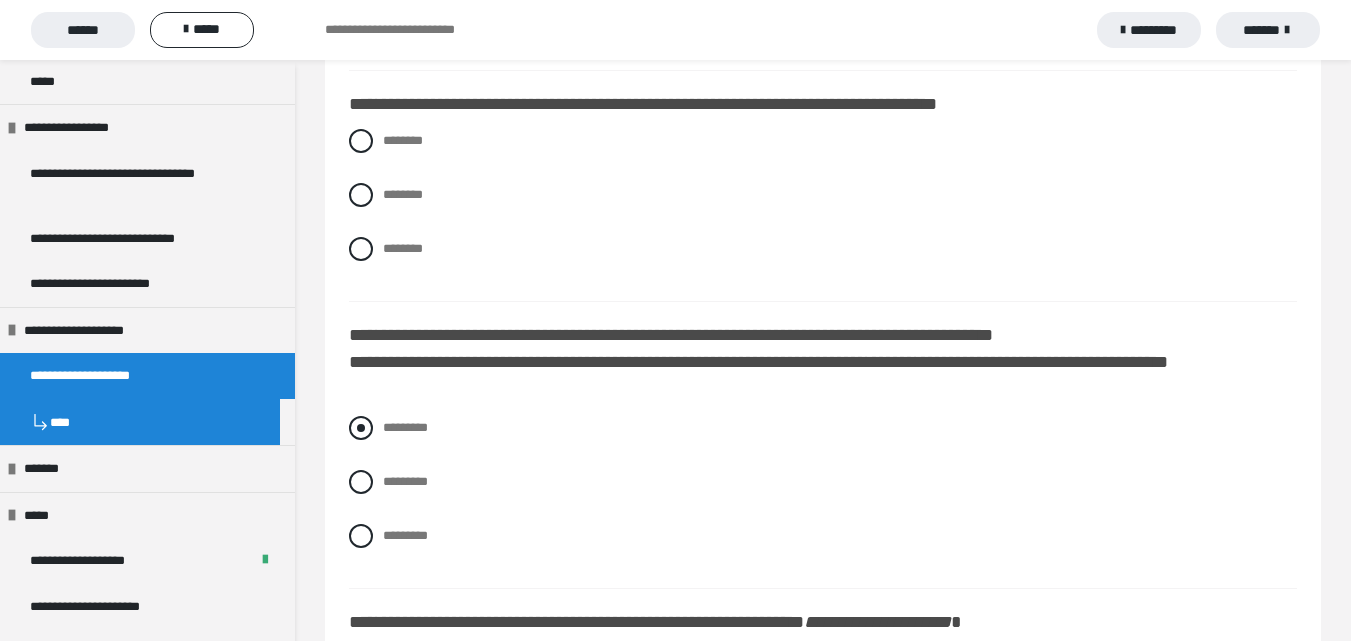 click at bounding box center (361, 428) 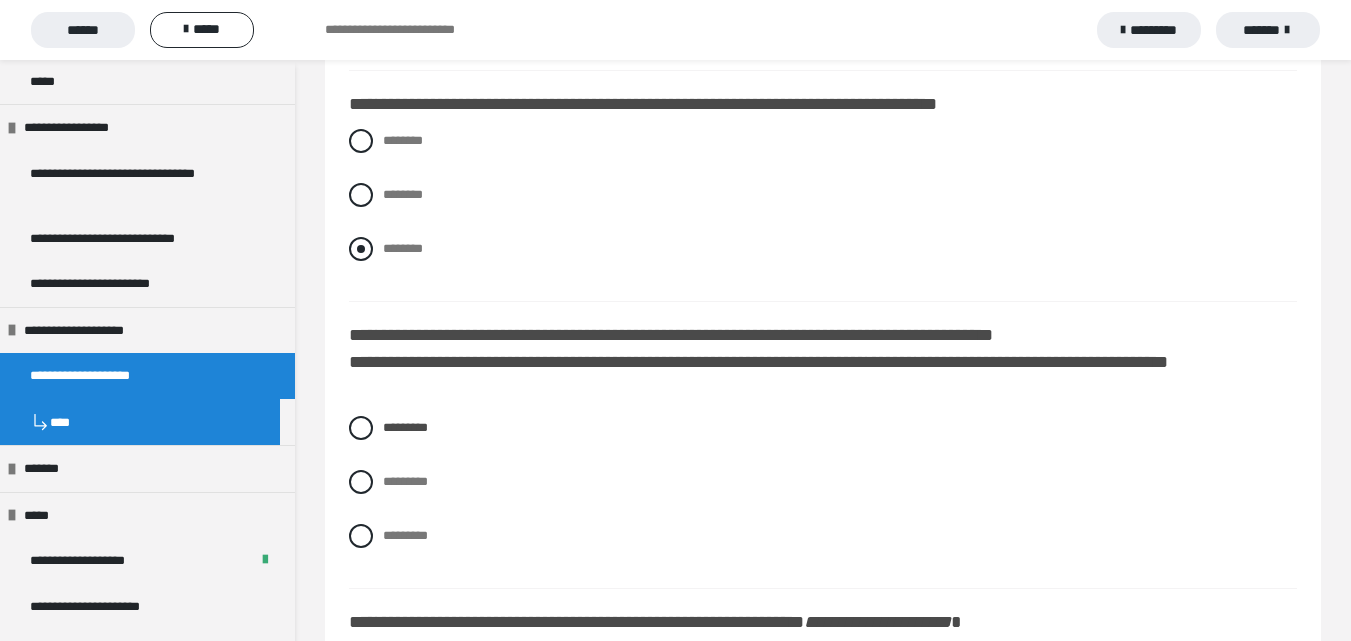 click at bounding box center (361, 249) 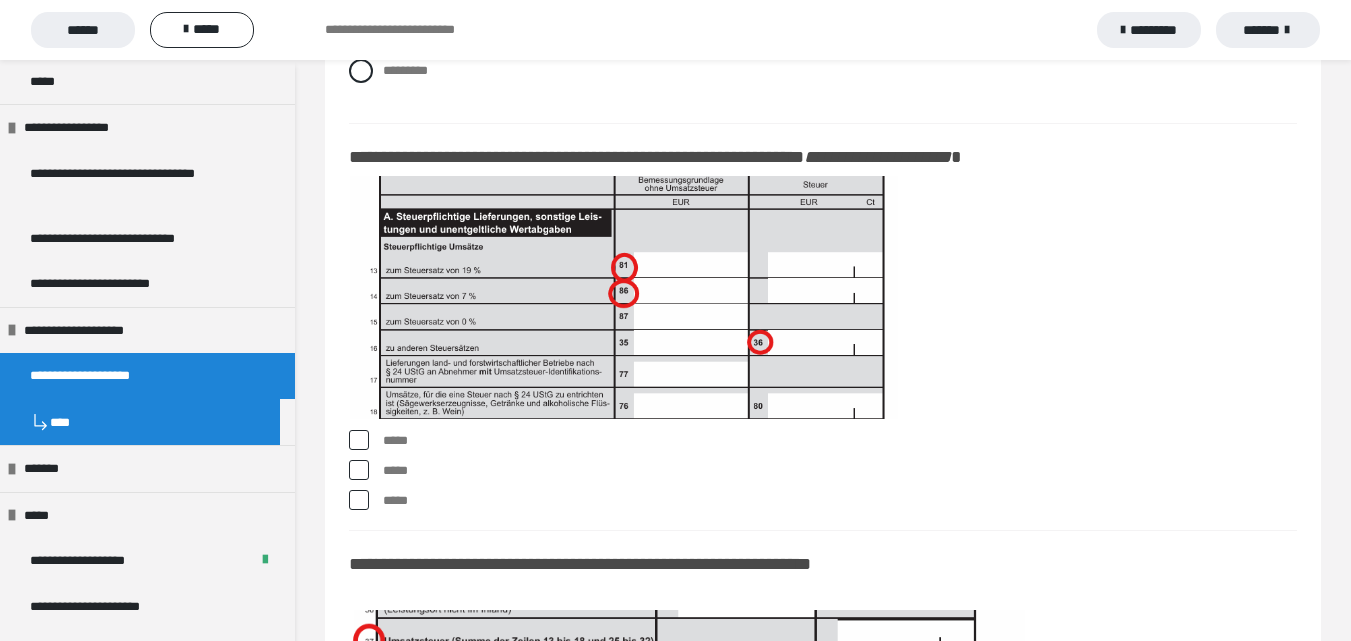 scroll, scrollTop: 17566, scrollLeft: 0, axis: vertical 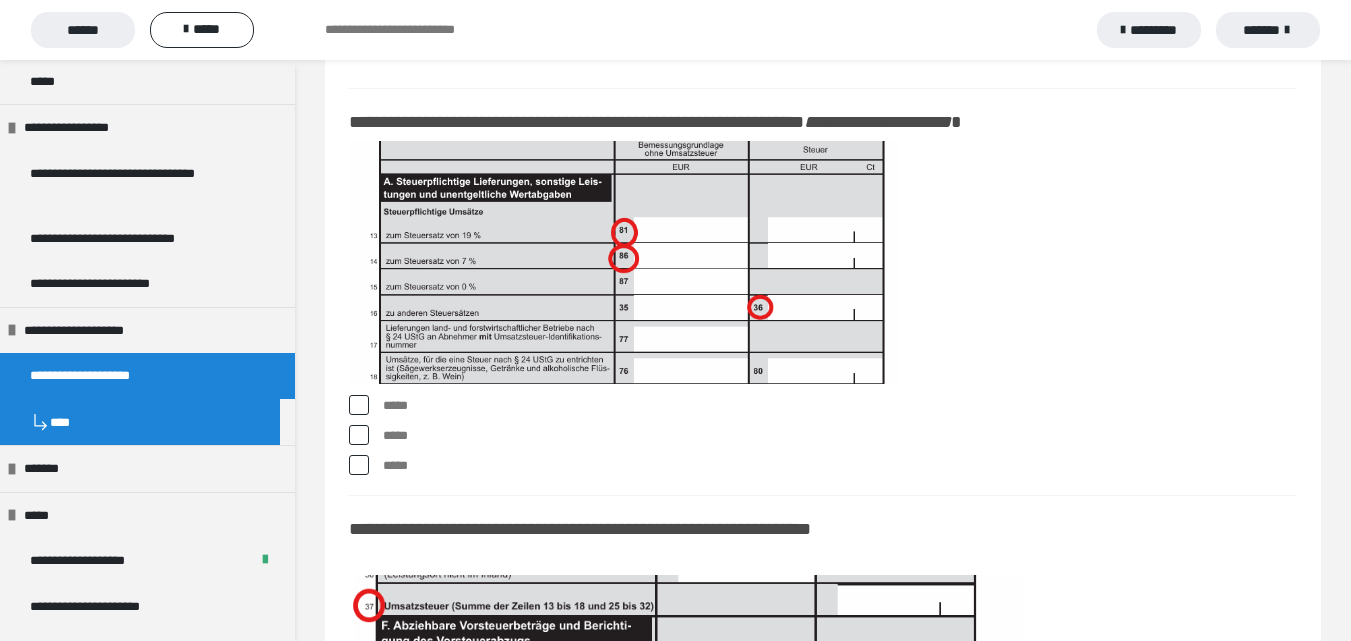click at bounding box center [359, 405] 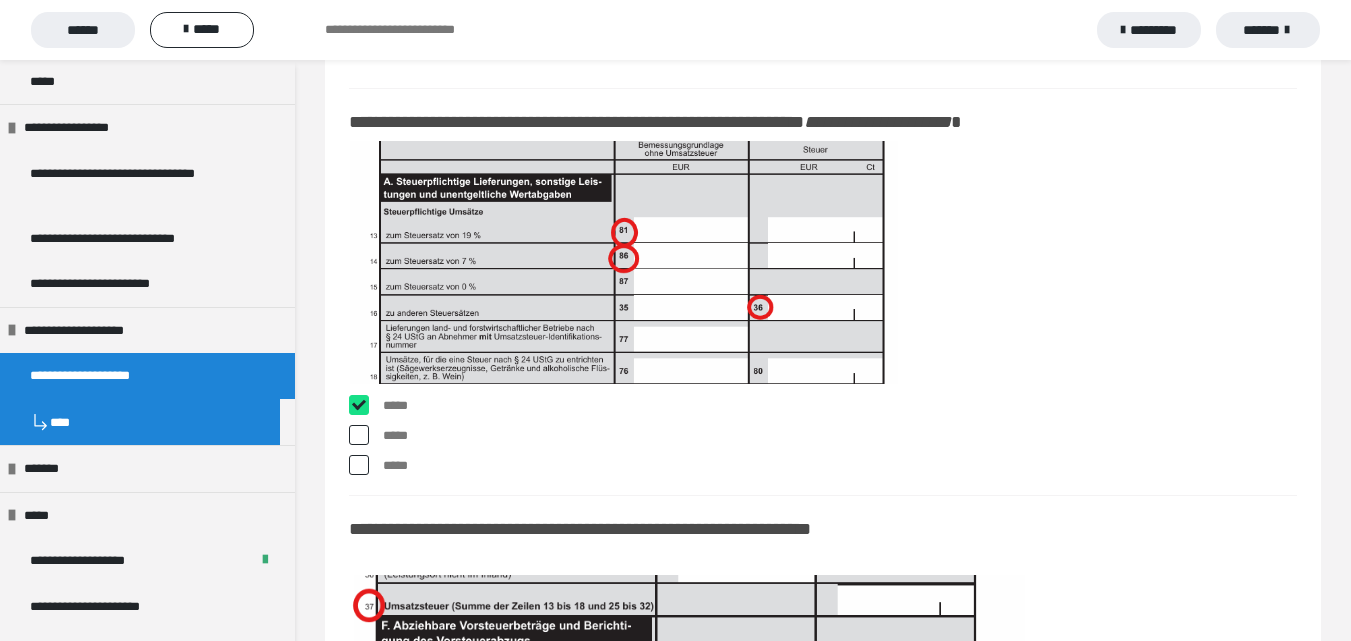 checkbox on "****" 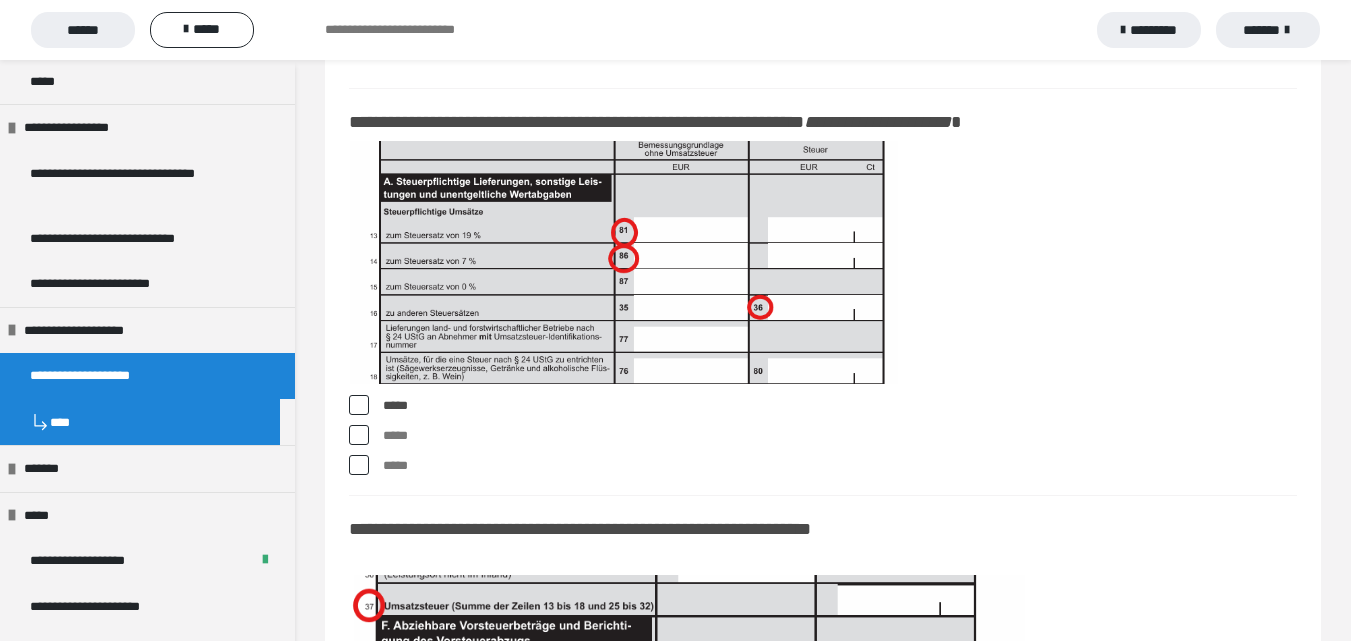 click at bounding box center (359, 435) 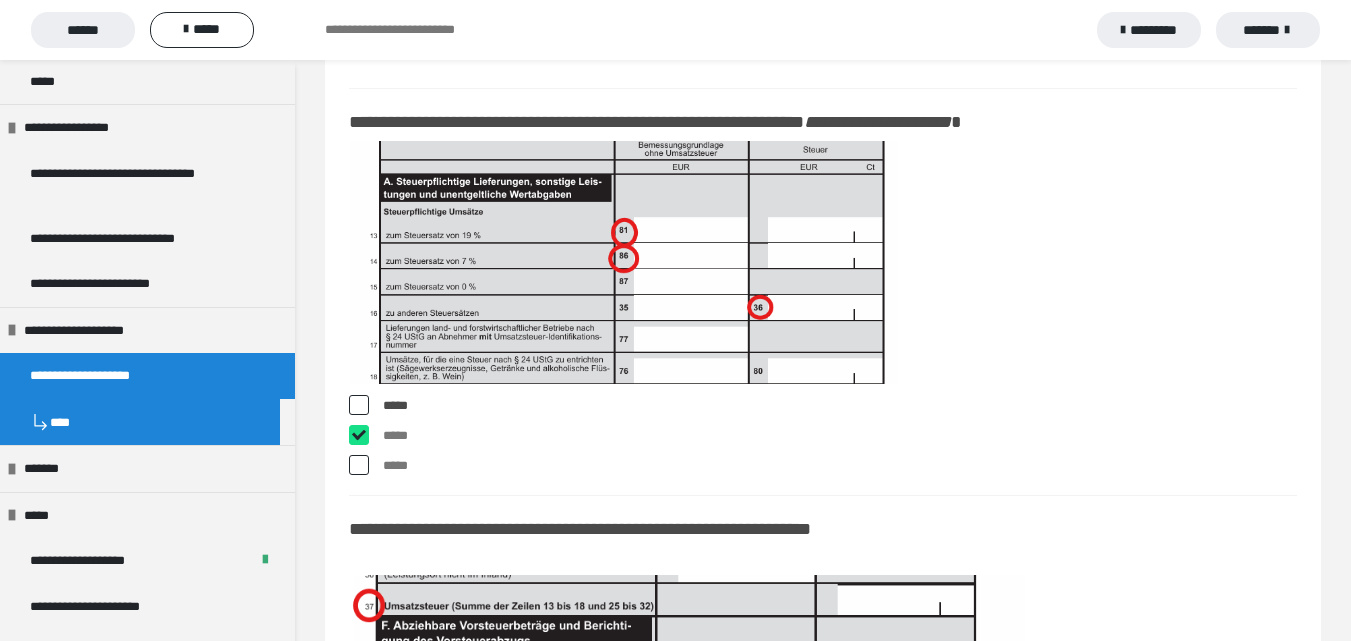 checkbox on "****" 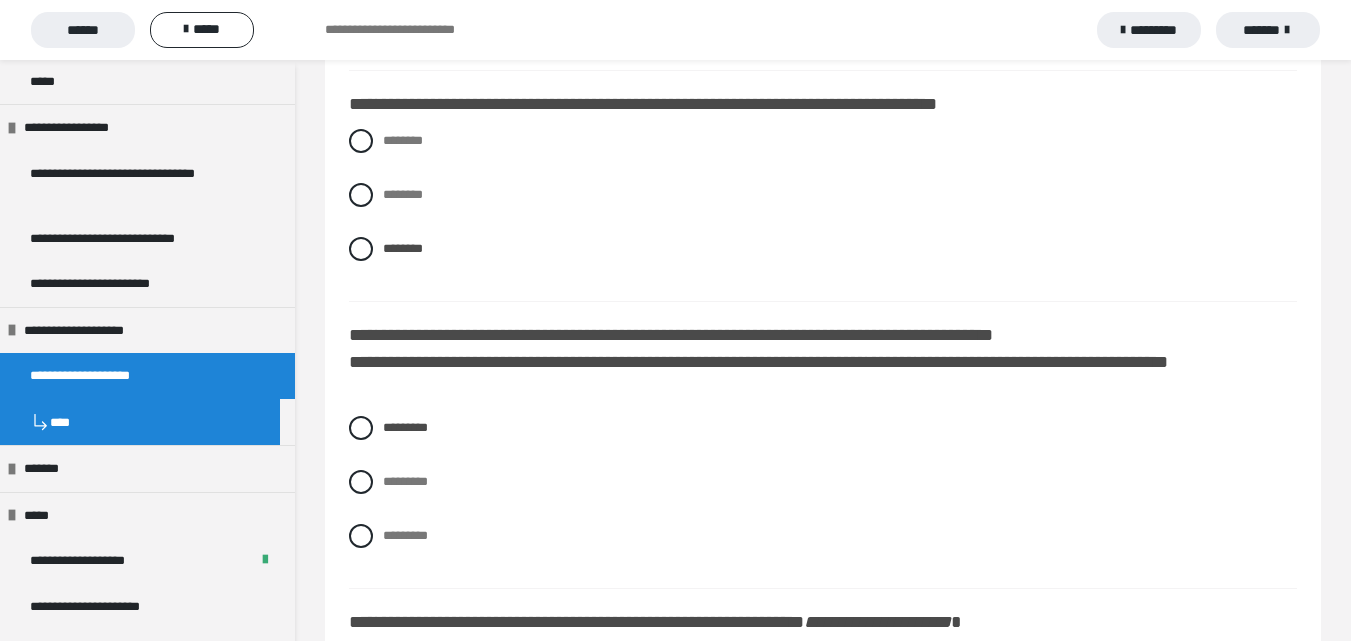 scroll, scrollTop: 17366, scrollLeft: 0, axis: vertical 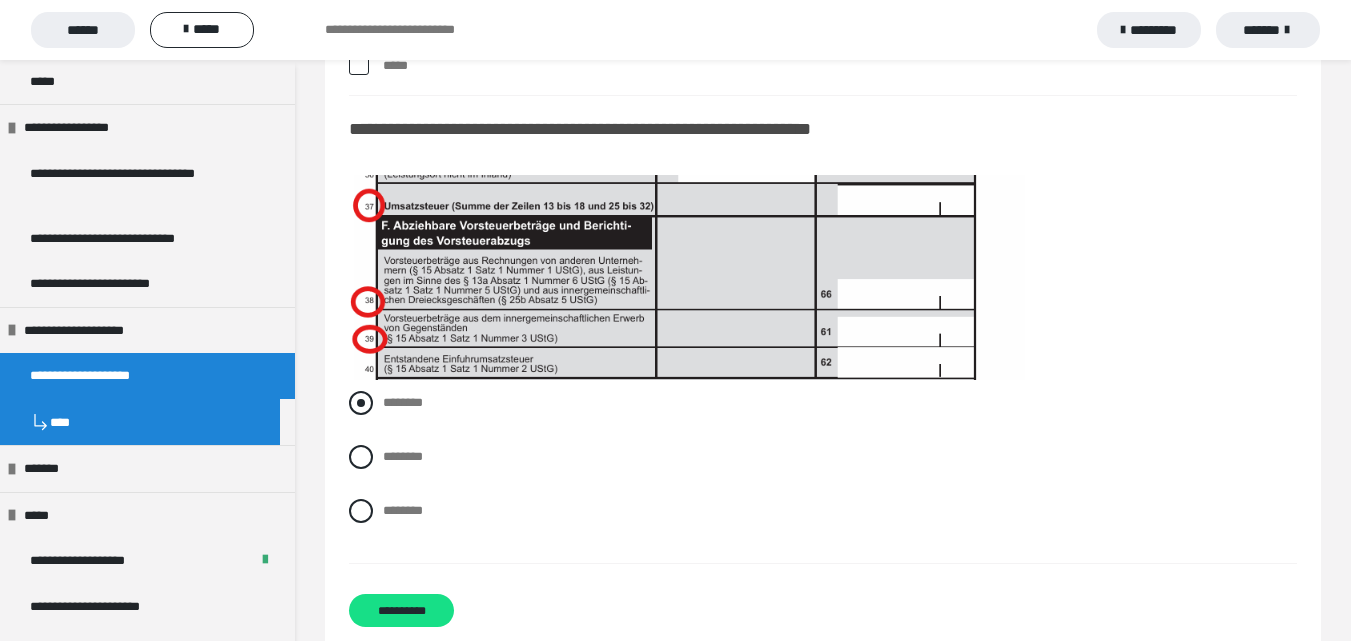 click at bounding box center (361, 403) 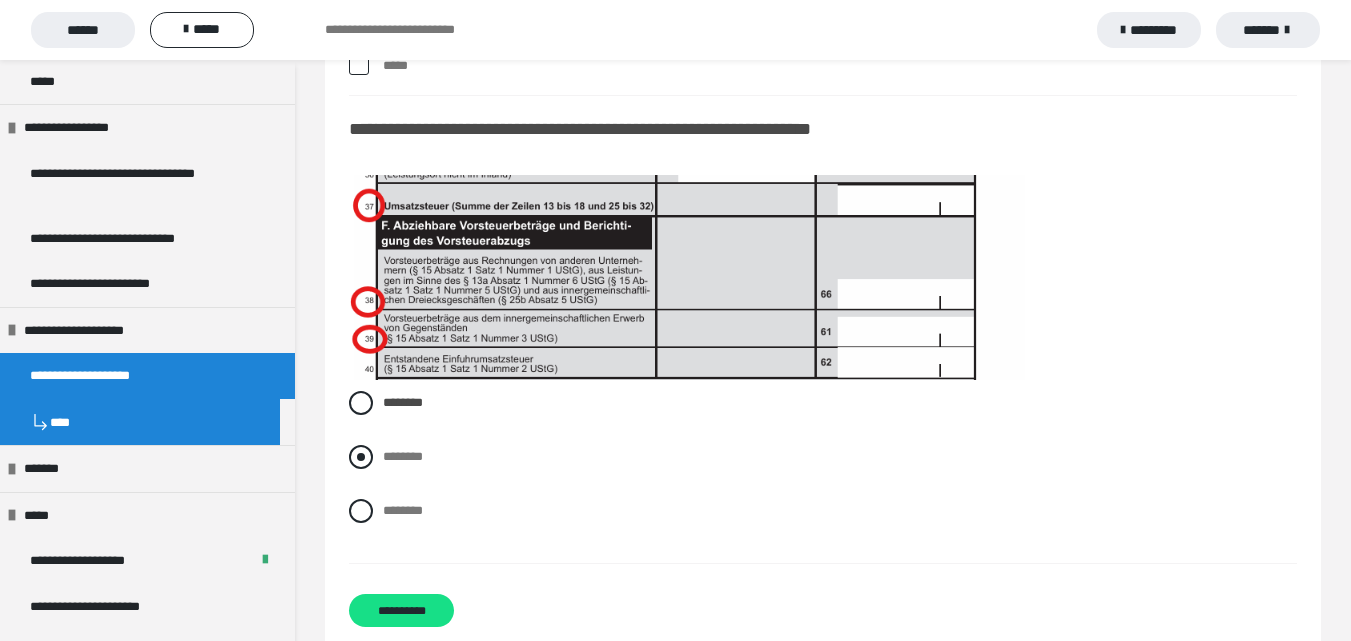 click at bounding box center (361, 457) 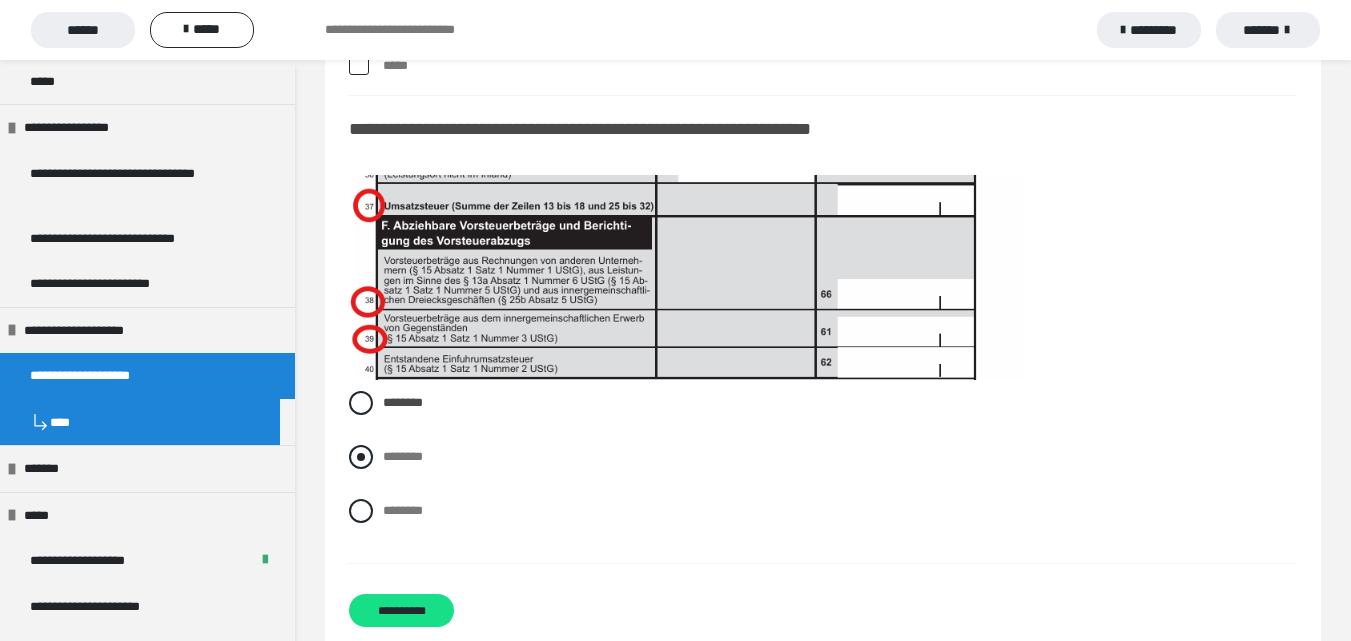radio on "****" 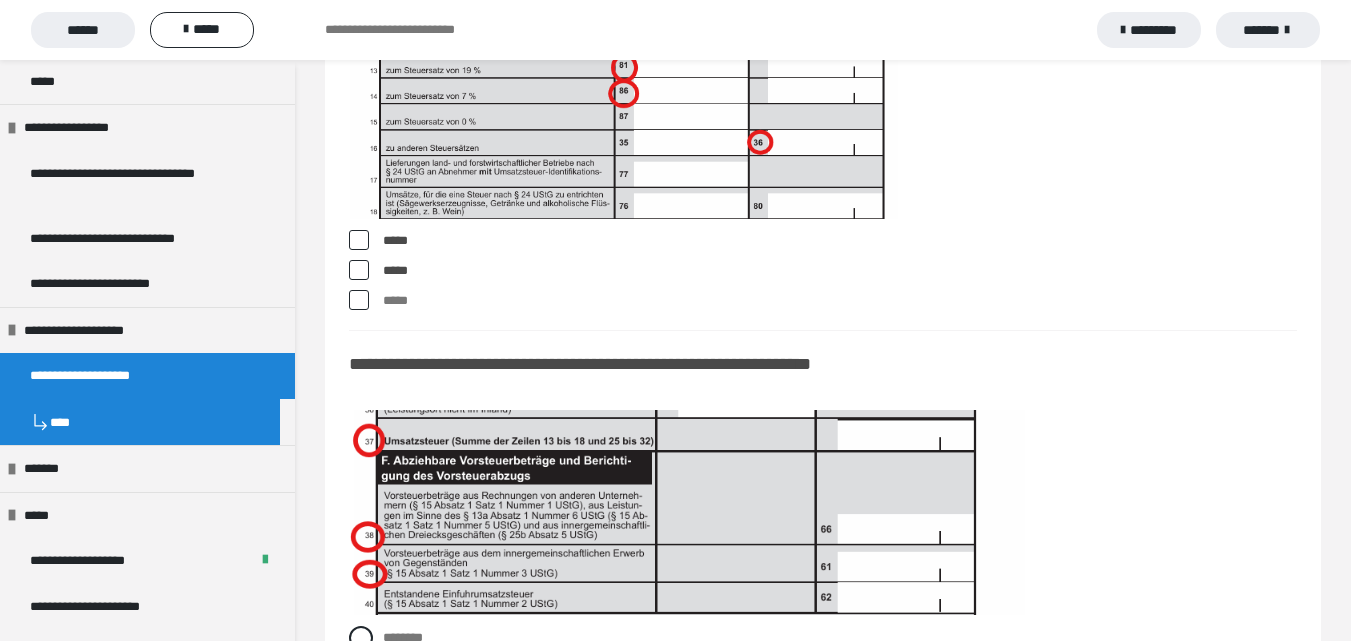 scroll, scrollTop: 17766, scrollLeft: 0, axis: vertical 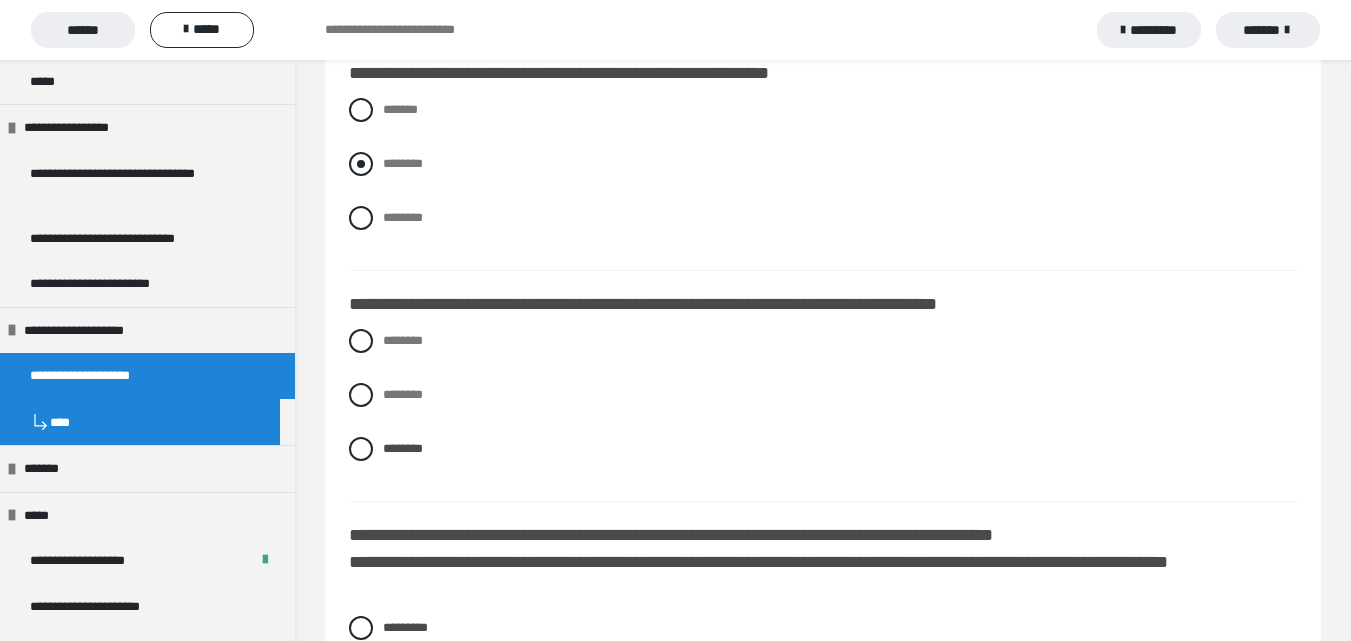 click at bounding box center [361, 164] 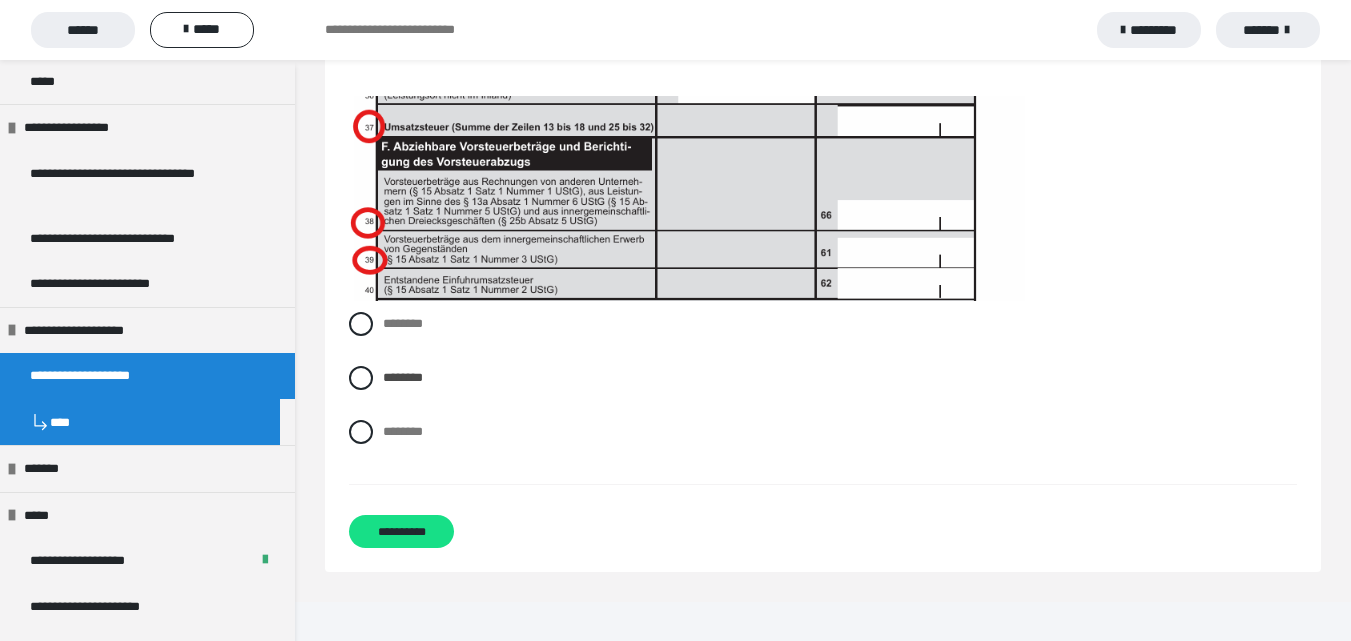 scroll, scrollTop: 18066, scrollLeft: 0, axis: vertical 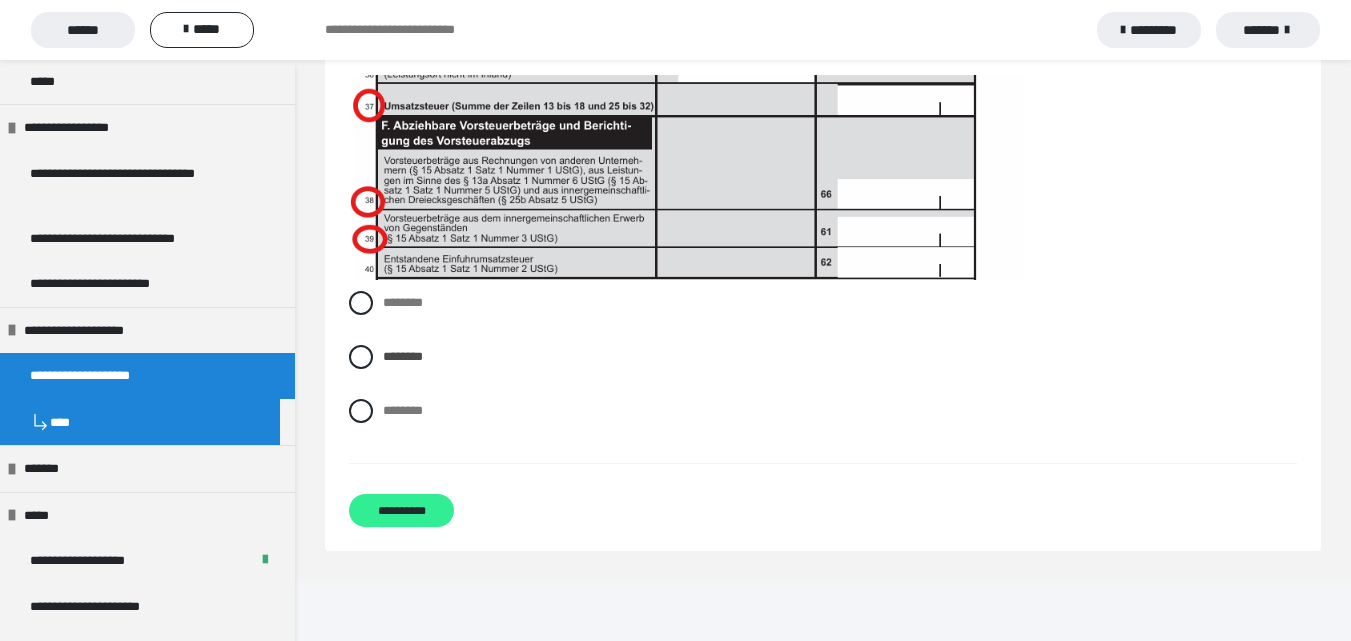 click on "**********" at bounding box center [401, 510] 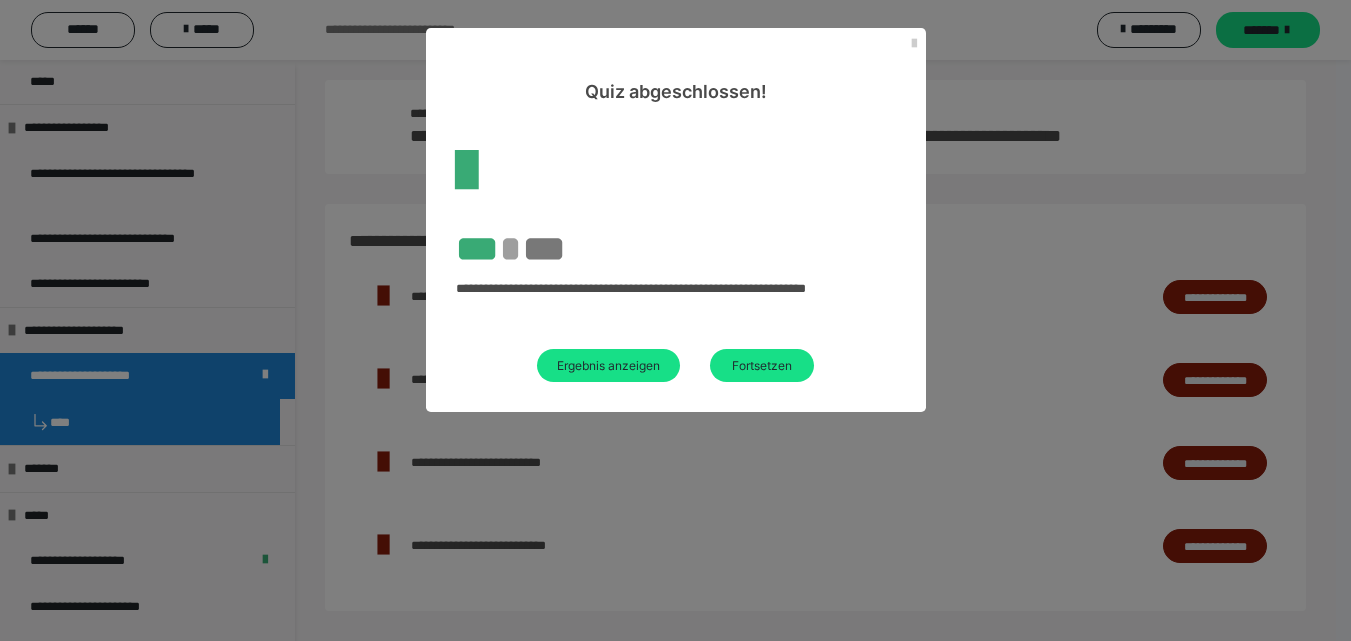 scroll, scrollTop: 124, scrollLeft: 0, axis: vertical 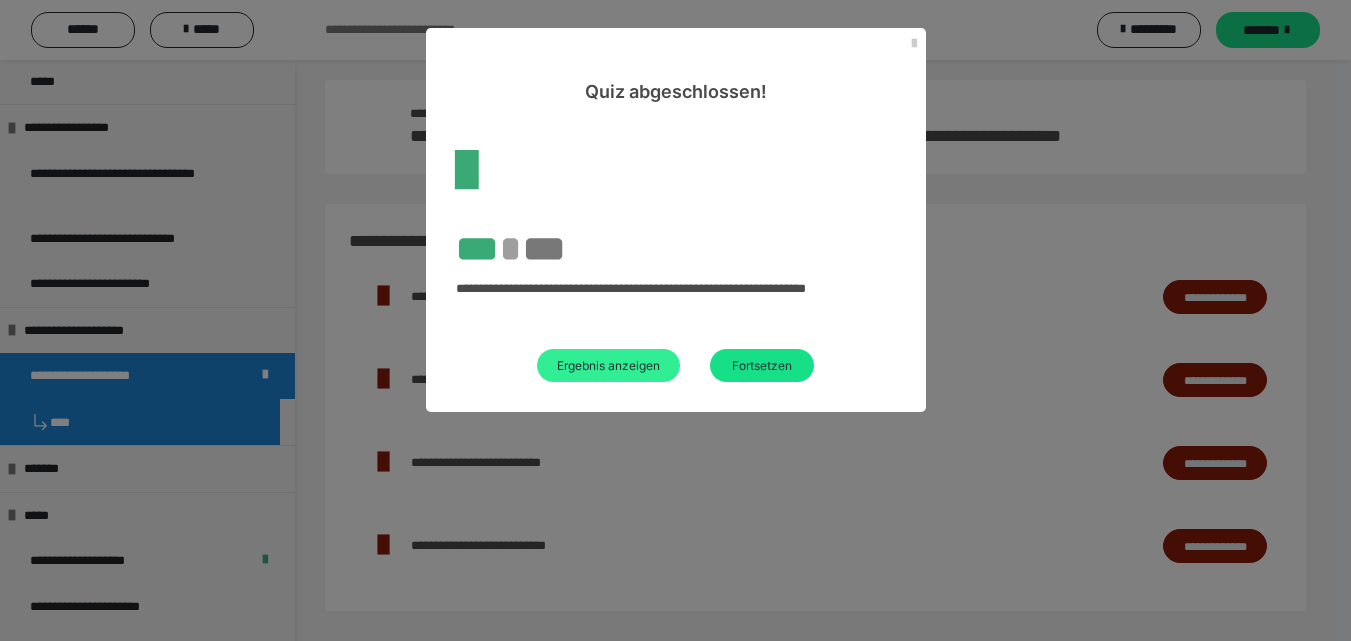 click on "Ergebnis anzeigen" at bounding box center (608, 365) 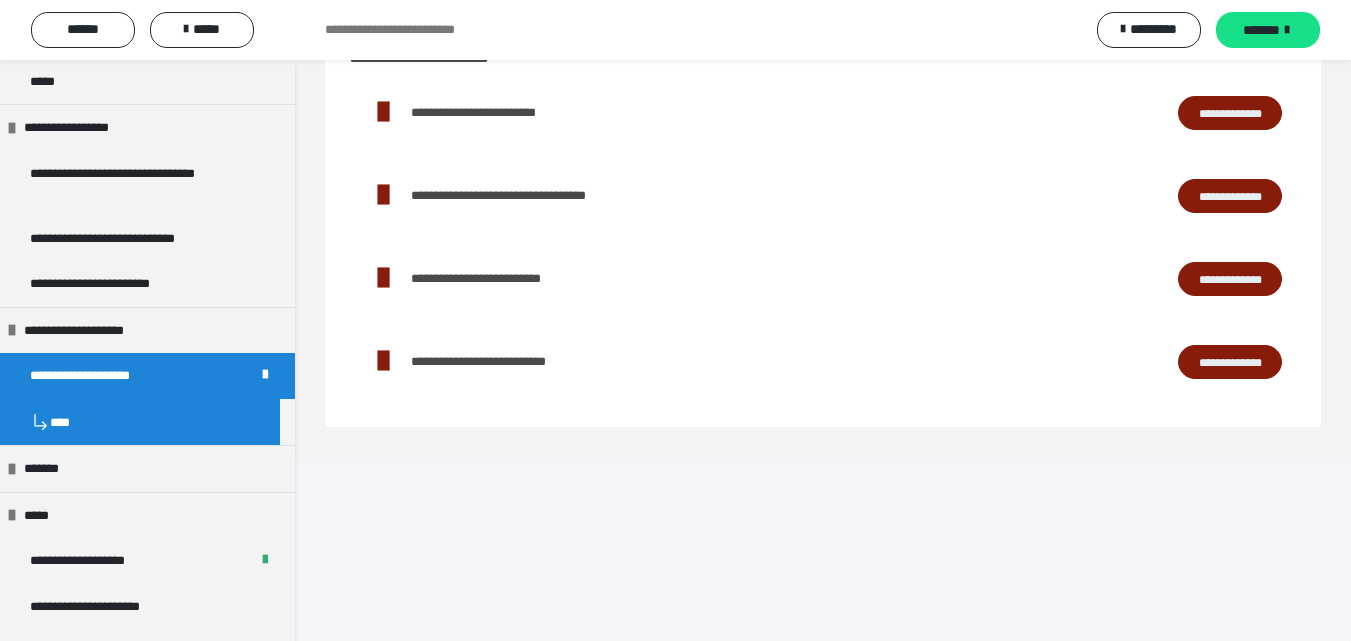 scroll, scrollTop: 15519, scrollLeft: 0, axis: vertical 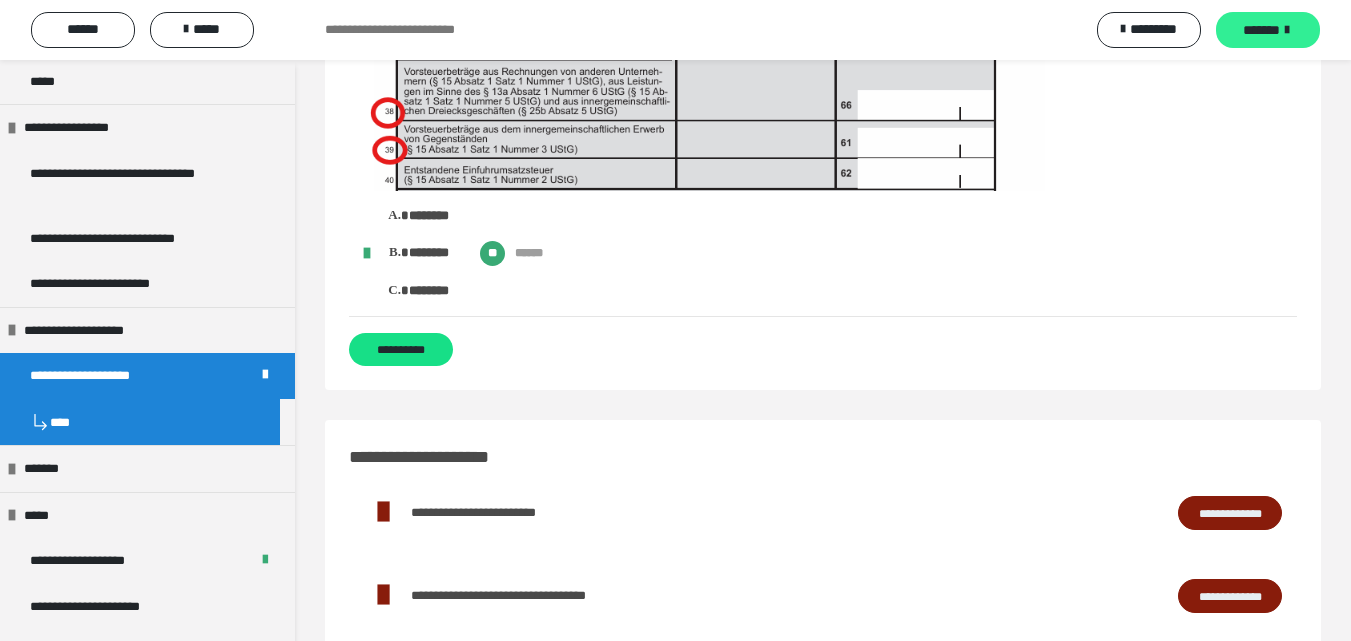 click on "*******" at bounding box center (1261, 30) 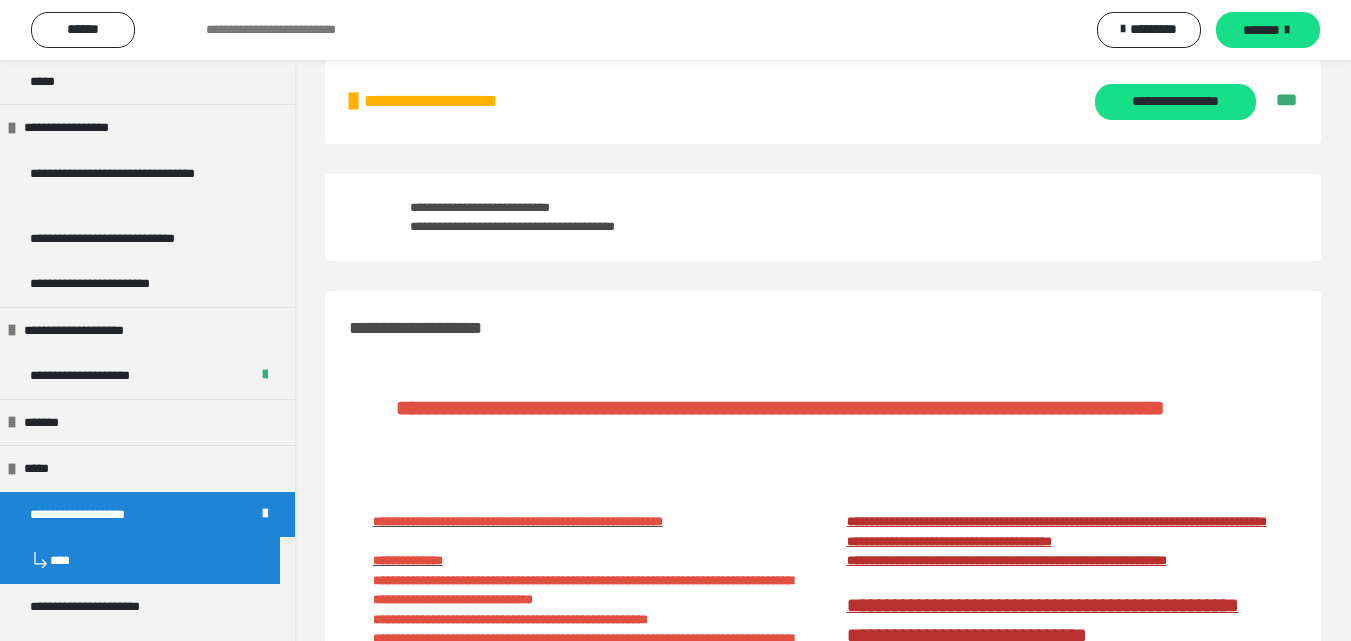 scroll, scrollTop: 0, scrollLeft: 0, axis: both 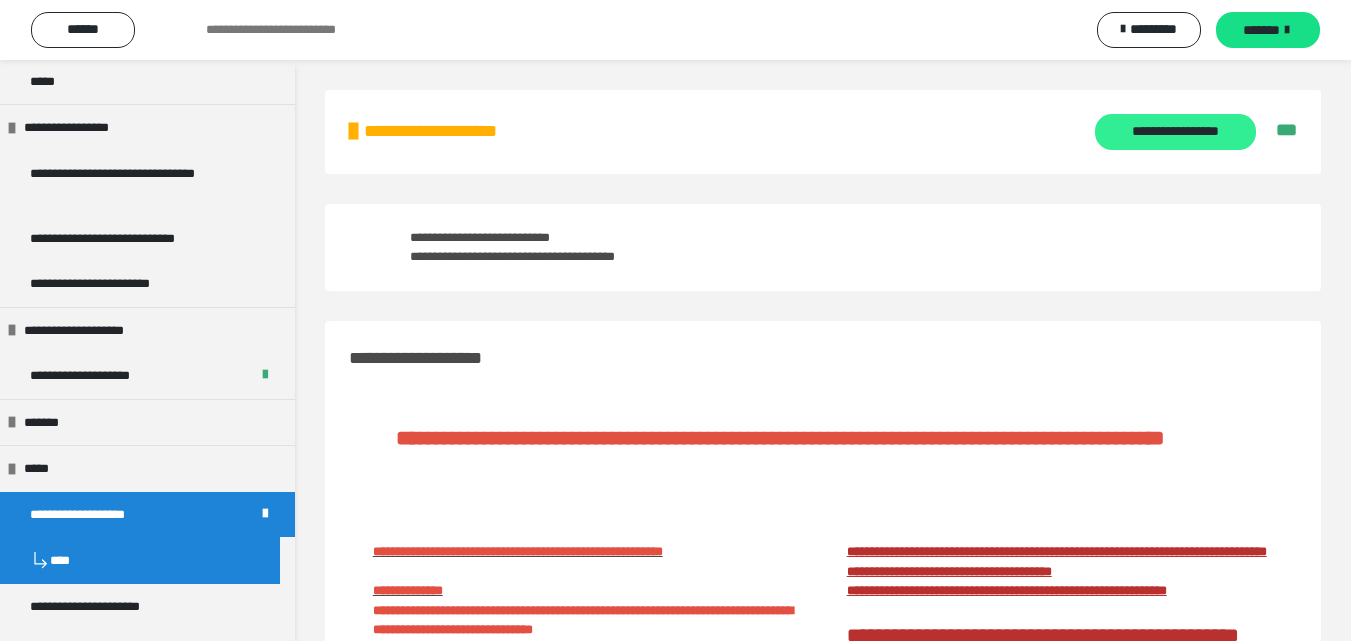 click on "**********" at bounding box center [1175, 132] 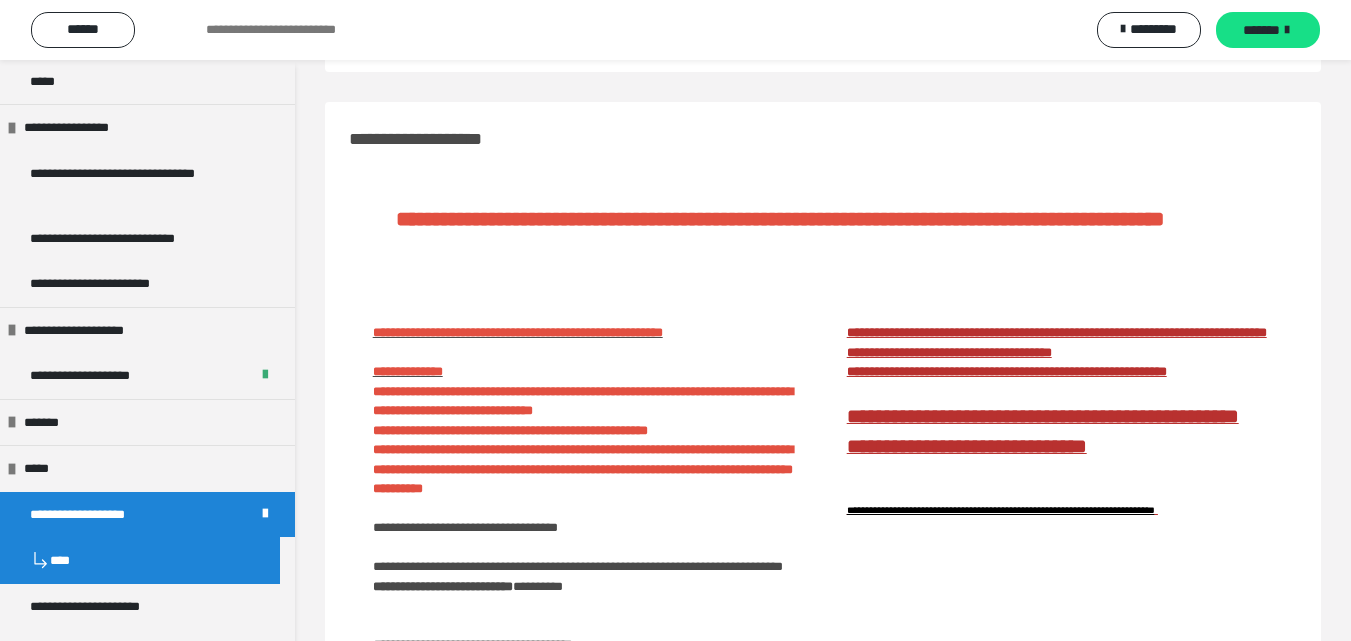 scroll, scrollTop: 0, scrollLeft: 0, axis: both 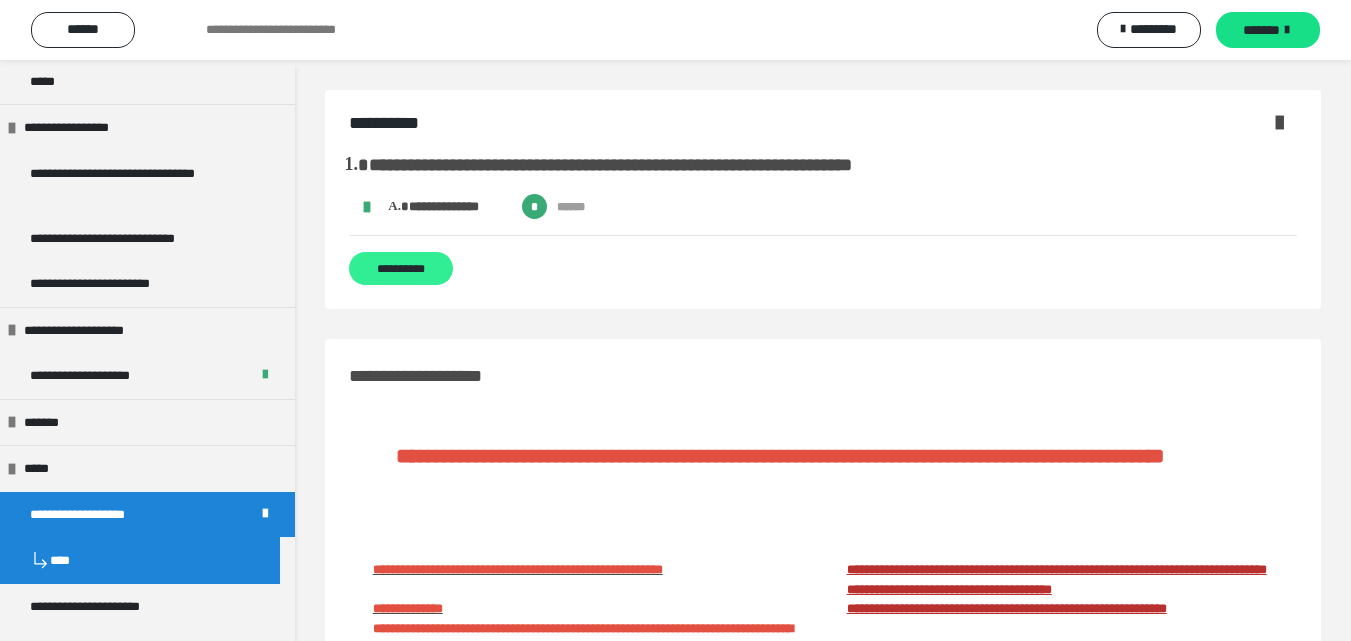 click on "**********" at bounding box center [401, 268] 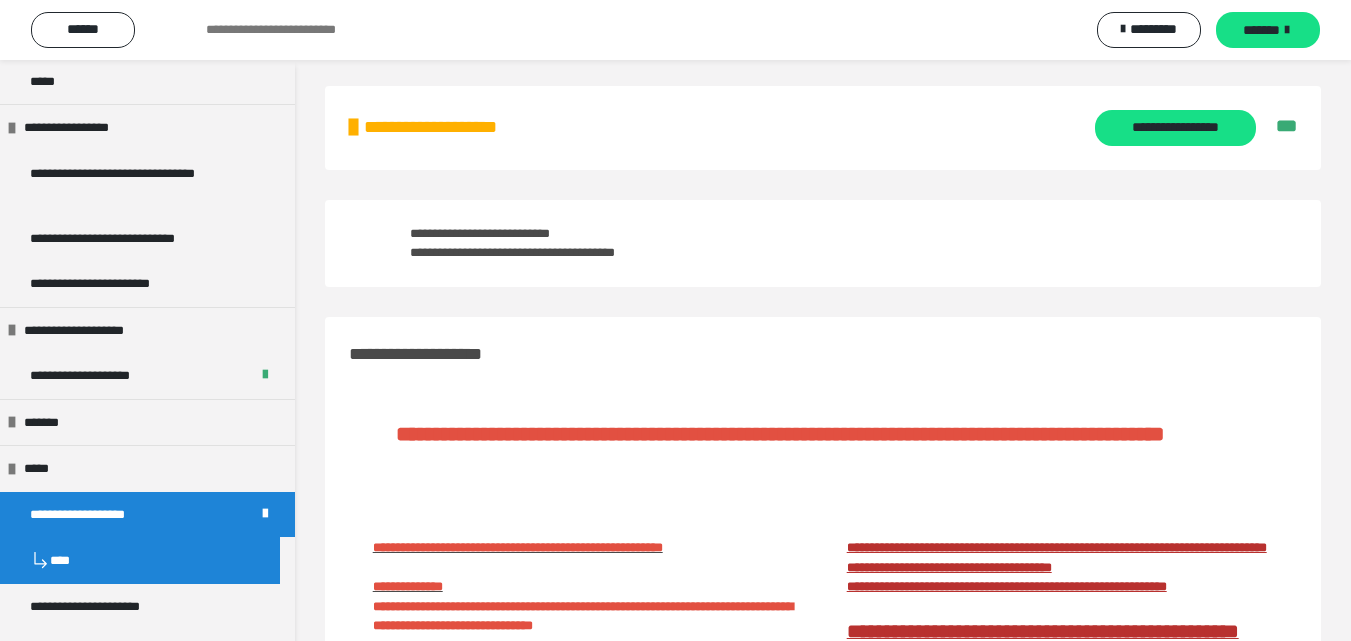 scroll, scrollTop: 0, scrollLeft: 0, axis: both 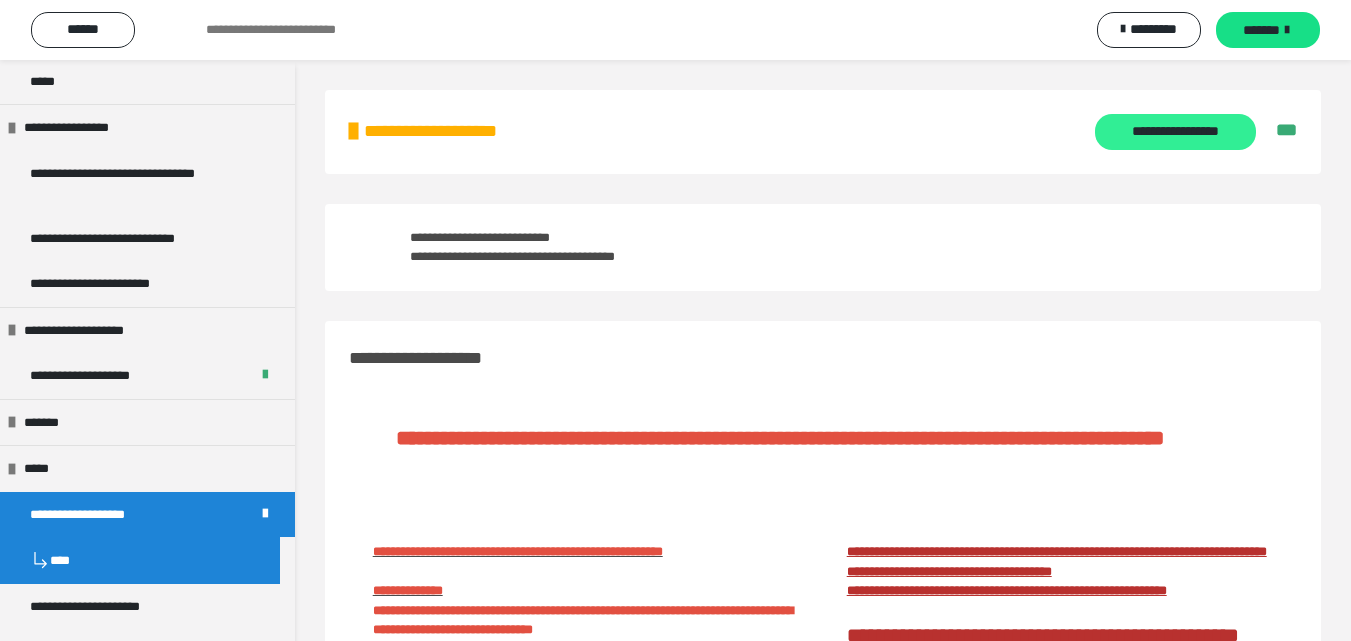 click on "**********" at bounding box center [1175, 132] 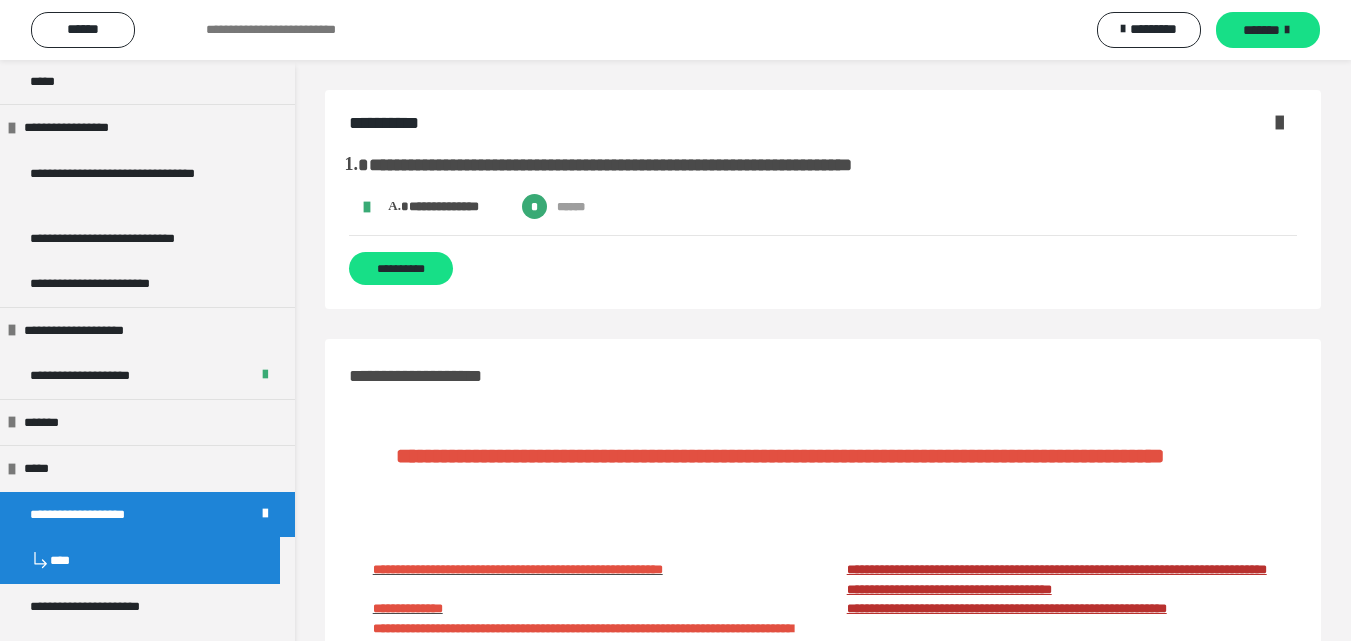 click at bounding box center [1279, 122] 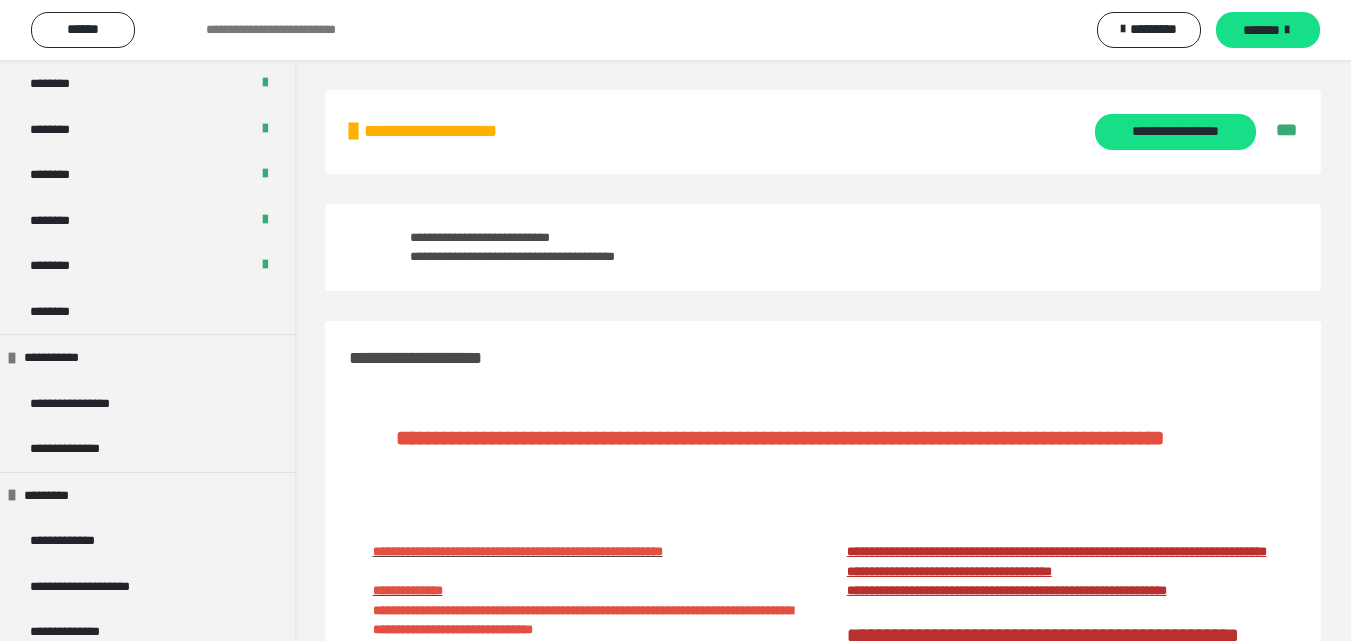 scroll, scrollTop: 1000, scrollLeft: 0, axis: vertical 